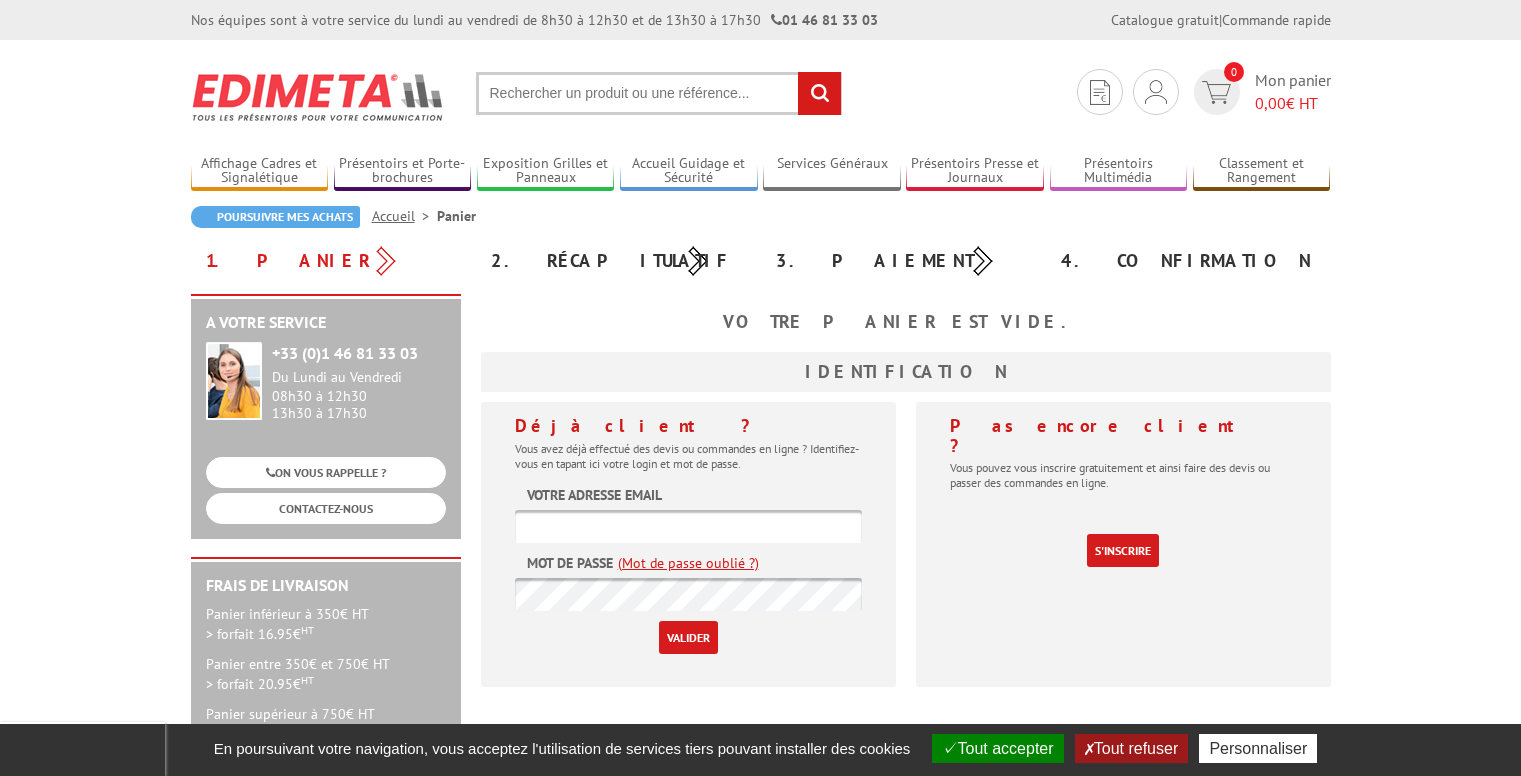 scroll, scrollTop: 0, scrollLeft: 0, axis: both 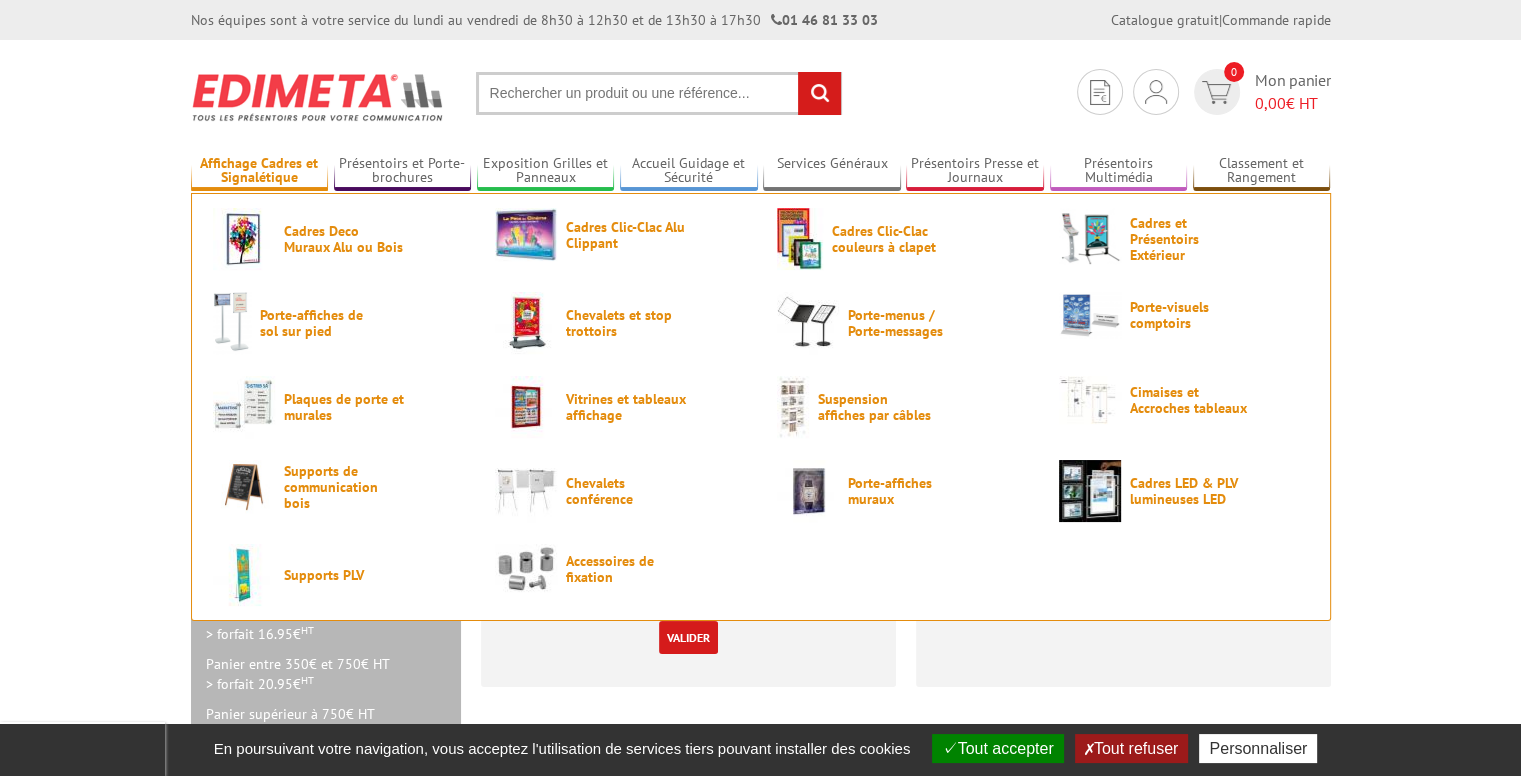click on "Affichage Cadres et Signalétique" at bounding box center [260, 171] 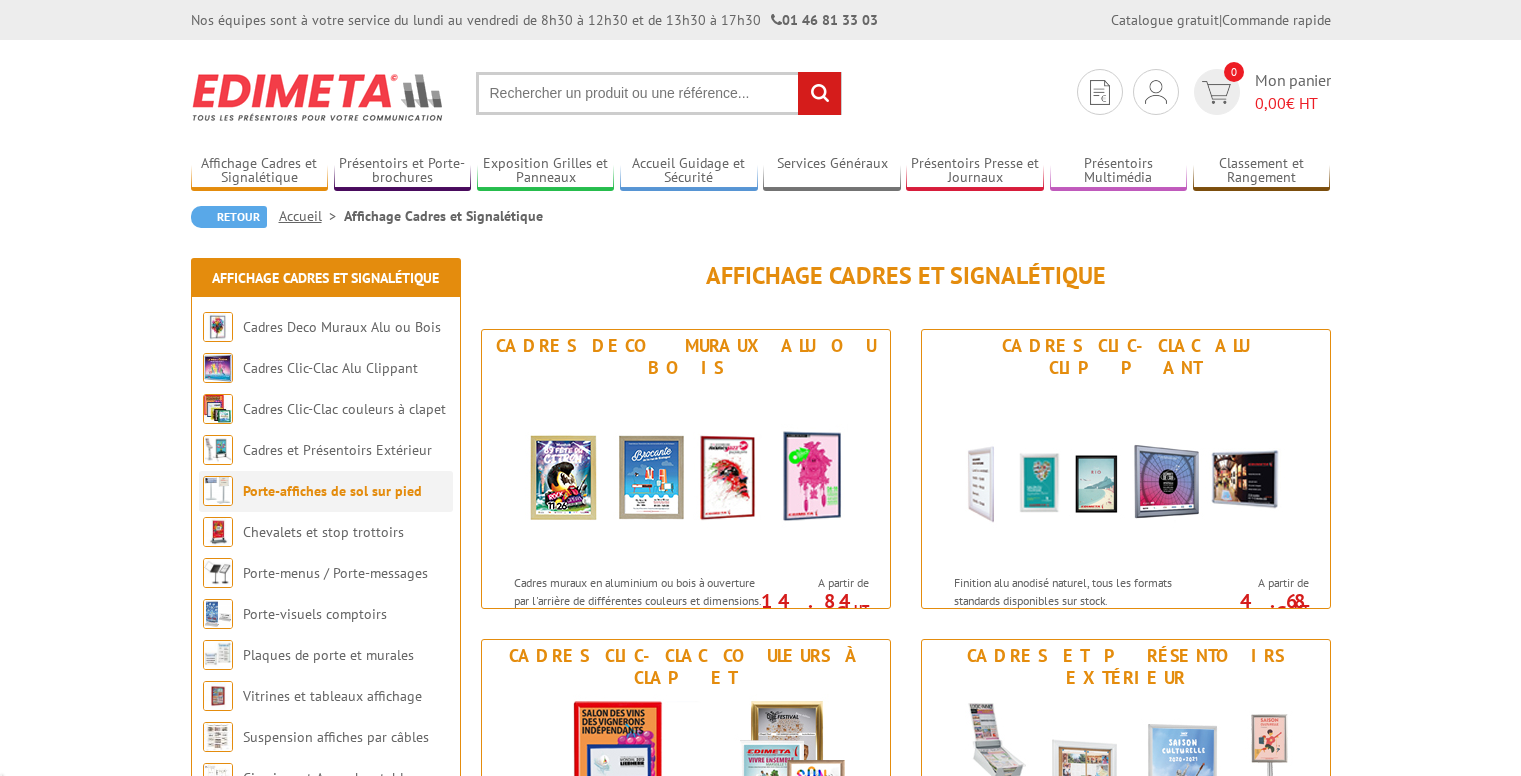 scroll, scrollTop: 0, scrollLeft: 0, axis: both 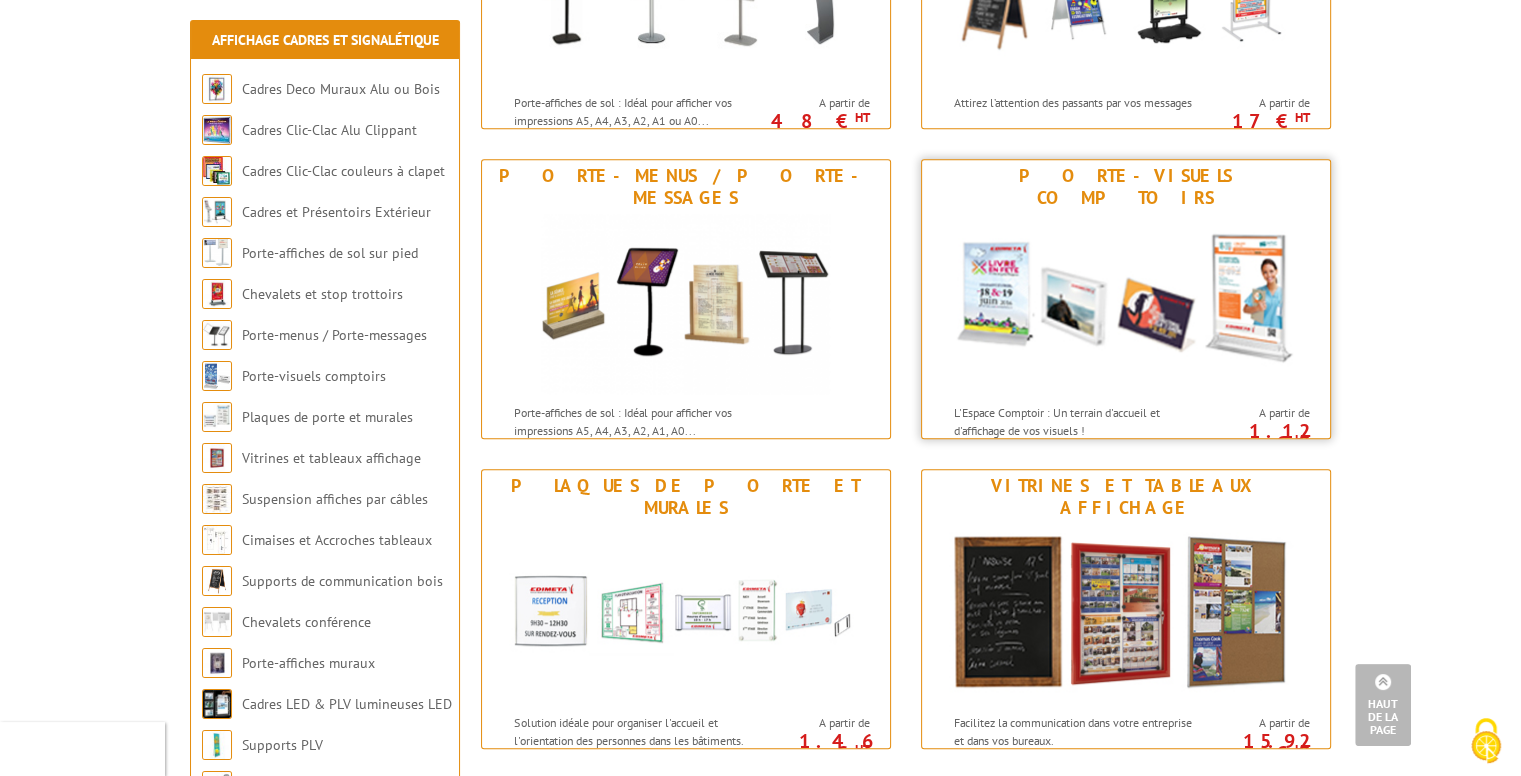 click at bounding box center [1126, 304] 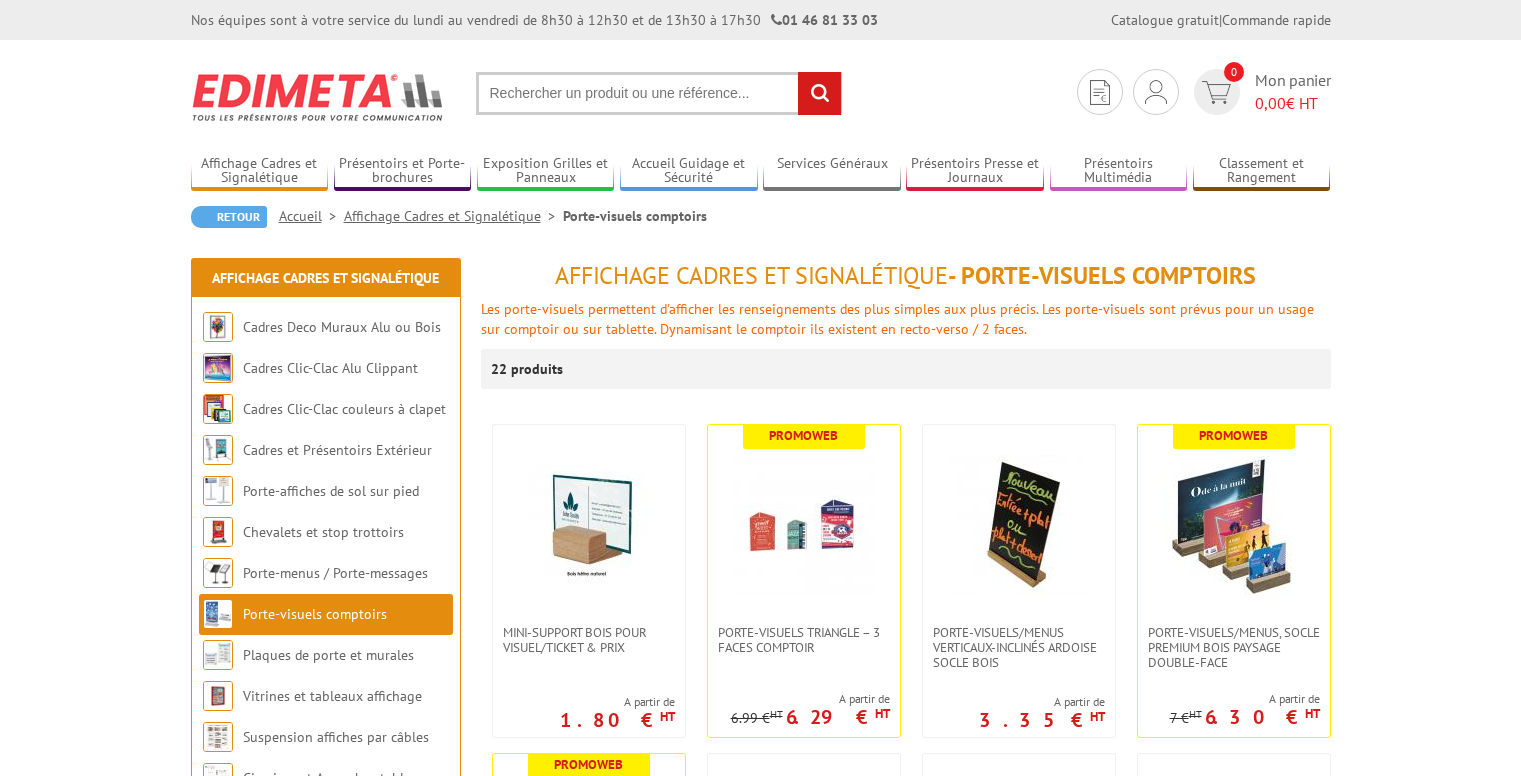 scroll, scrollTop: 0, scrollLeft: 0, axis: both 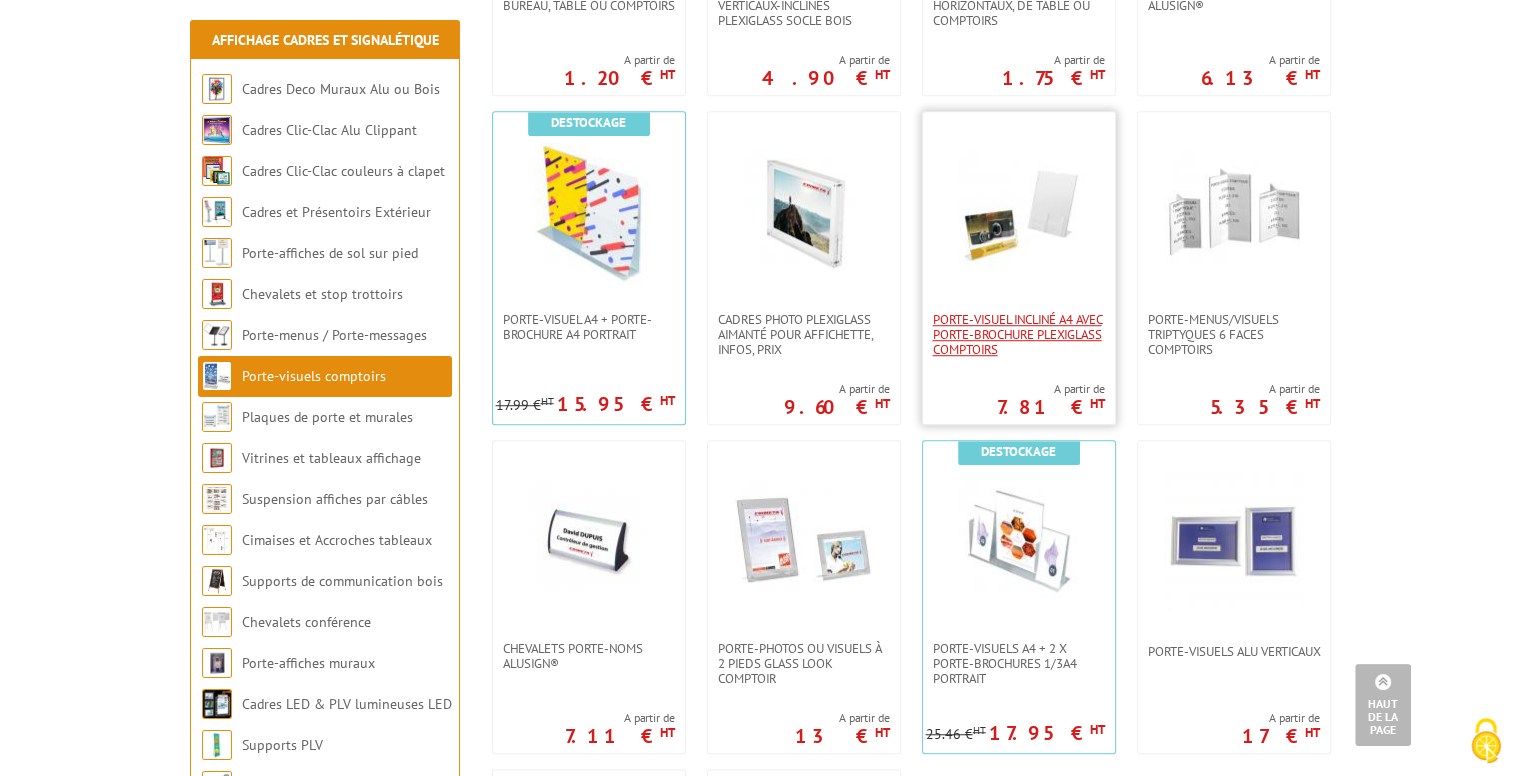 click on "Porte-visuel incliné A4 avec porte-brochure plexiglass comptoirs" at bounding box center [1019, 334] 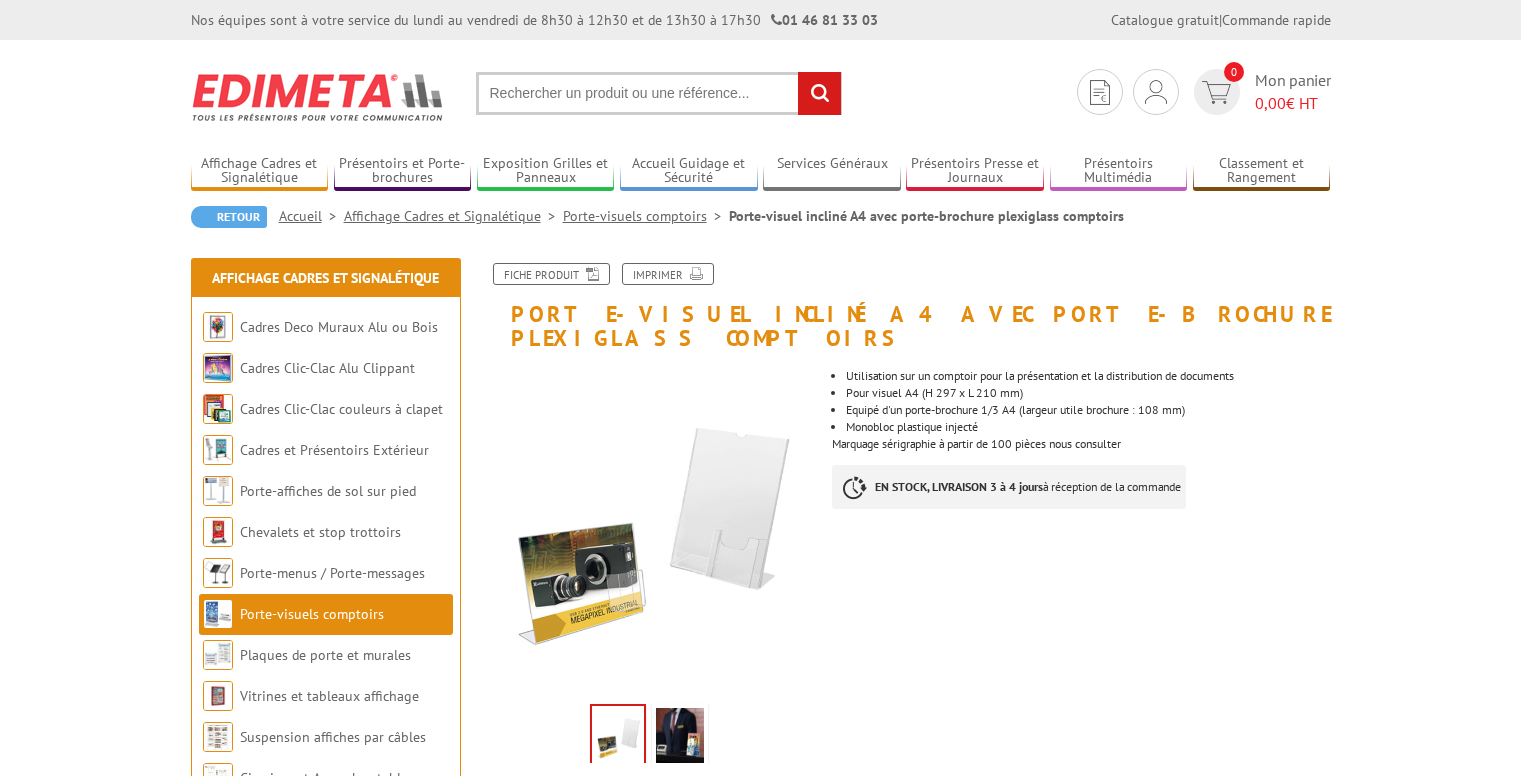 scroll, scrollTop: 0, scrollLeft: 0, axis: both 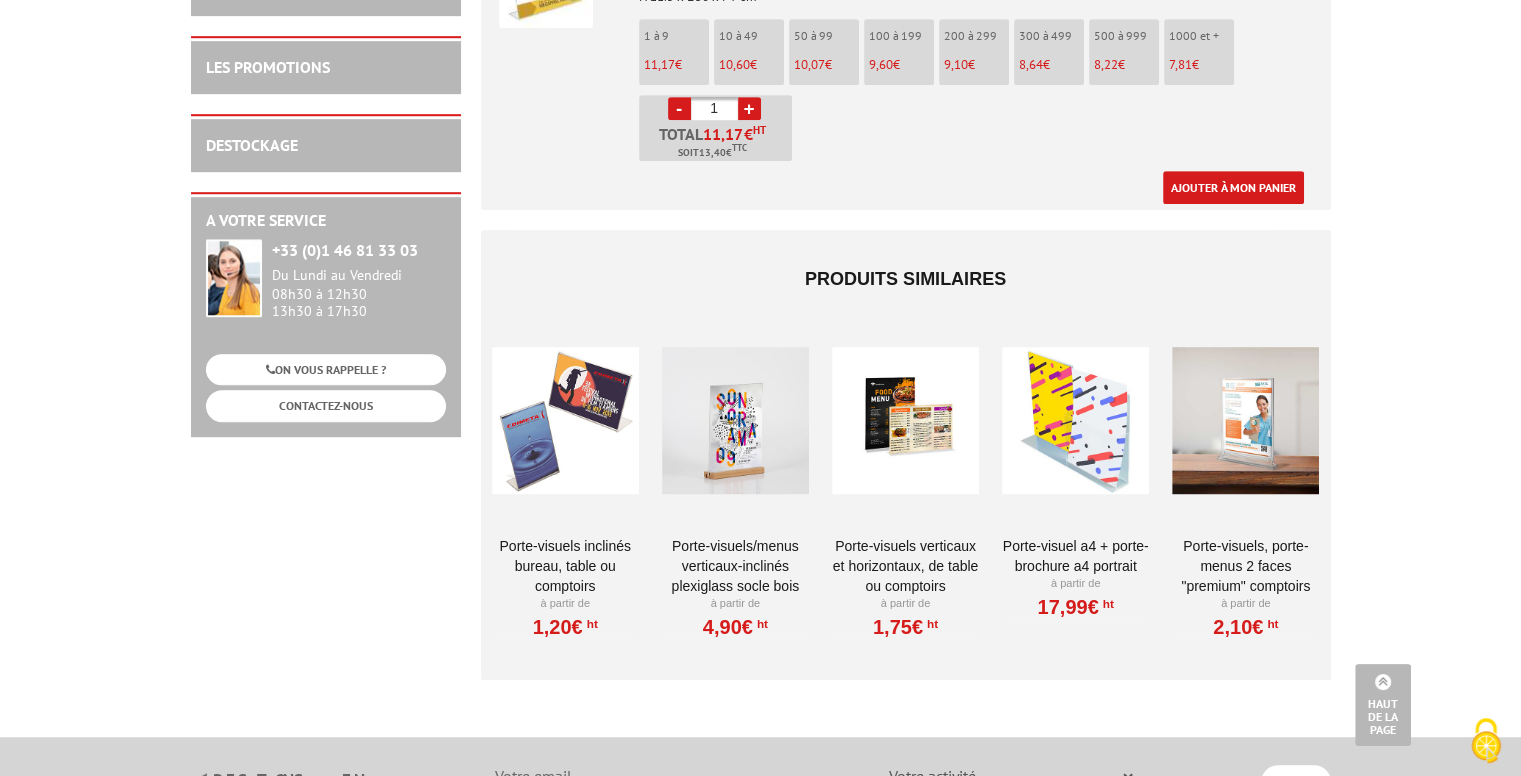 click on "Porte-visuels inclinés bureau, table ou comptoirs" at bounding box center (565, 566) 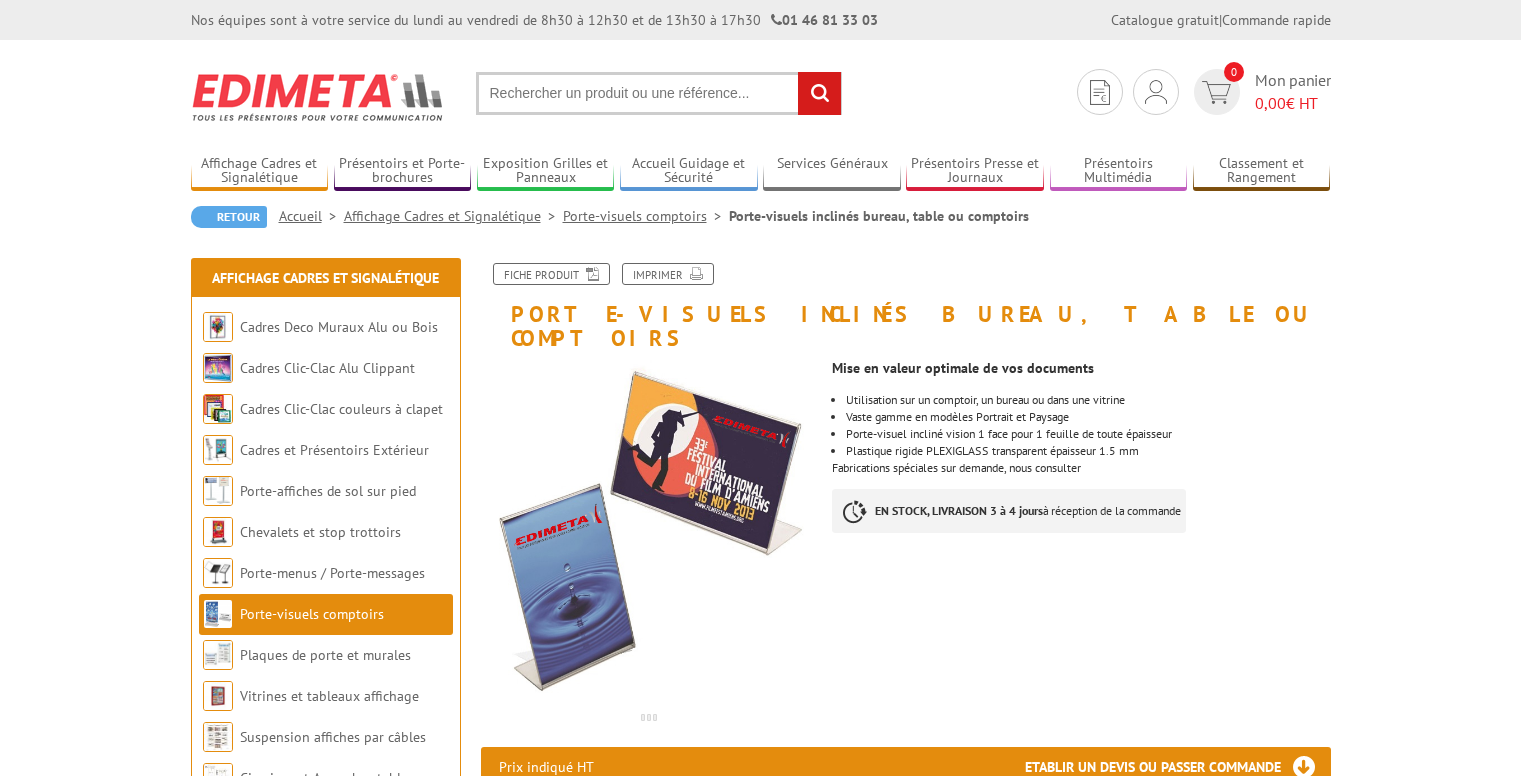 scroll, scrollTop: 0, scrollLeft: 0, axis: both 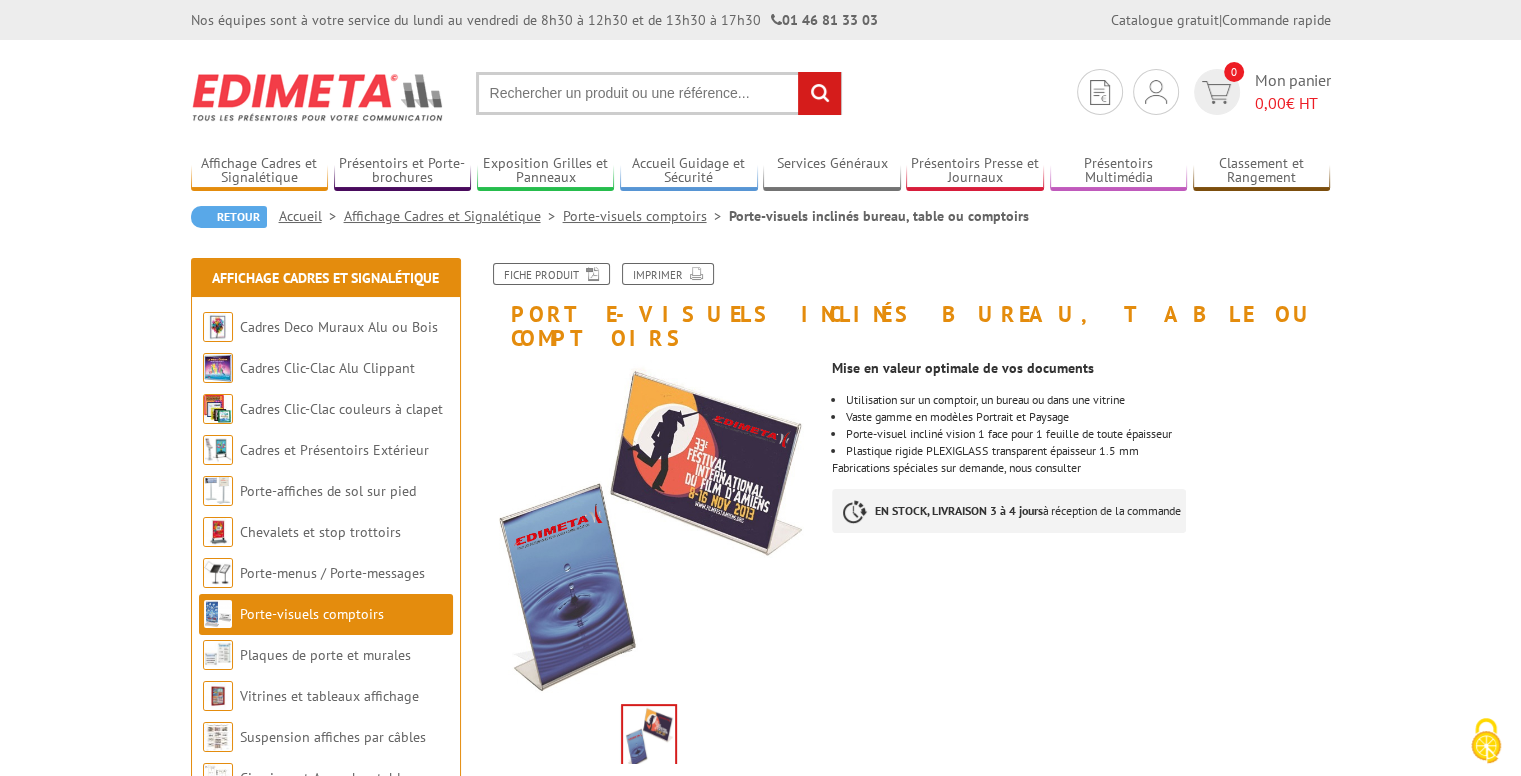 click at bounding box center [659, 93] 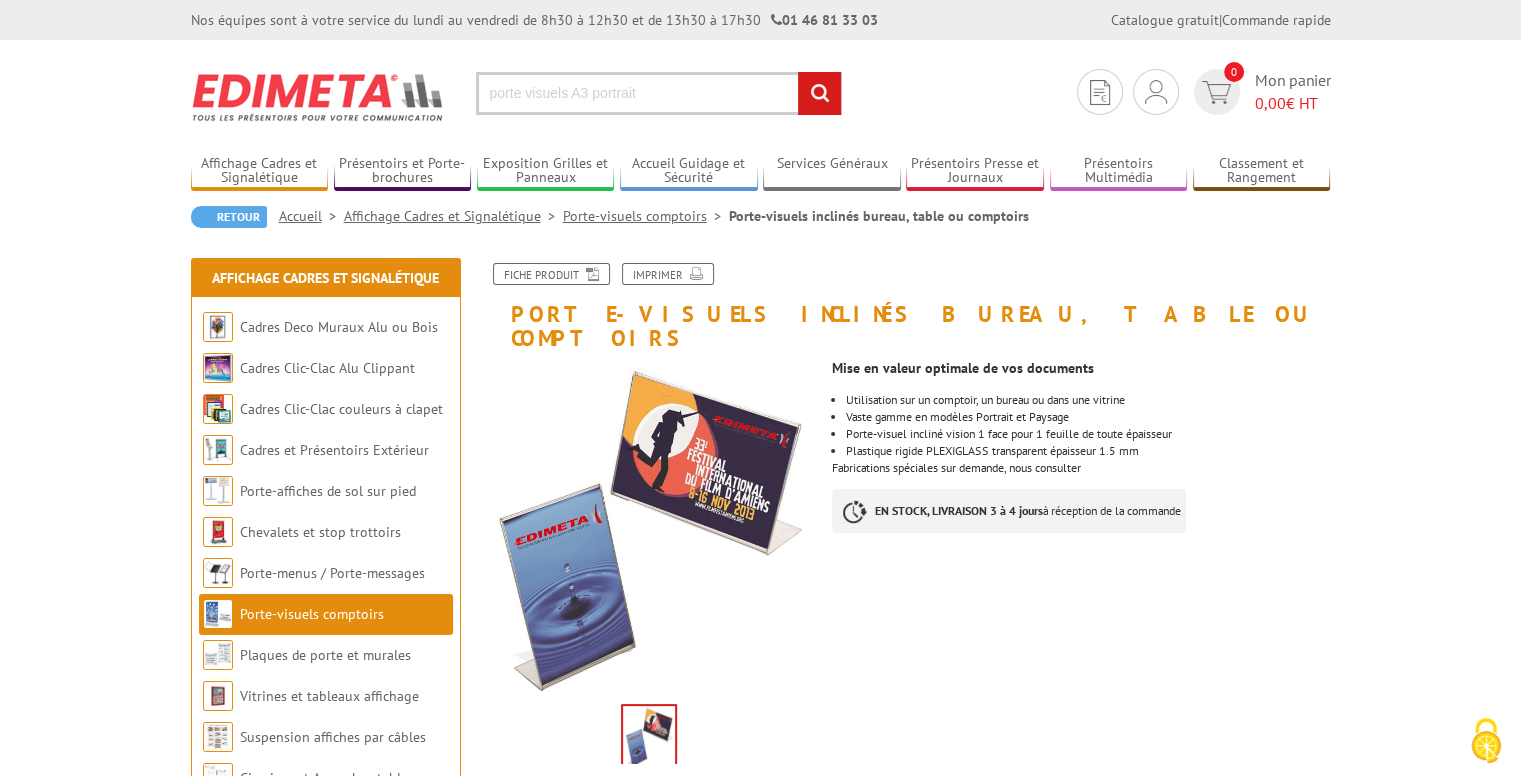 type on "porte visuels A3 portrait" 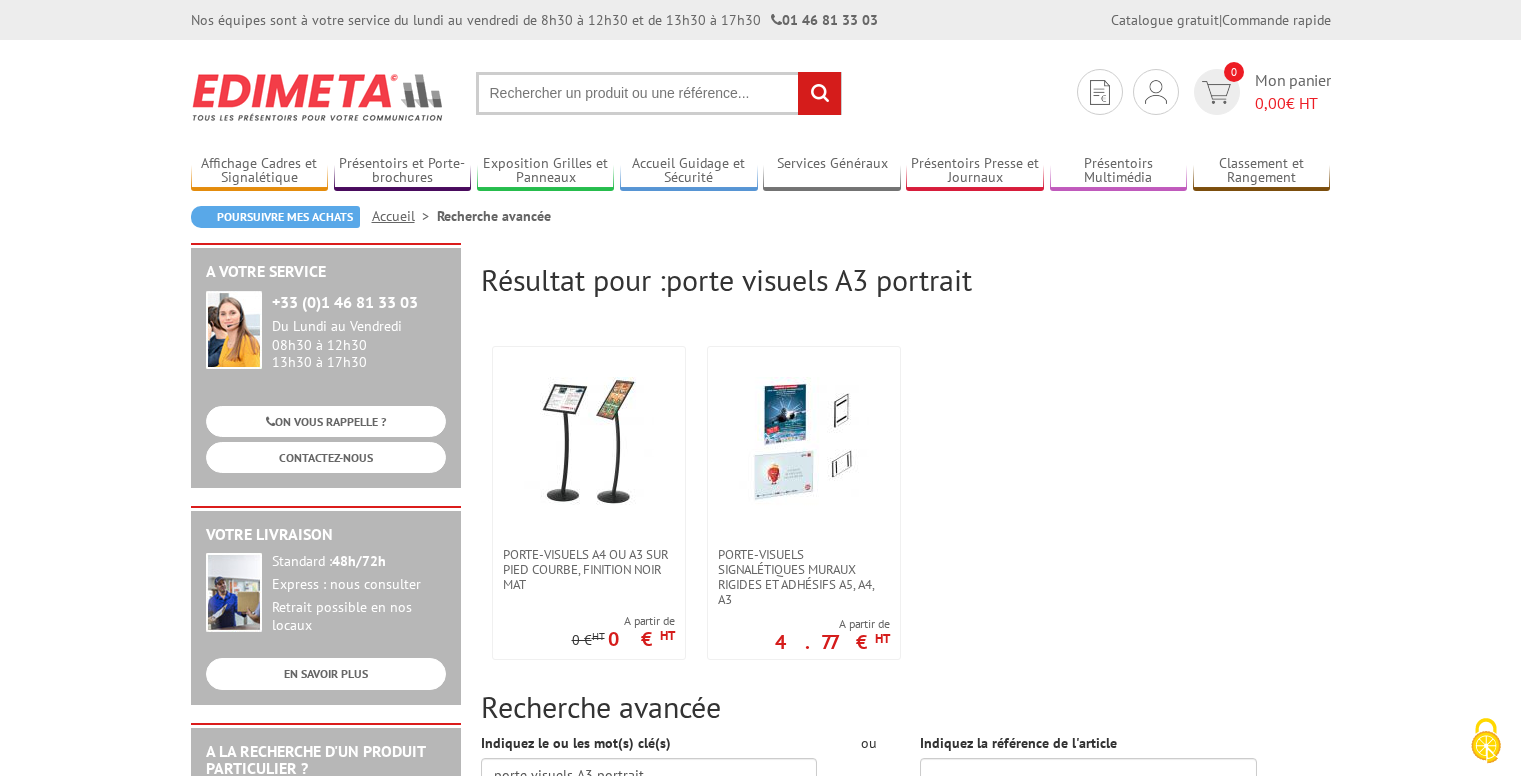 scroll, scrollTop: 0, scrollLeft: 0, axis: both 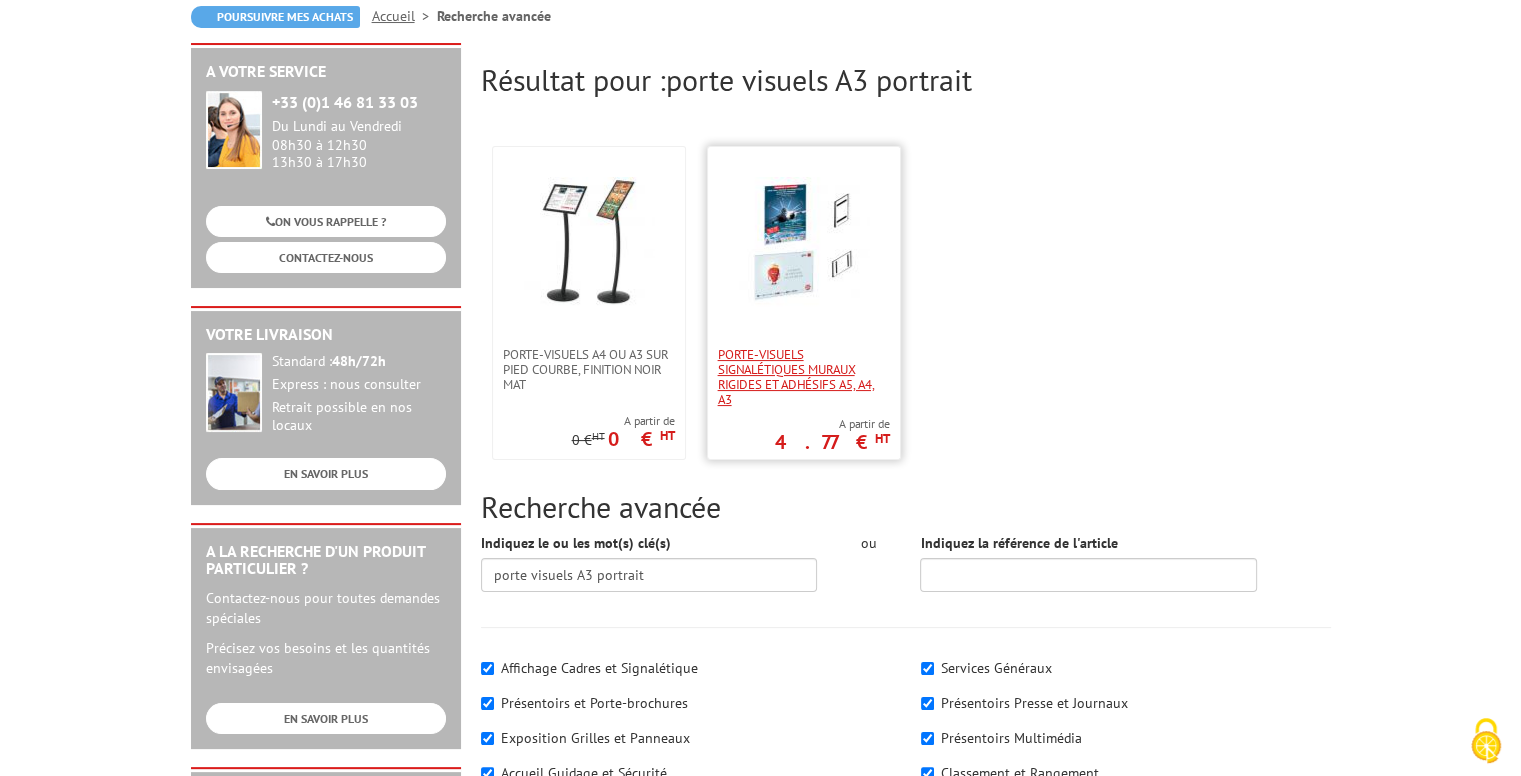 click on "Porte-visuels signalétiques muraux rigides et adhésifs A5, A4, A3" at bounding box center [804, 377] 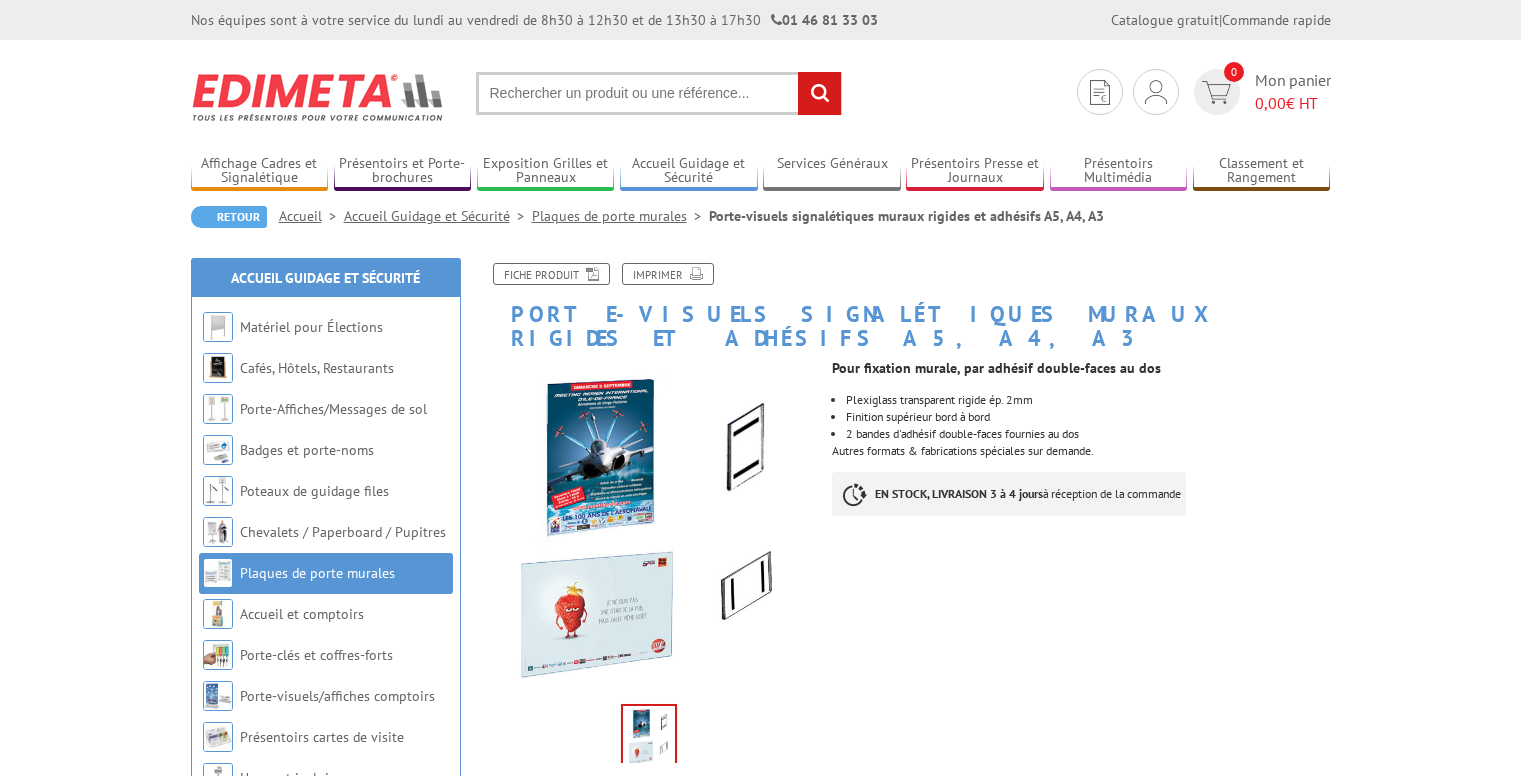 scroll, scrollTop: 0, scrollLeft: 0, axis: both 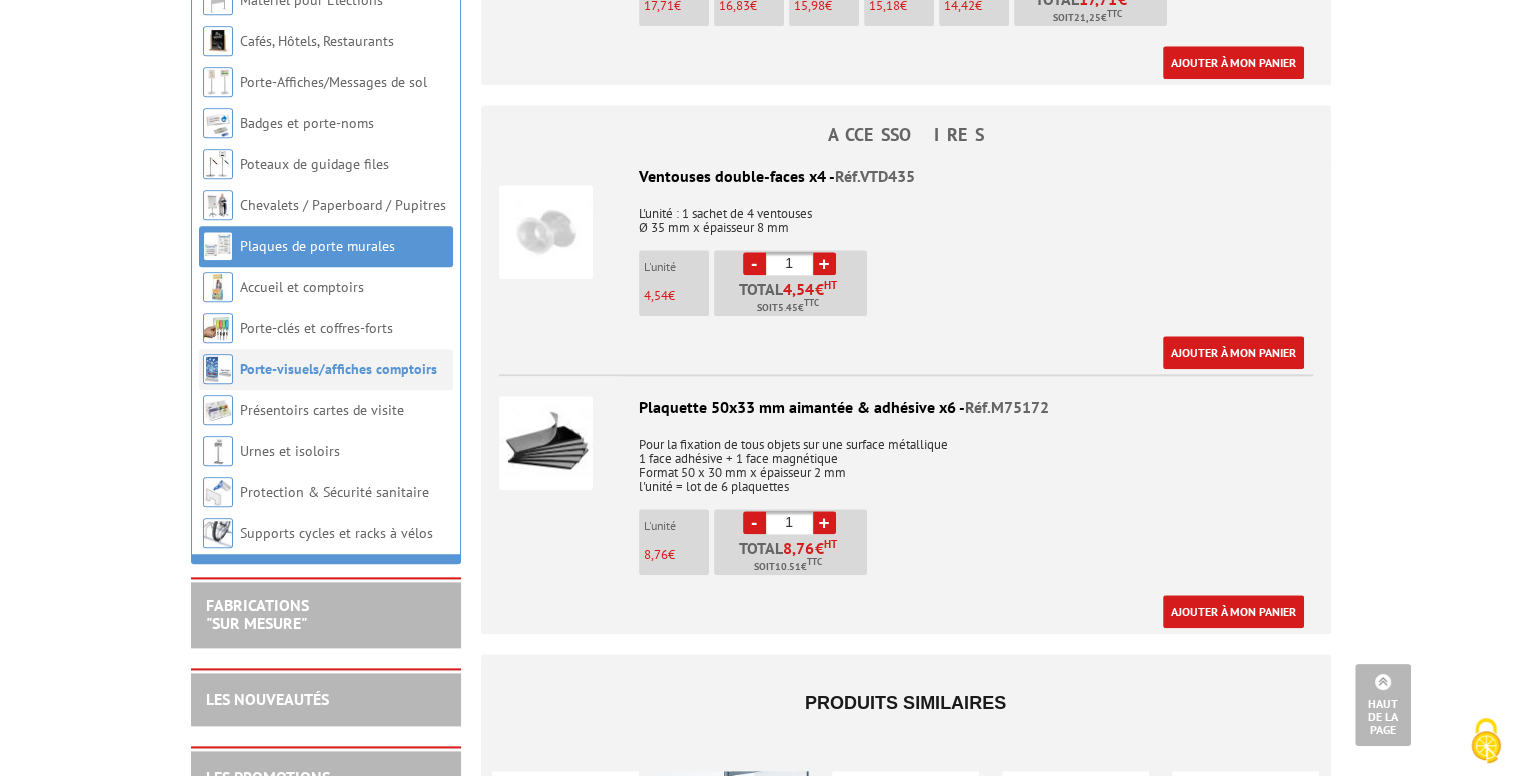 click on "Porte-visuels/affiches comptoirs" at bounding box center (338, 369) 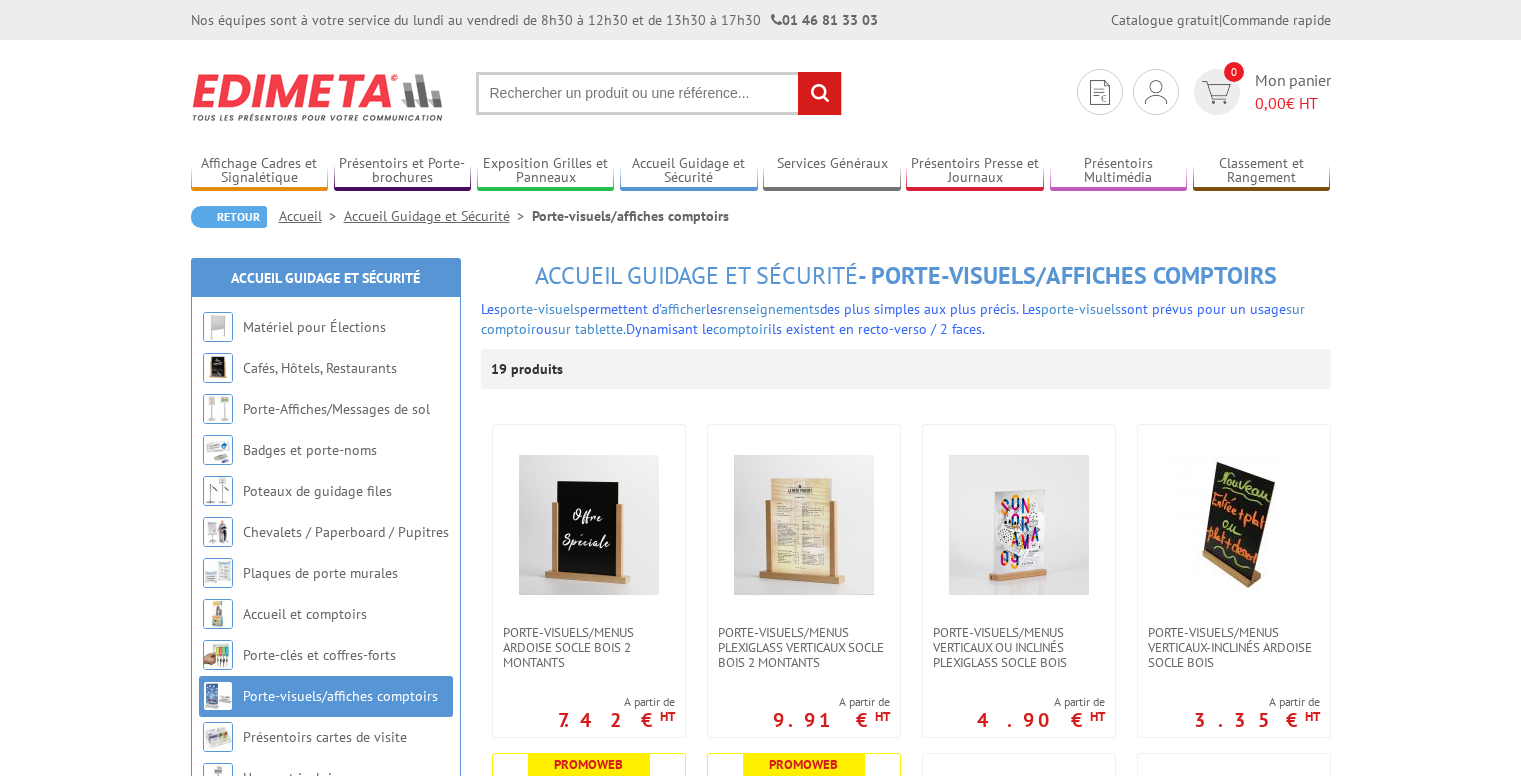 scroll, scrollTop: 0, scrollLeft: 0, axis: both 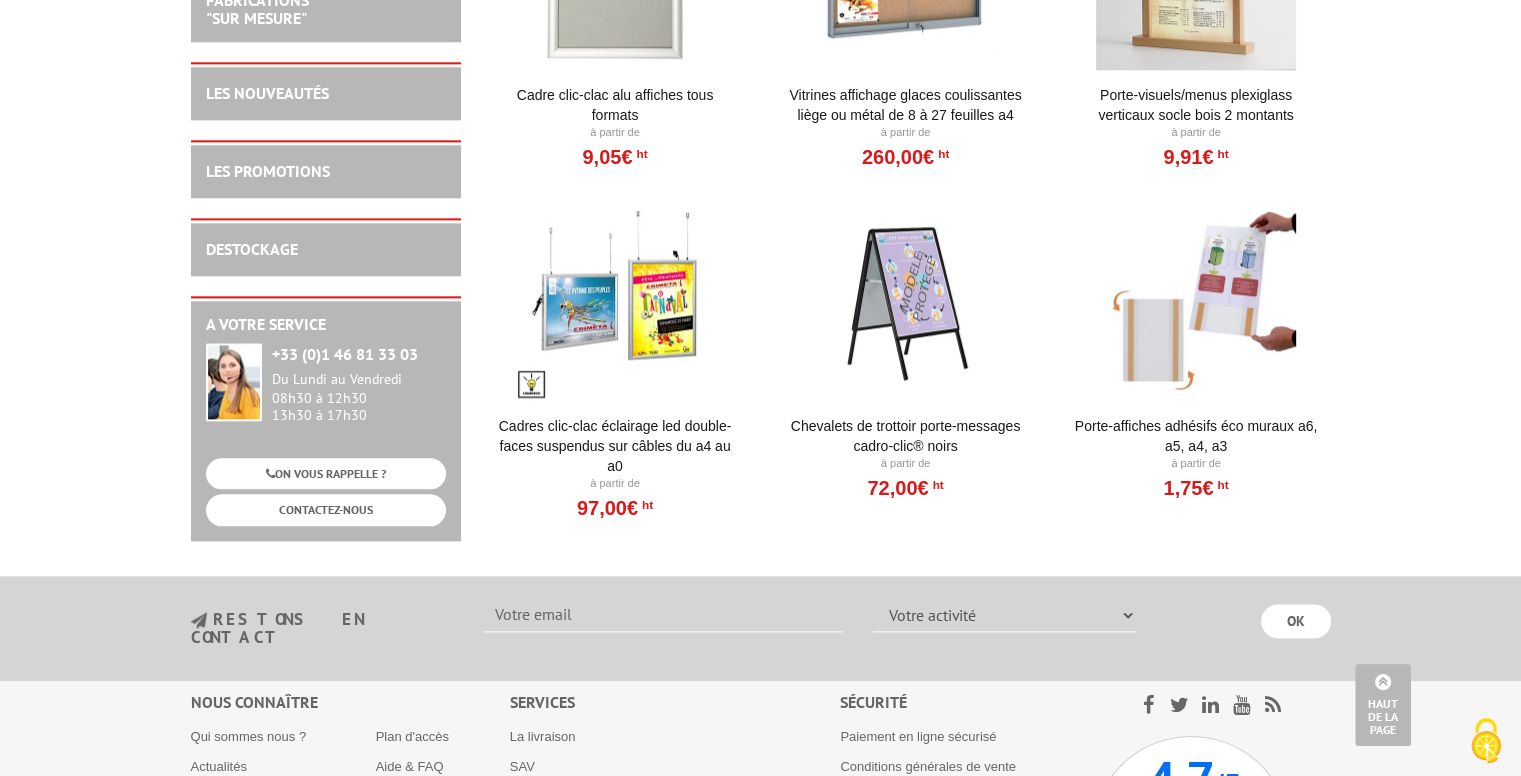 drag, startPoint x: 261, startPoint y: 0, endPoint x: 918, endPoint y: 354, distance: 746.3009 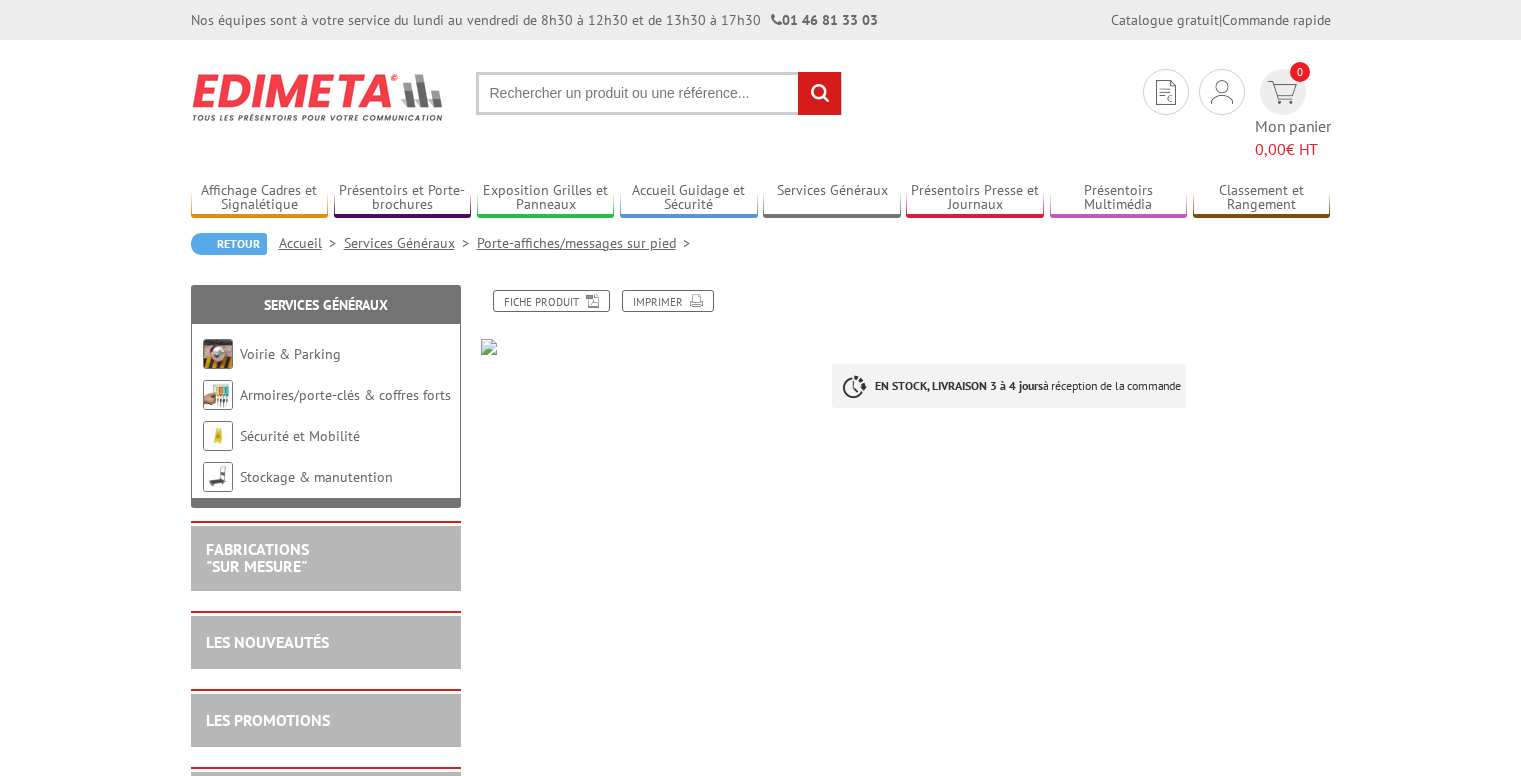scroll, scrollTop: 0, scrollLeft: 0, axis: both 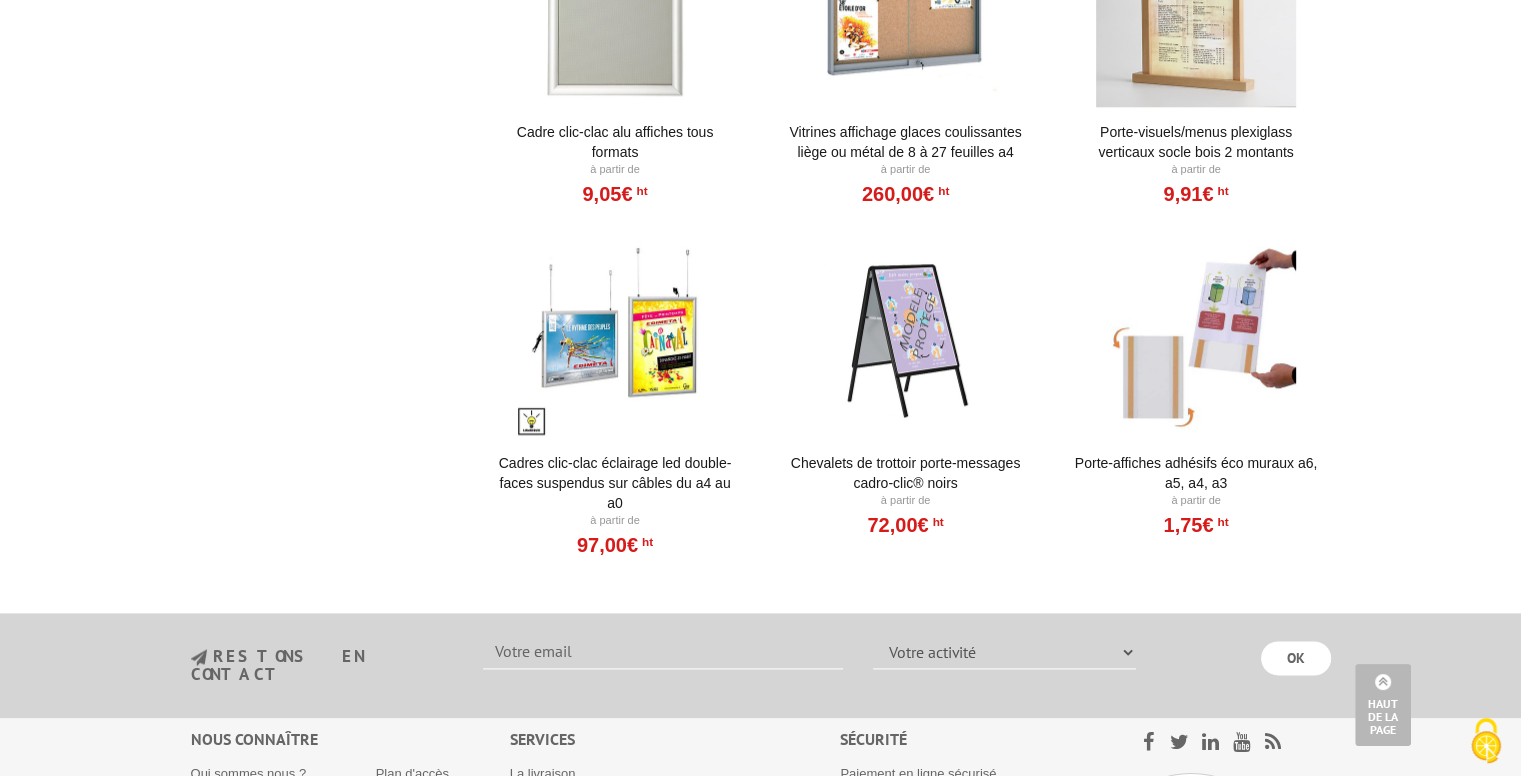 click at bounding box center [905, 338] 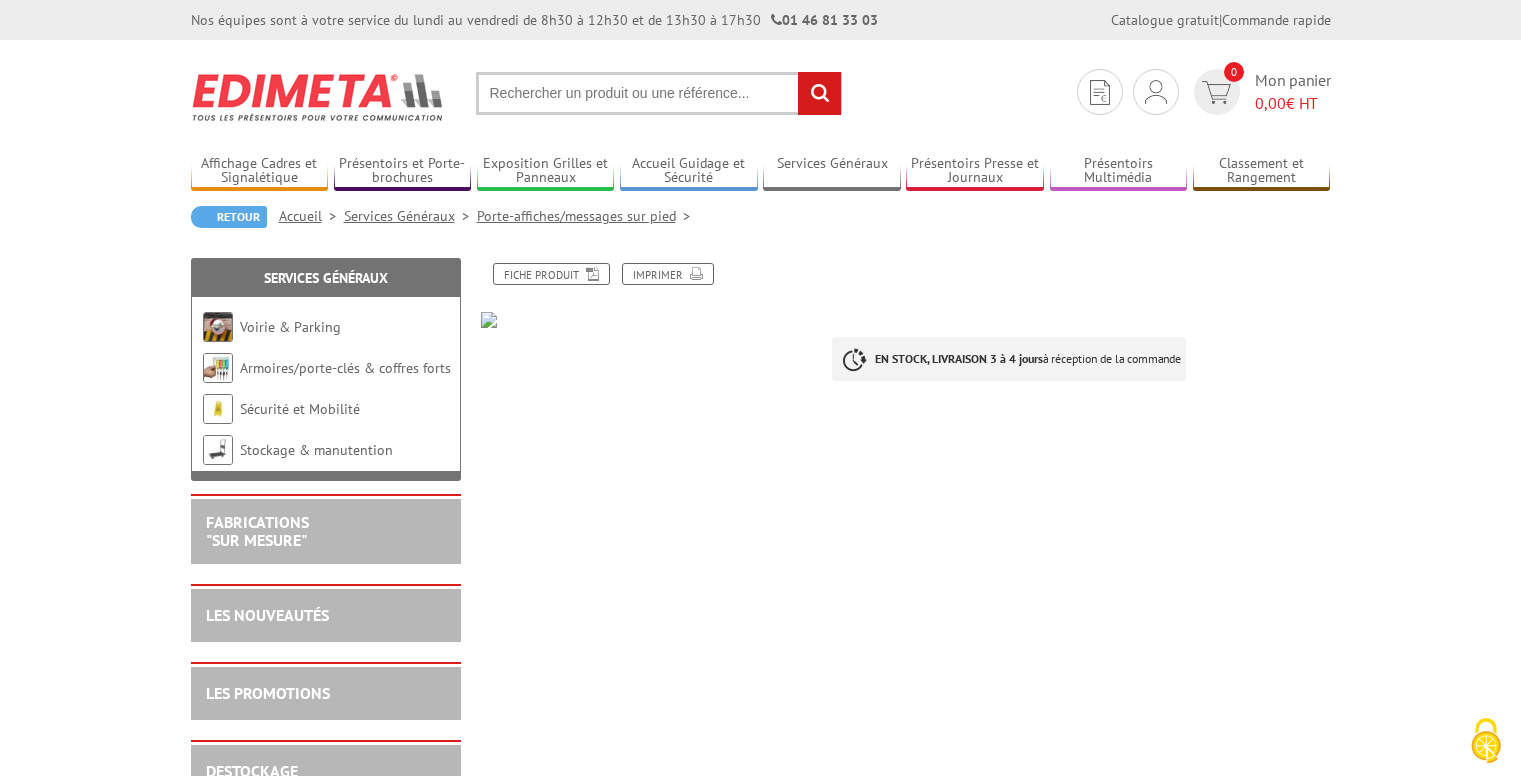 scroll, scrollTop: 0, scrollLeft: 0, axis: both 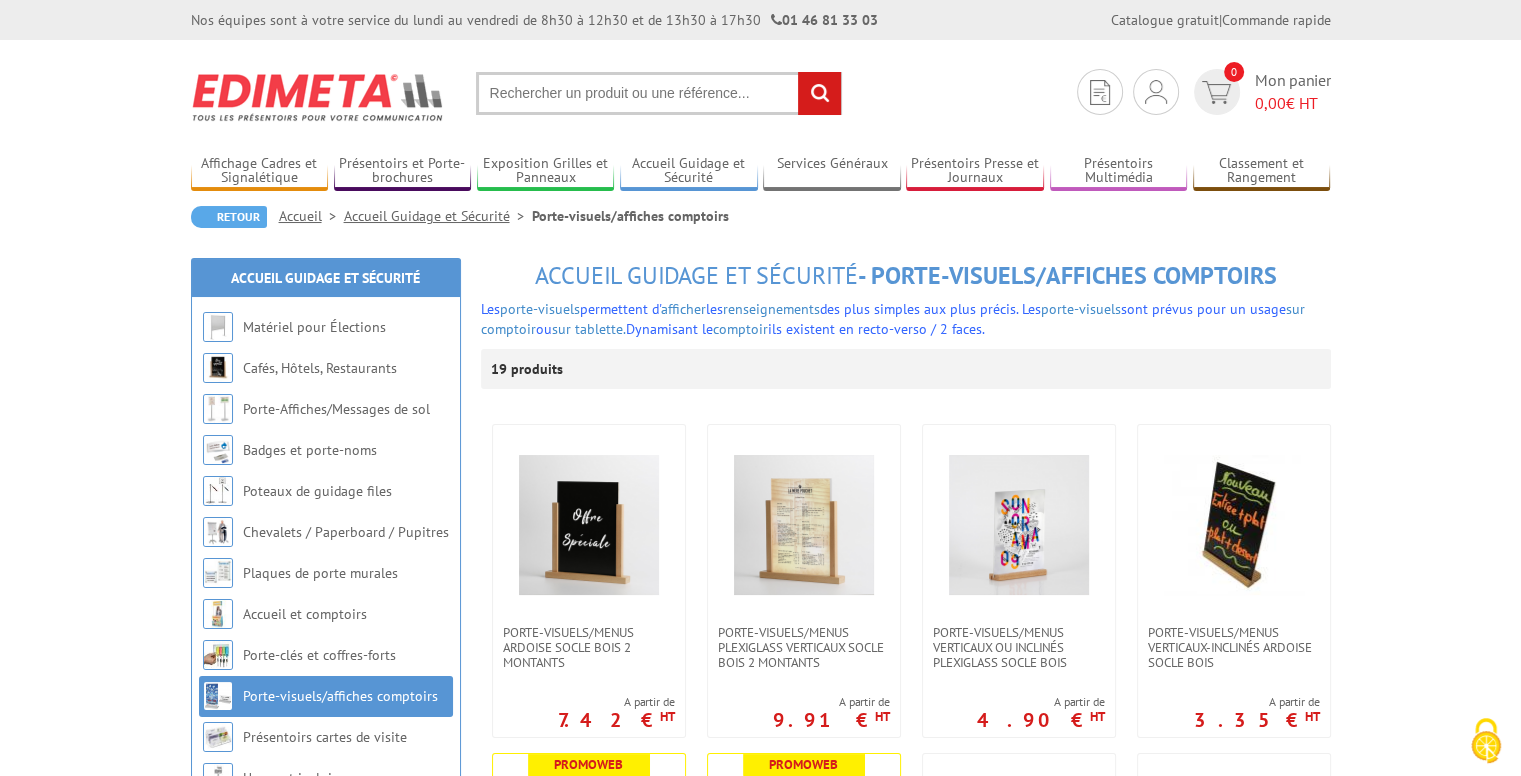 click at bounding box center (659, 93) 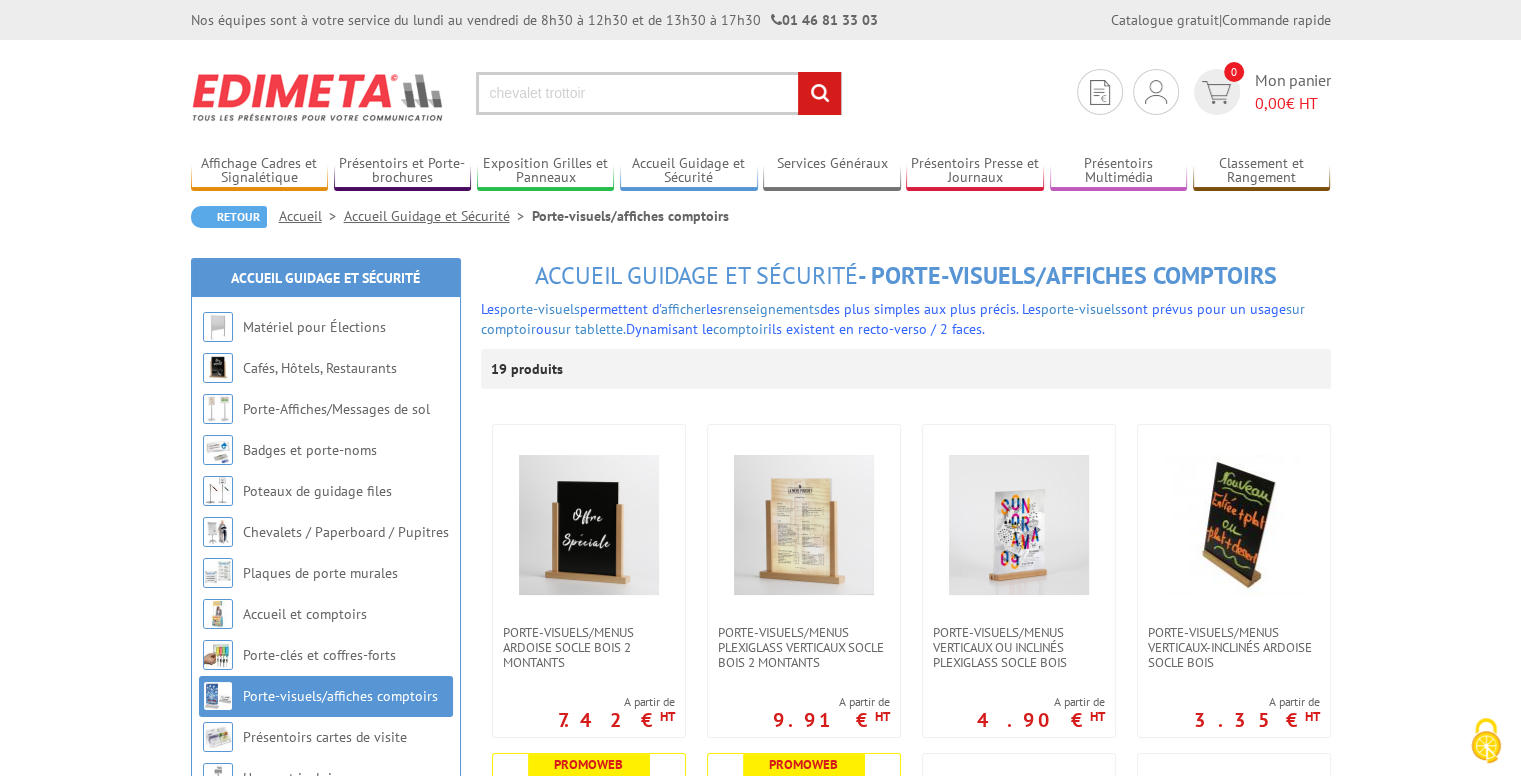 type on "chevalet trottoir" 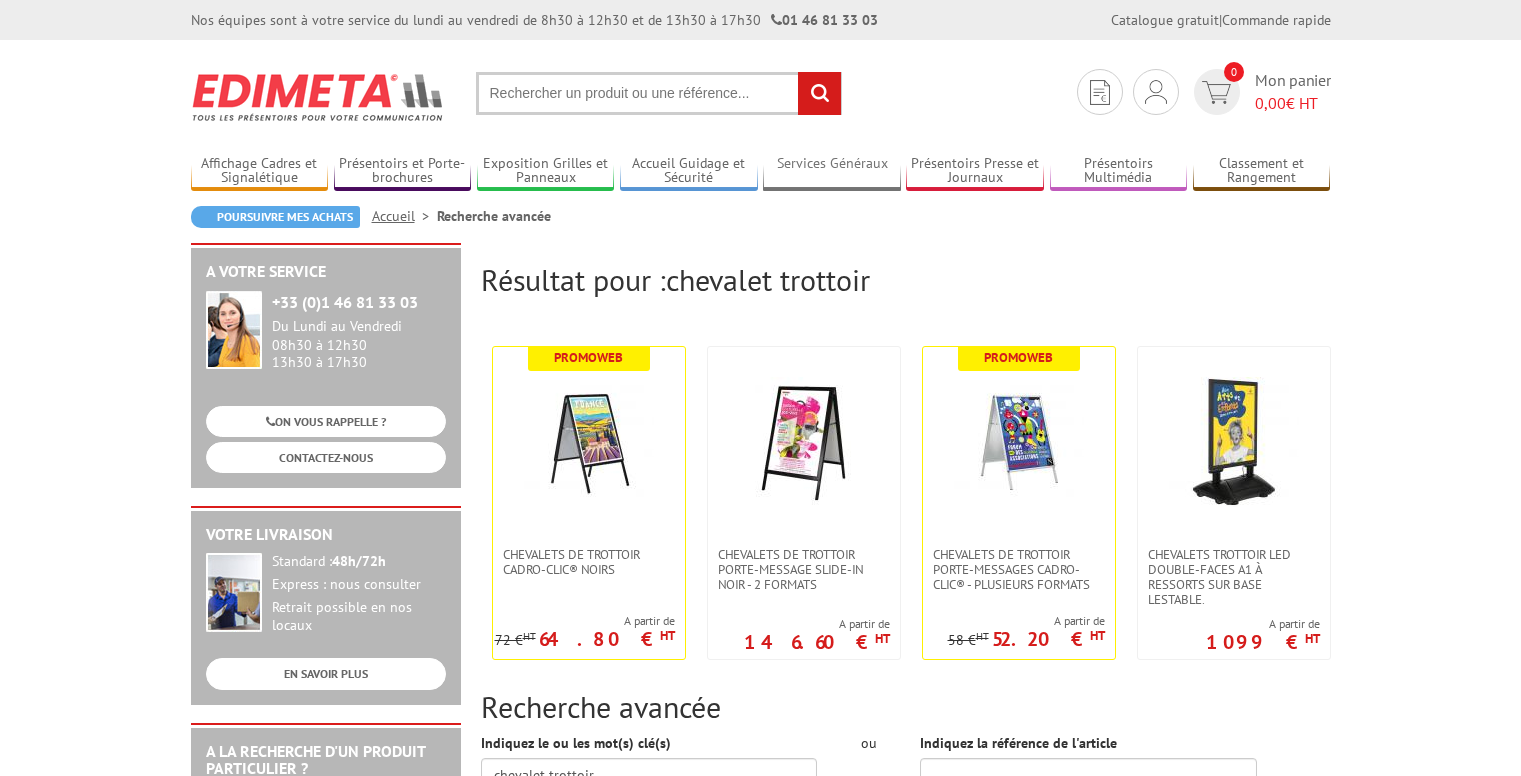 scroll, scrollTop: 0, scrollLeft: 0, axis: both 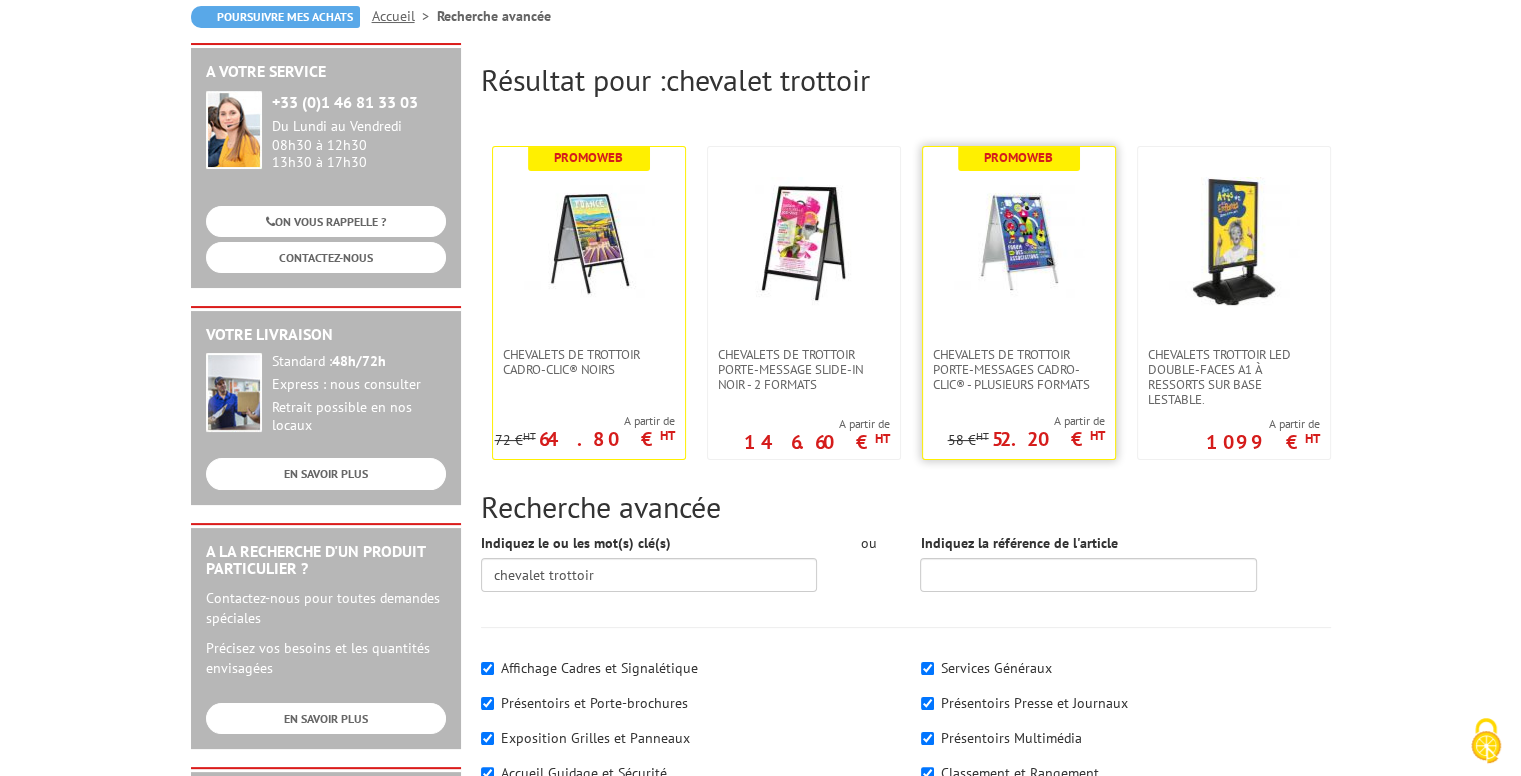 click at bounding box center (1019, 247) 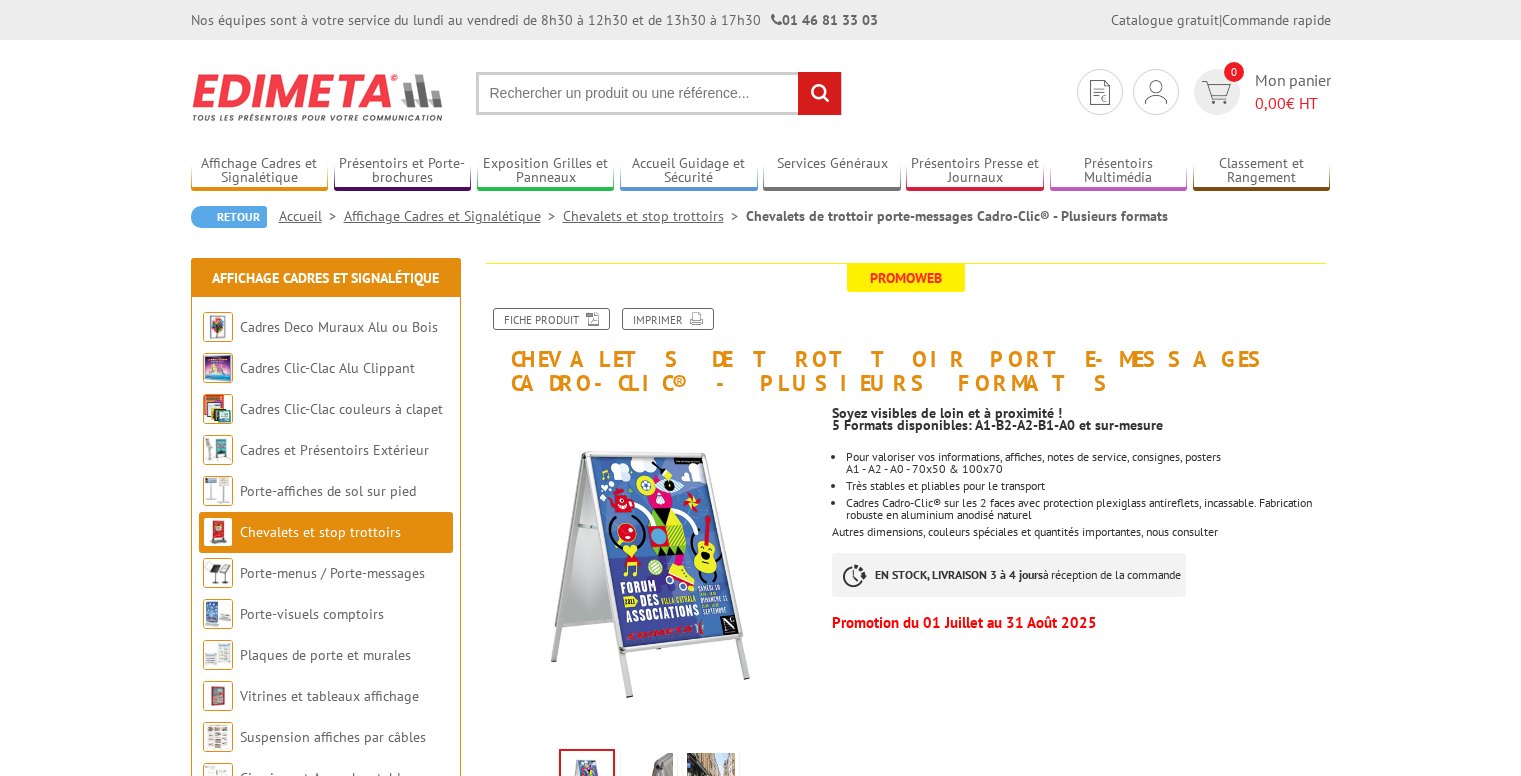 scroll, scrollTop: 0, scrollLeft: 0, axis: both 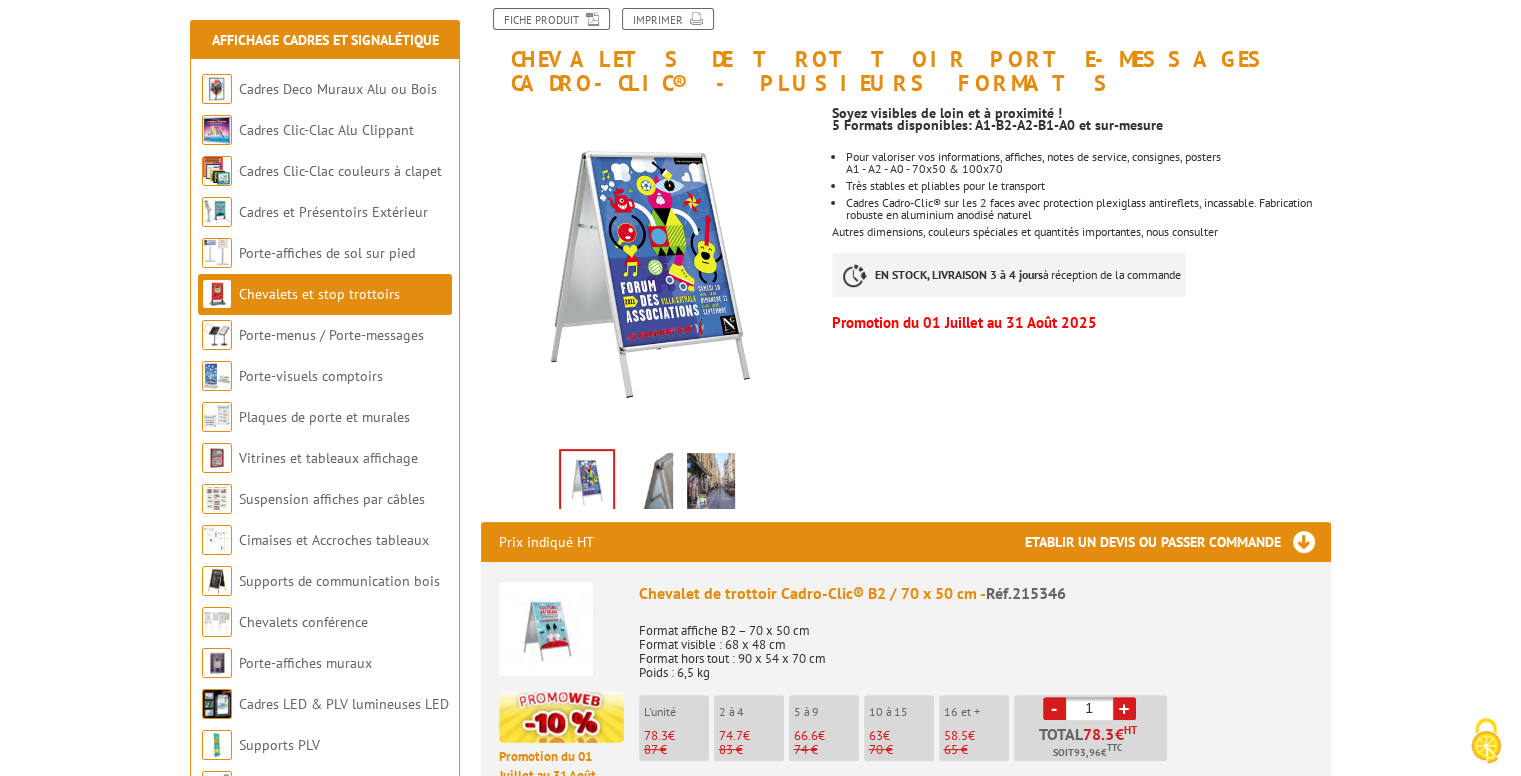 click at bounding box center [711, 484] 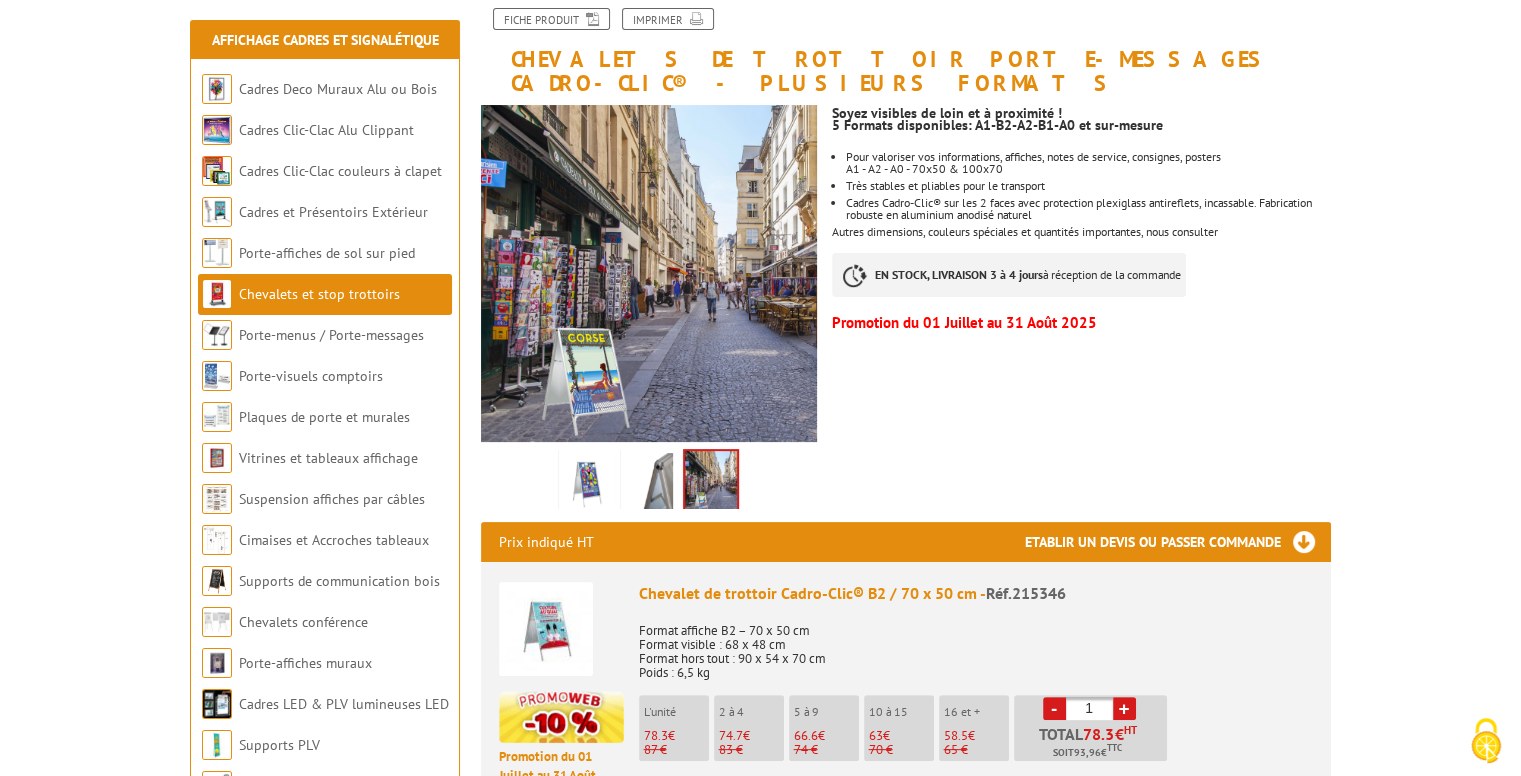 click at bounding box center [649, 484] 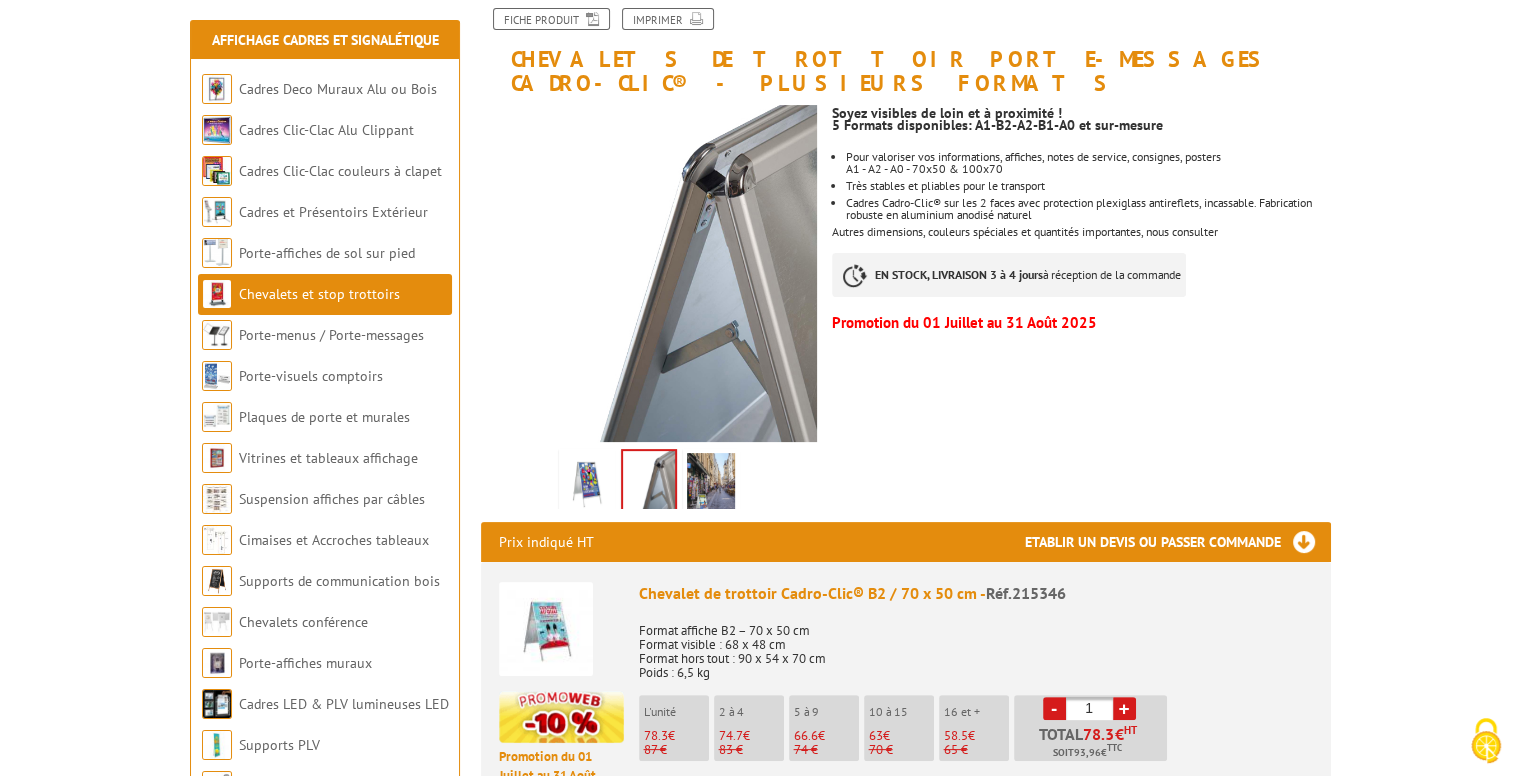 click at bounding box center (587, 484) 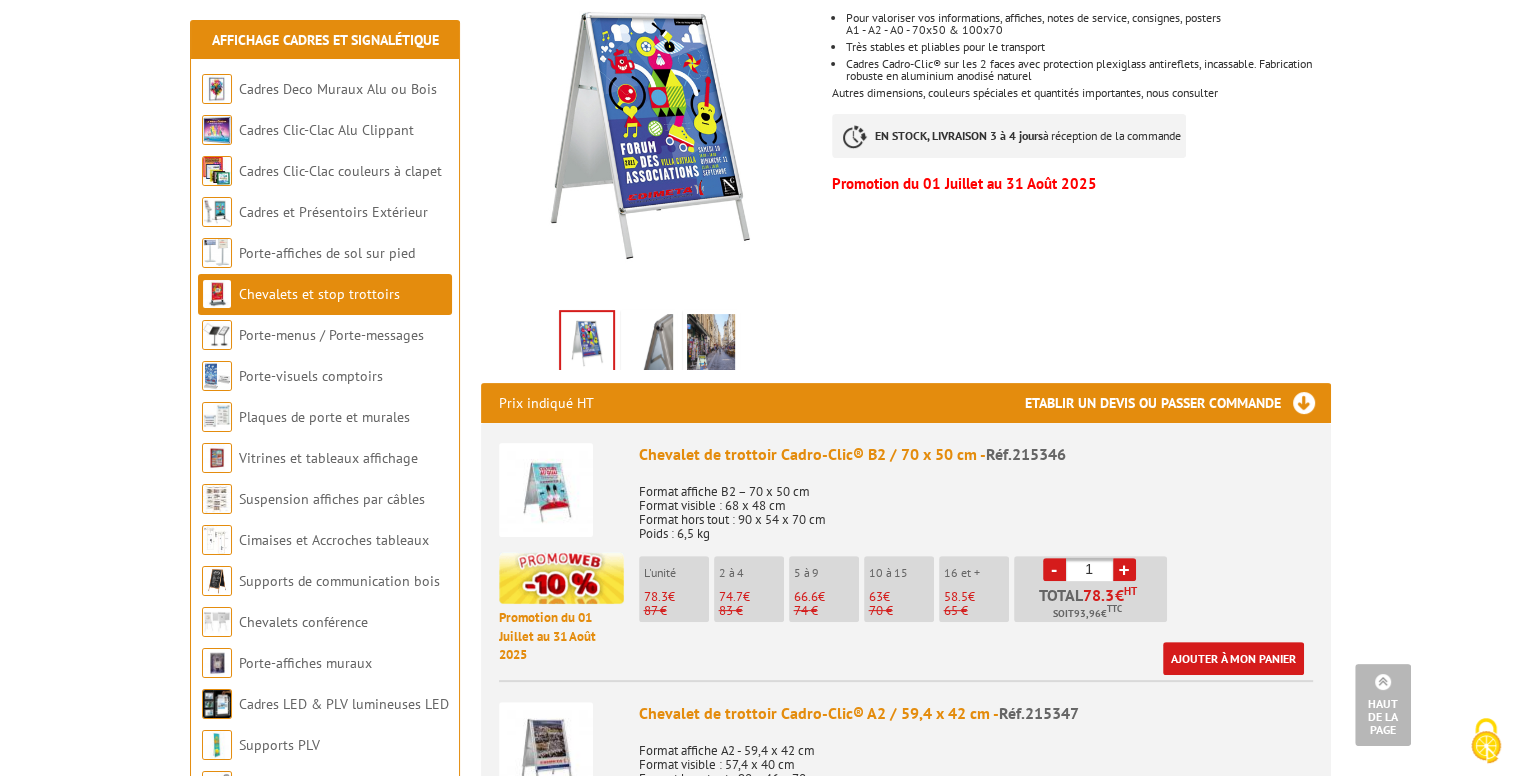 scroll, scrollTop: 400, scrollLeft: 0, axis: vertical 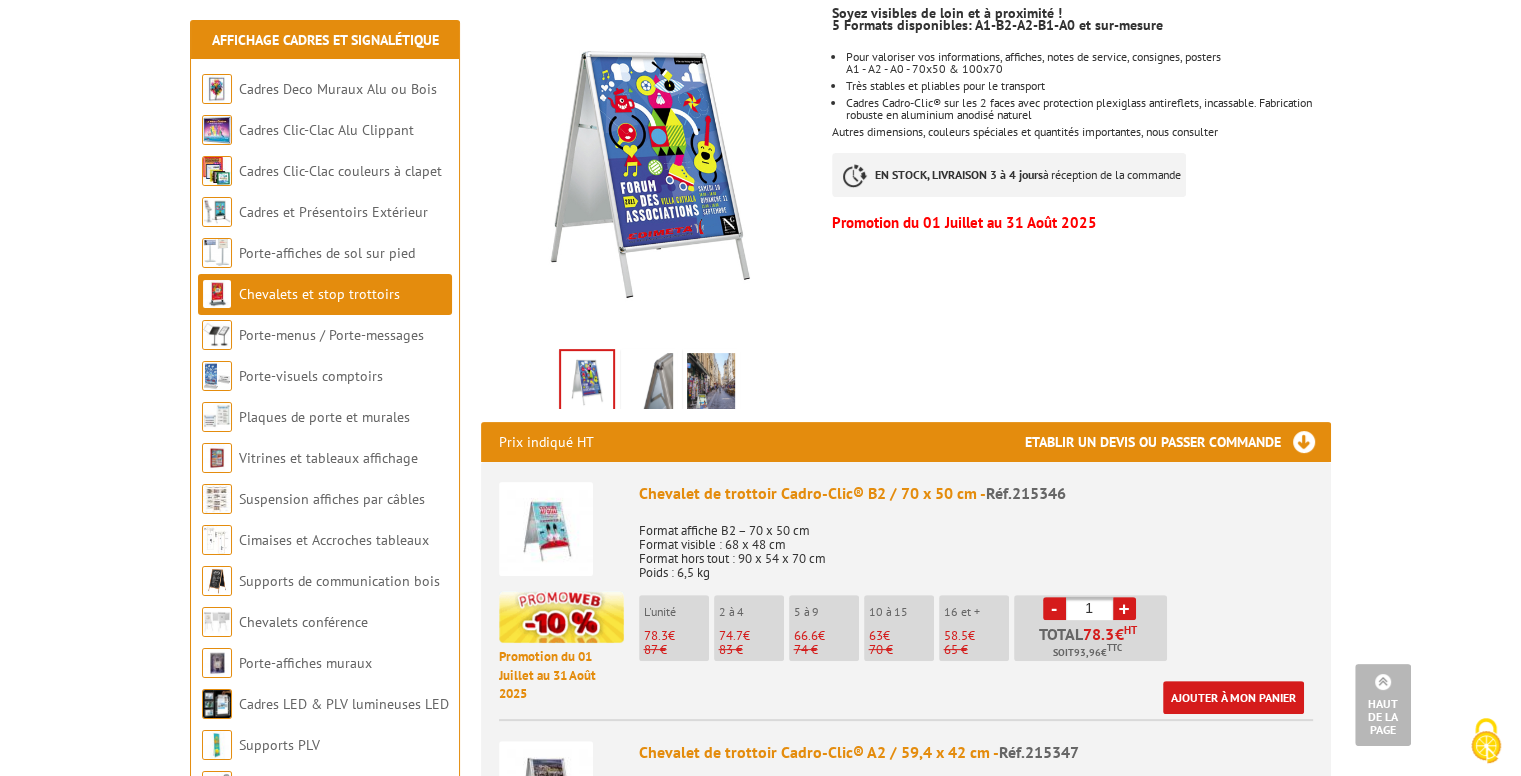click at bounding box center (649, 384) 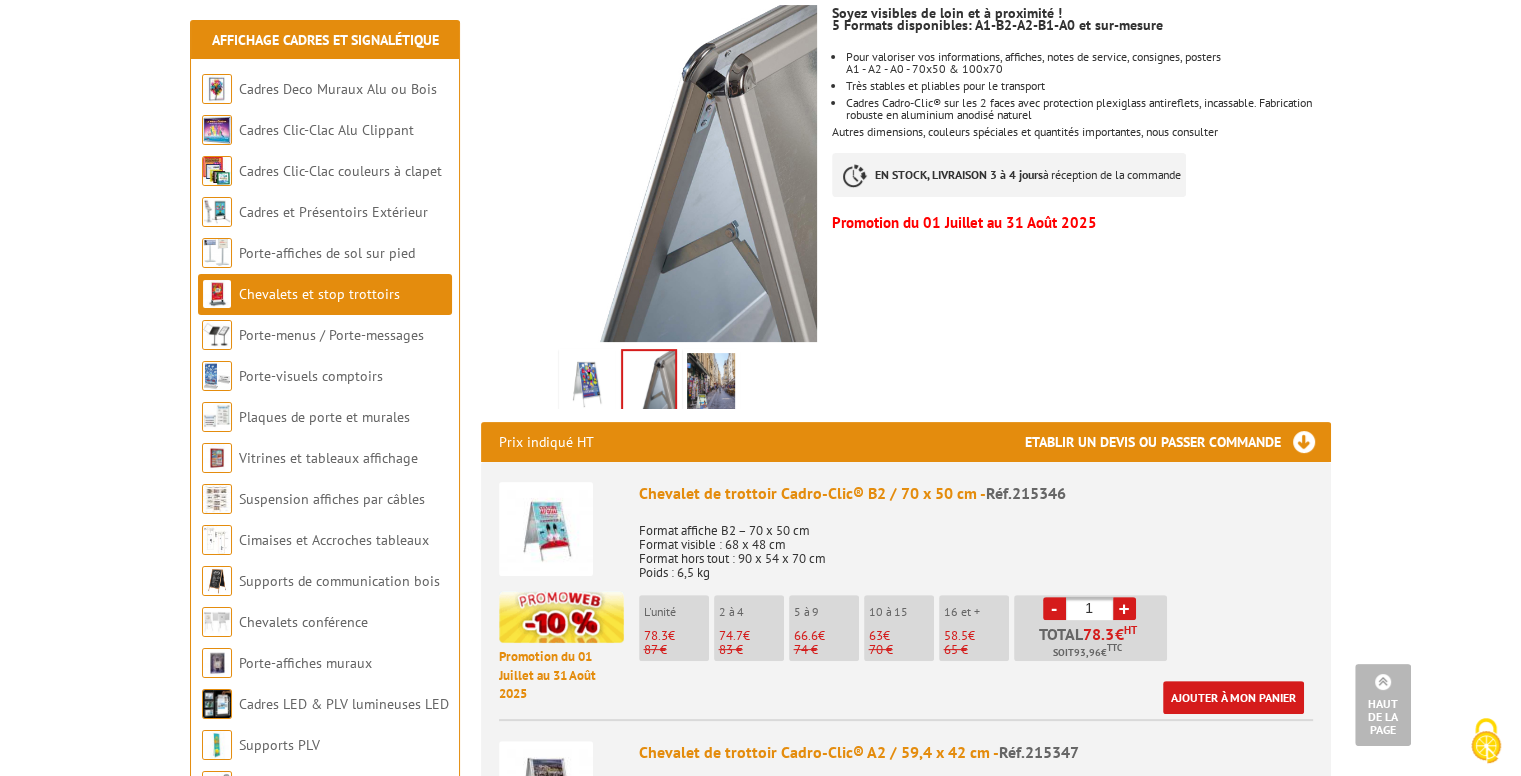 click at bounding box center [587, 384] 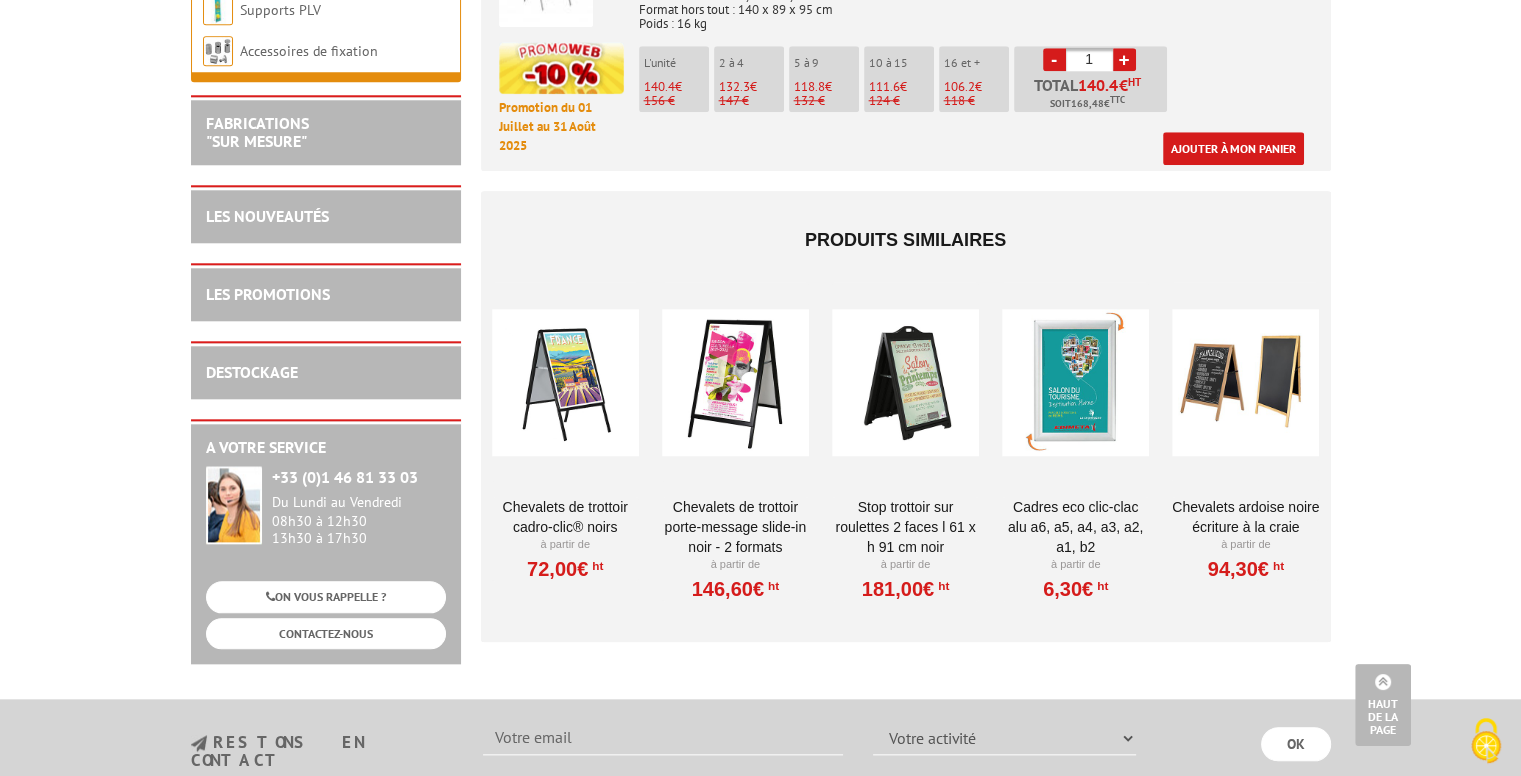scroll, scrollTop: 2000, scrollLeft: 0, axis: vertical 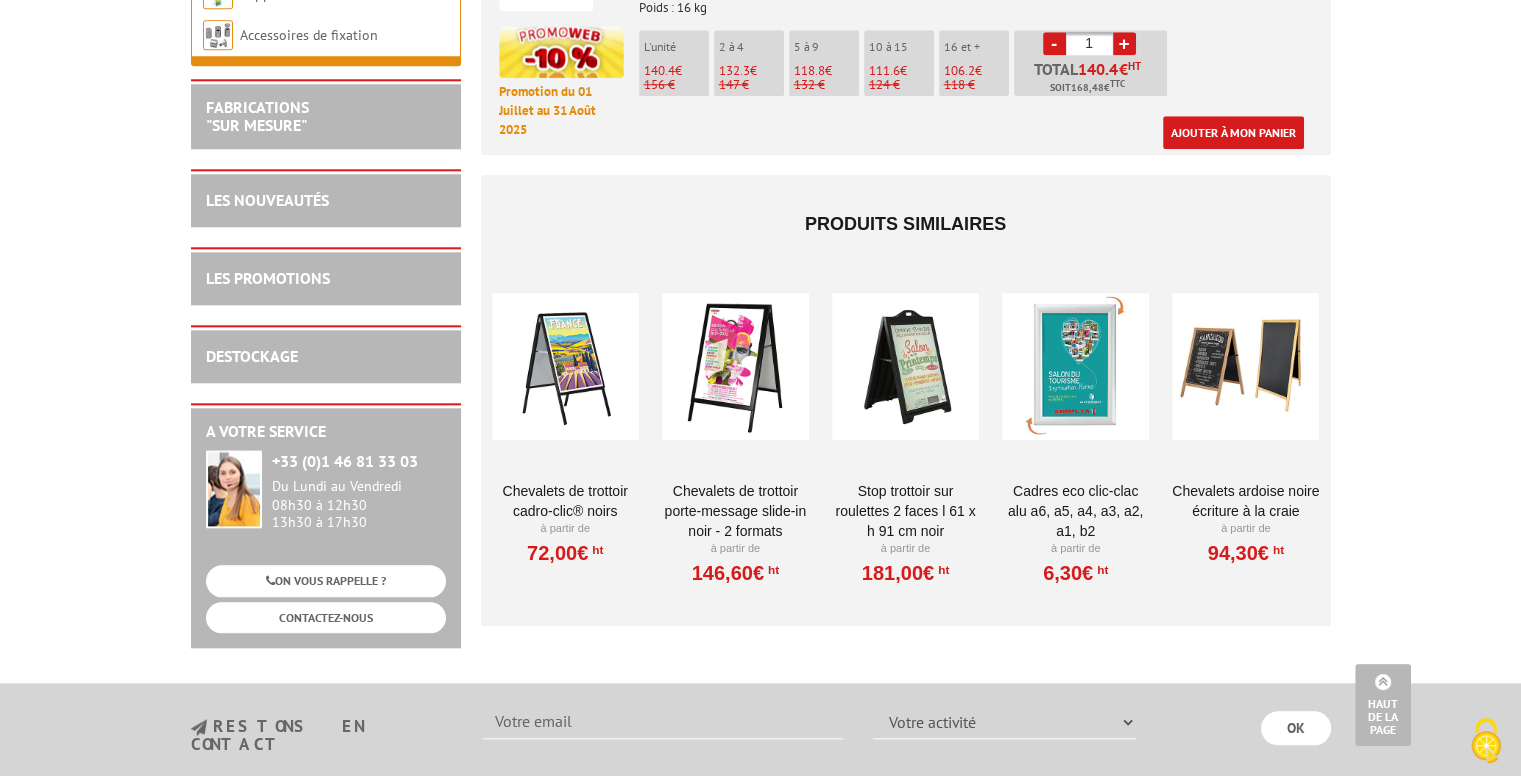click at bounding box center [1245, 366] 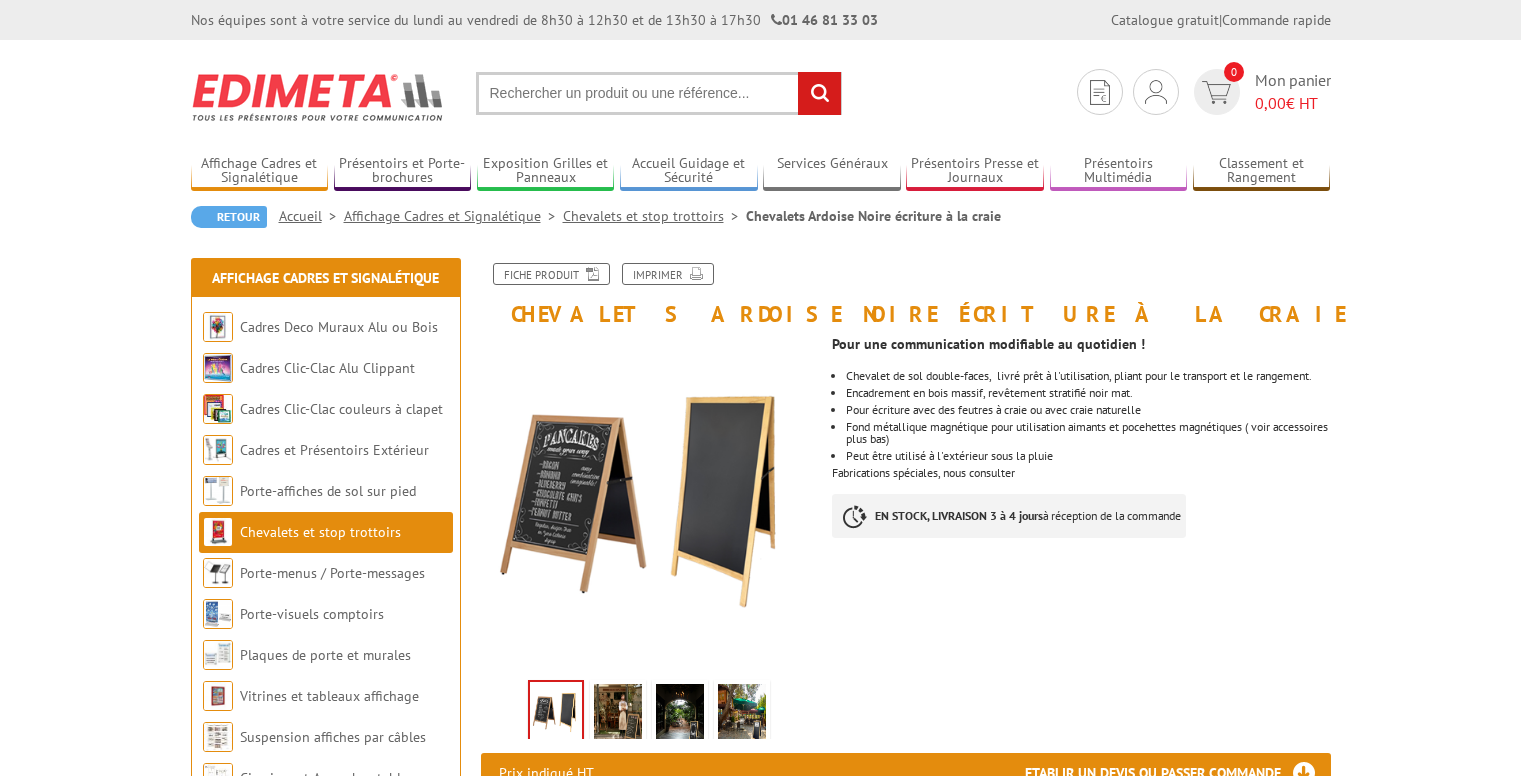 scroll, scrollTop: 0, scrollLeft: 0, axis: both 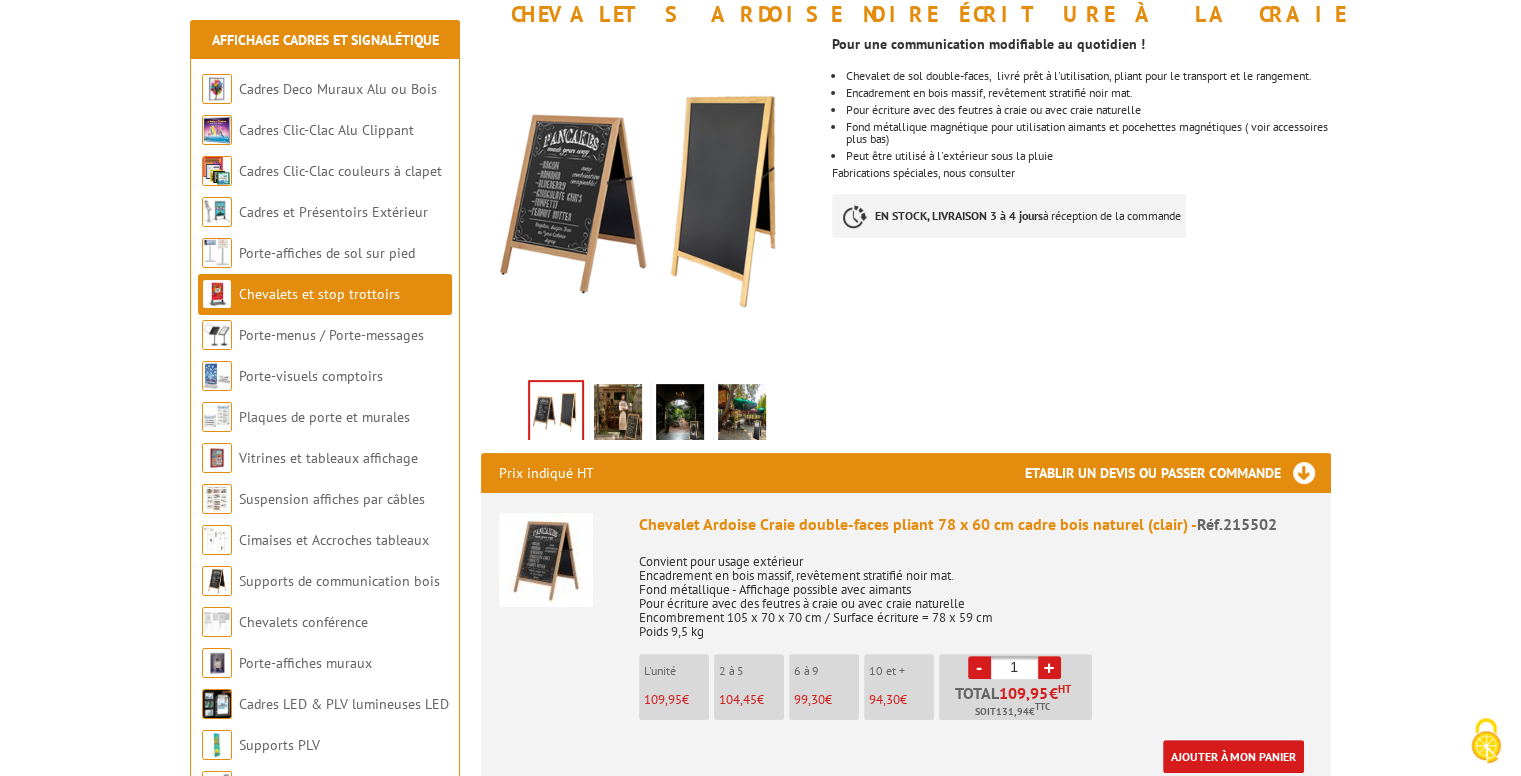 click at bounding box center (618, 415) 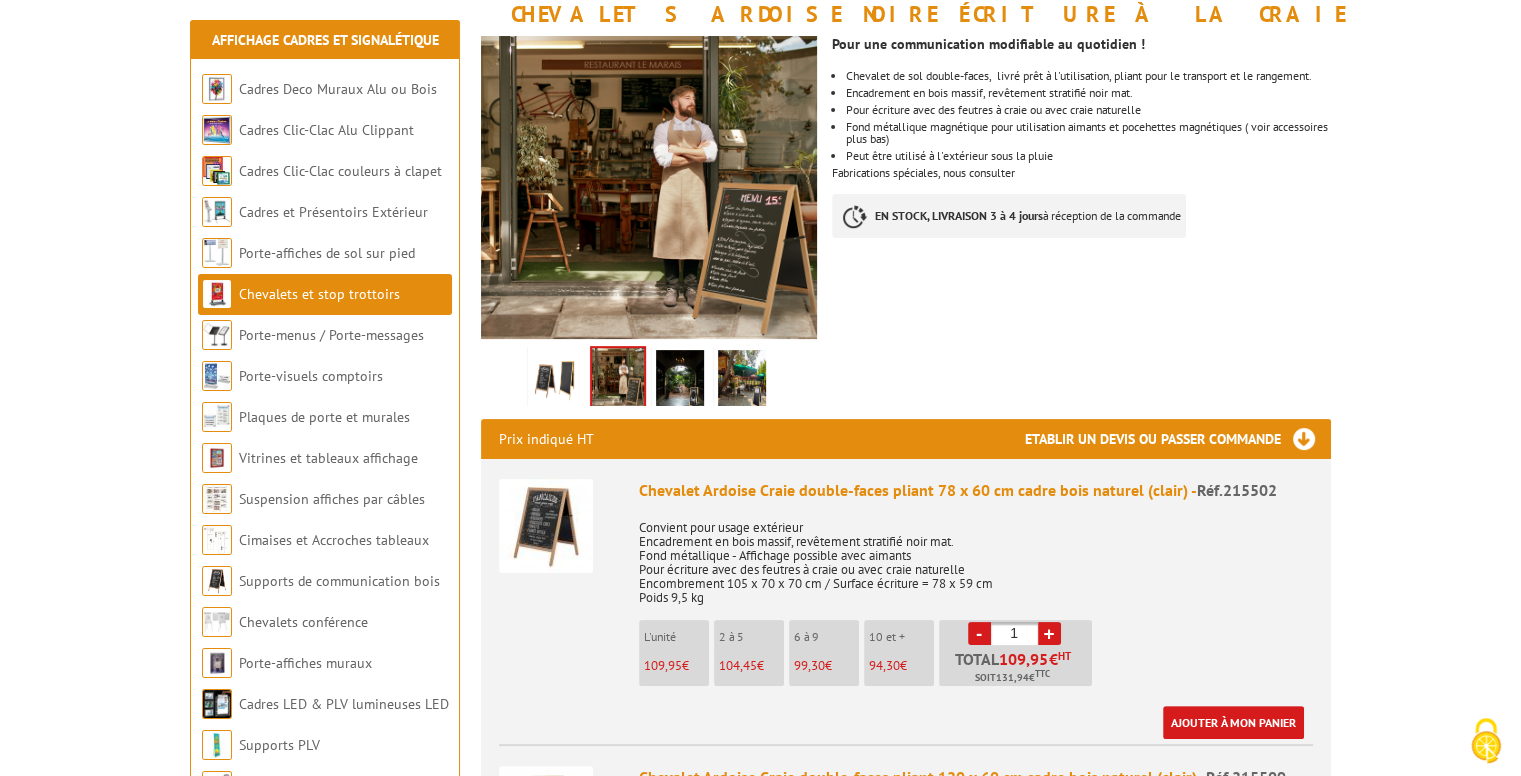click at bounding box center [742, 381] 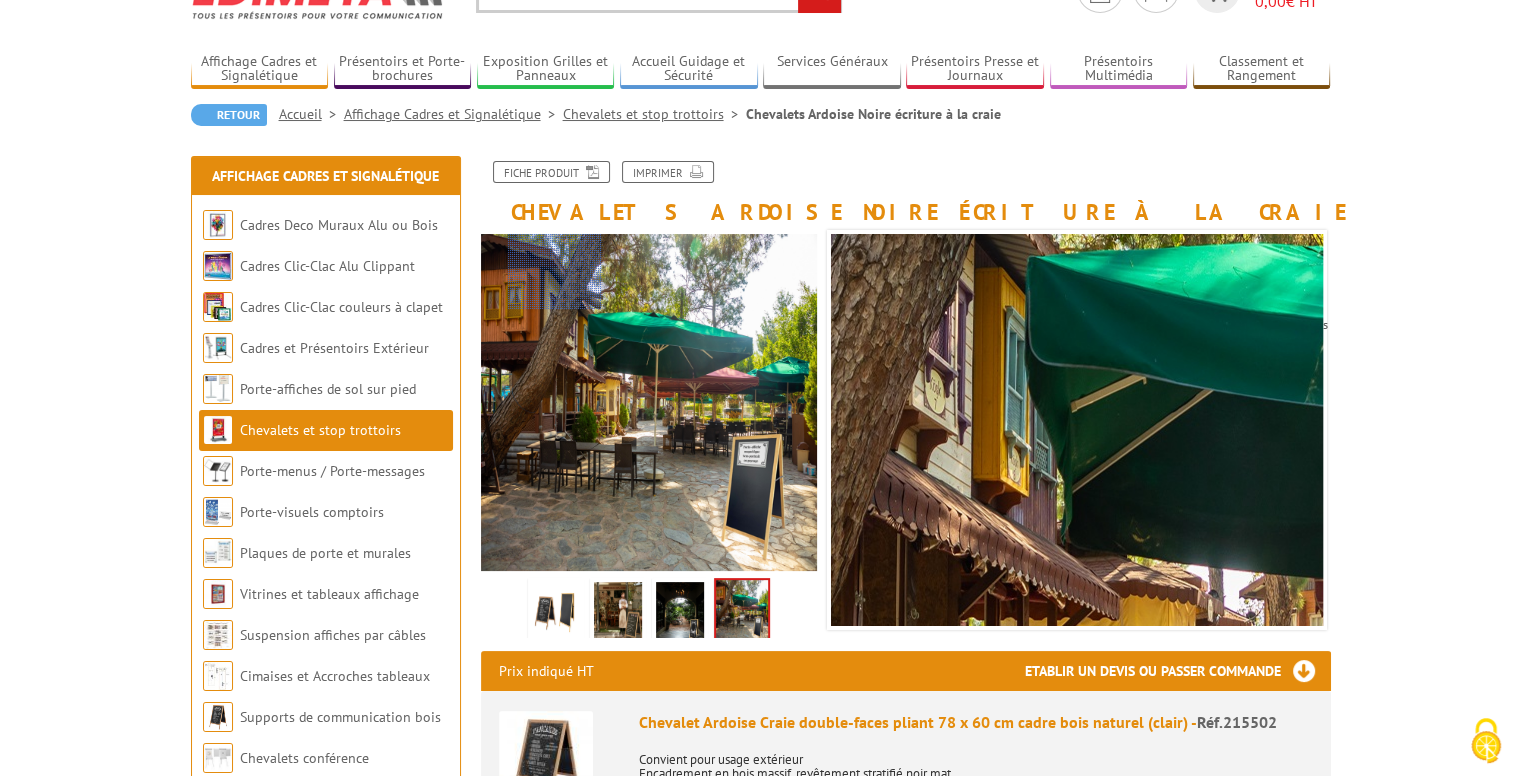 scroll, scrollTop: 100, scrollLeft: 0, axis: vertical 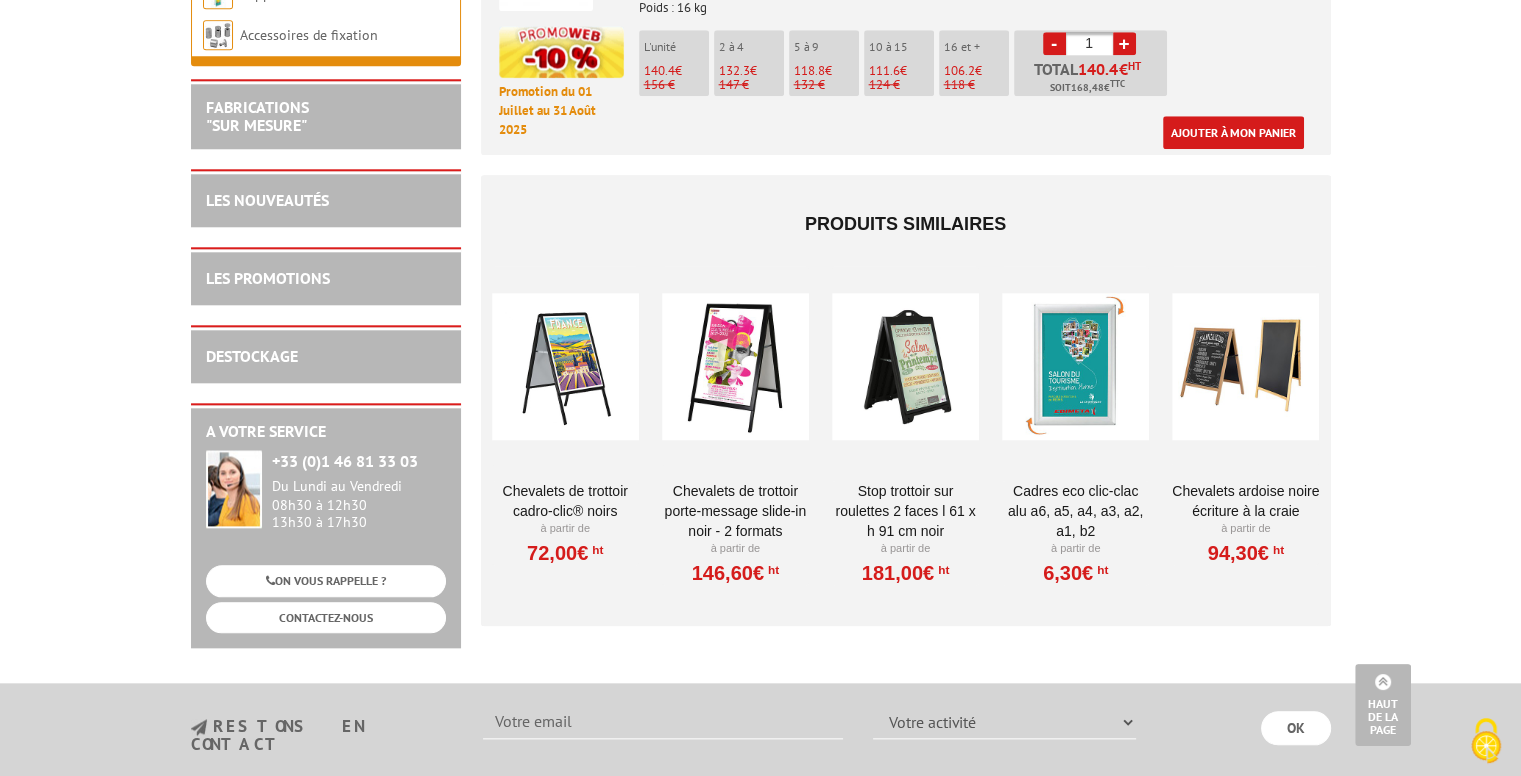 click at bounding box center [905, 366] 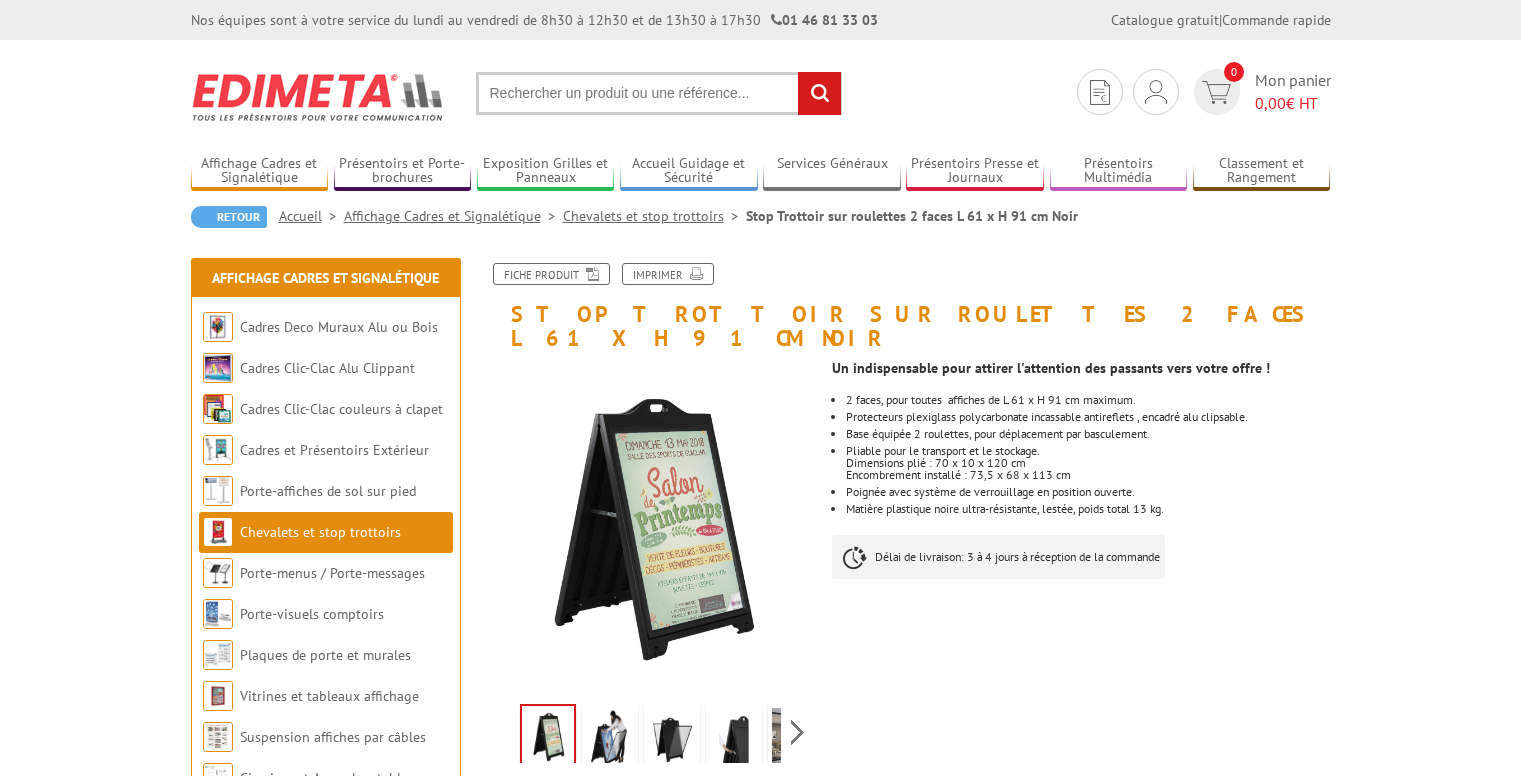 scroll, scrollTop: 0, scrollLeft: 0, axis: both 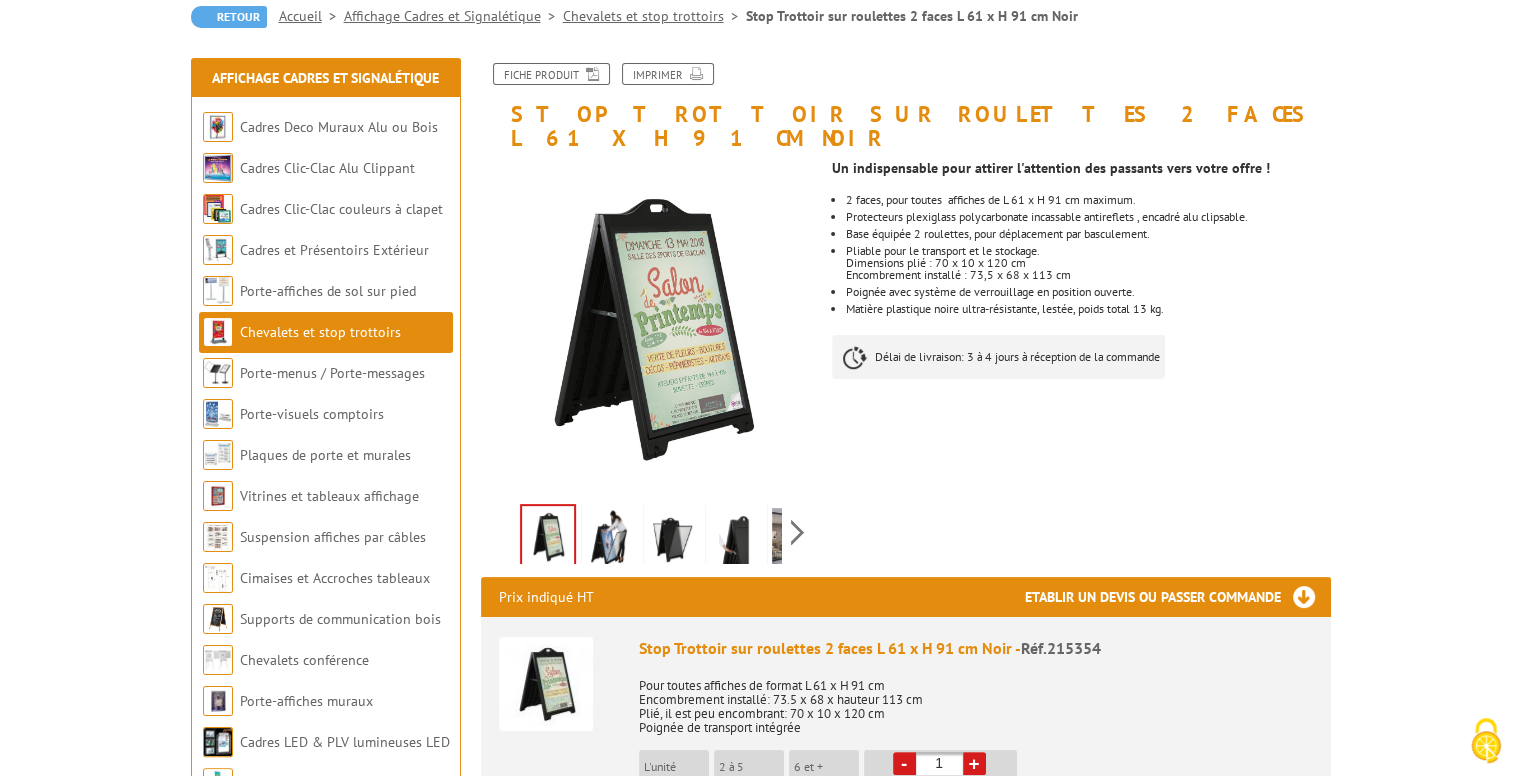 click at bounding box center [610, 539] 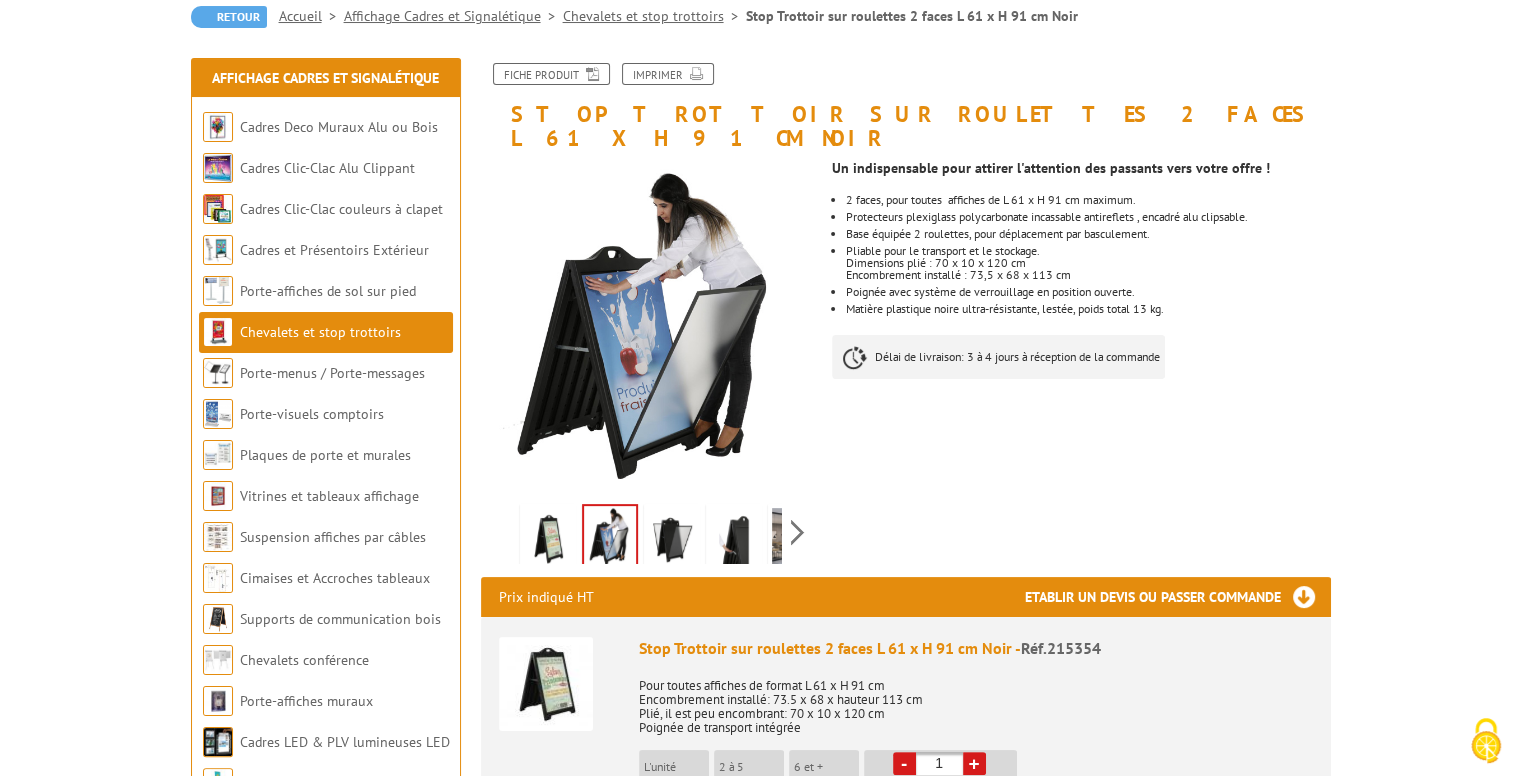 click at bounding box center (672, 539) 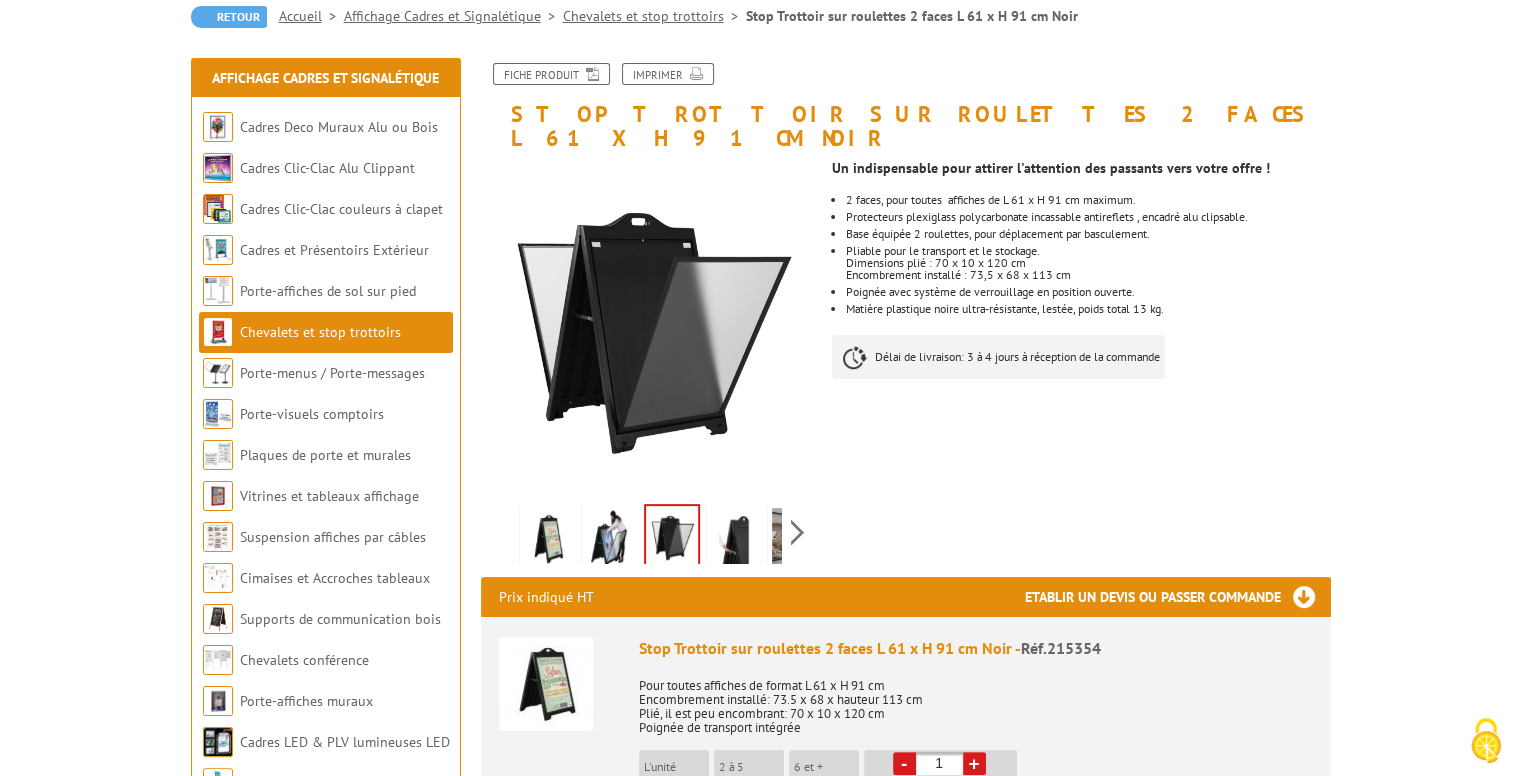 click at bounding box center [734, 539] 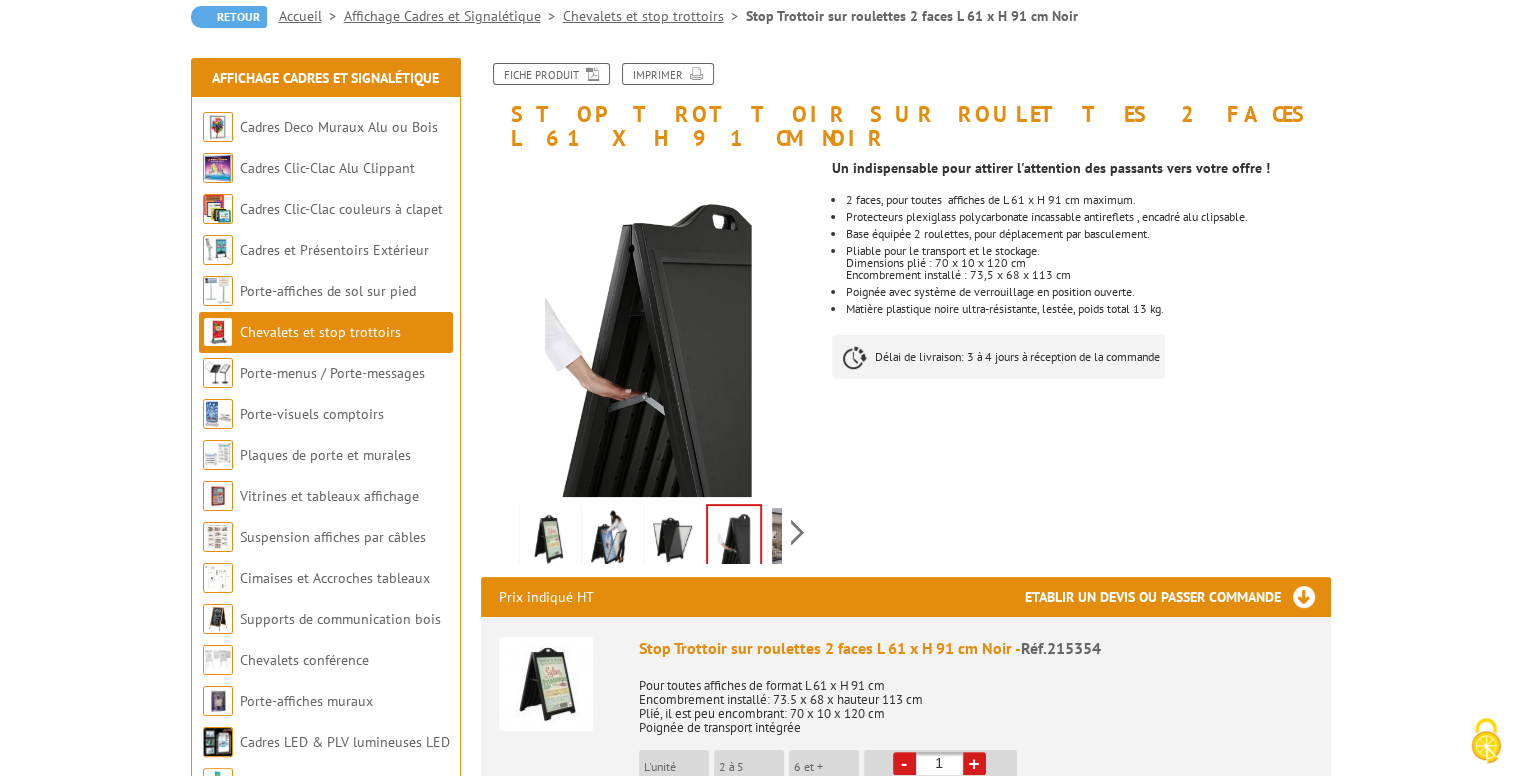 click at bounding box center [796, 539] 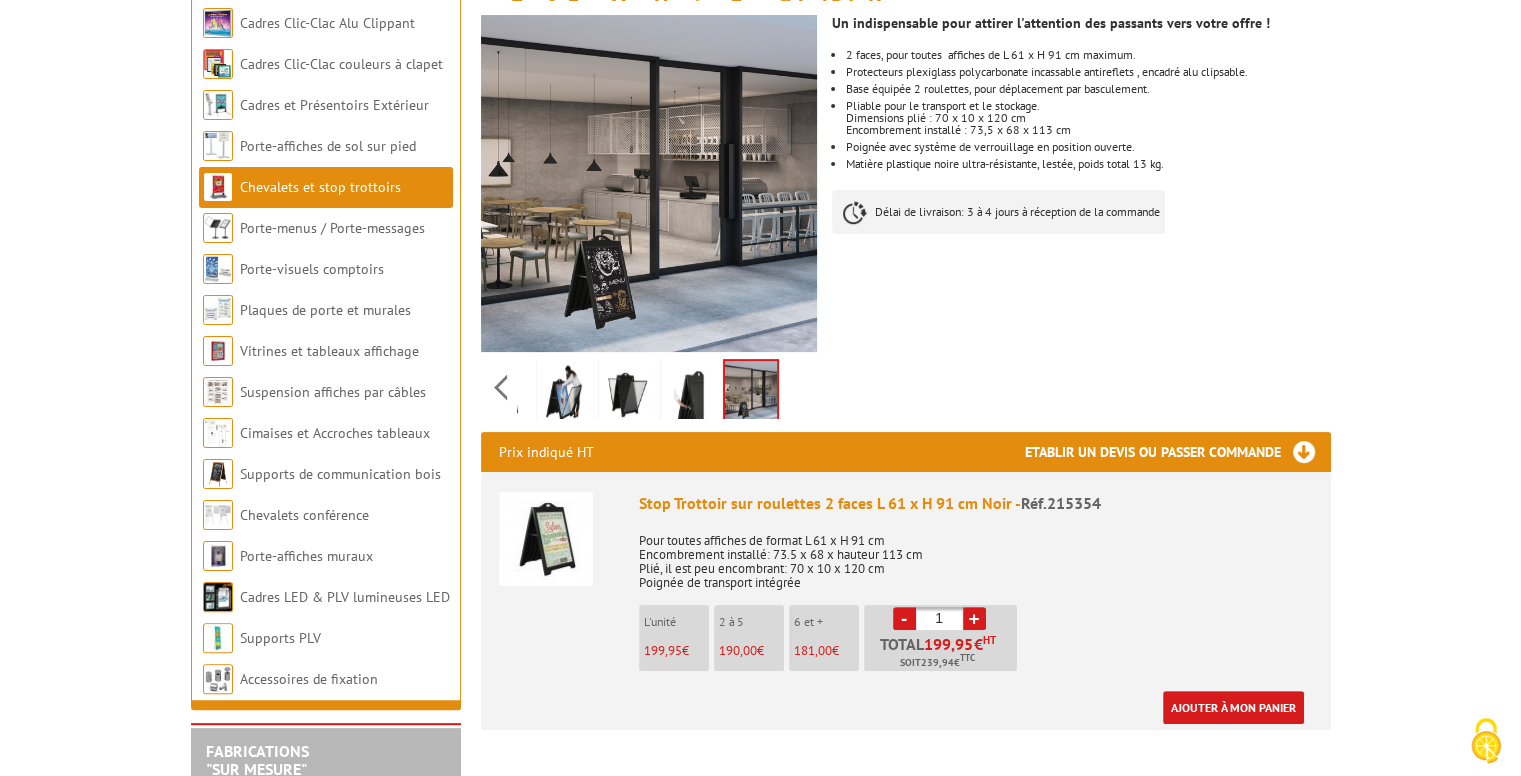 scroll, scrollTop: 400, scrollLeft: 0, axis: vertical 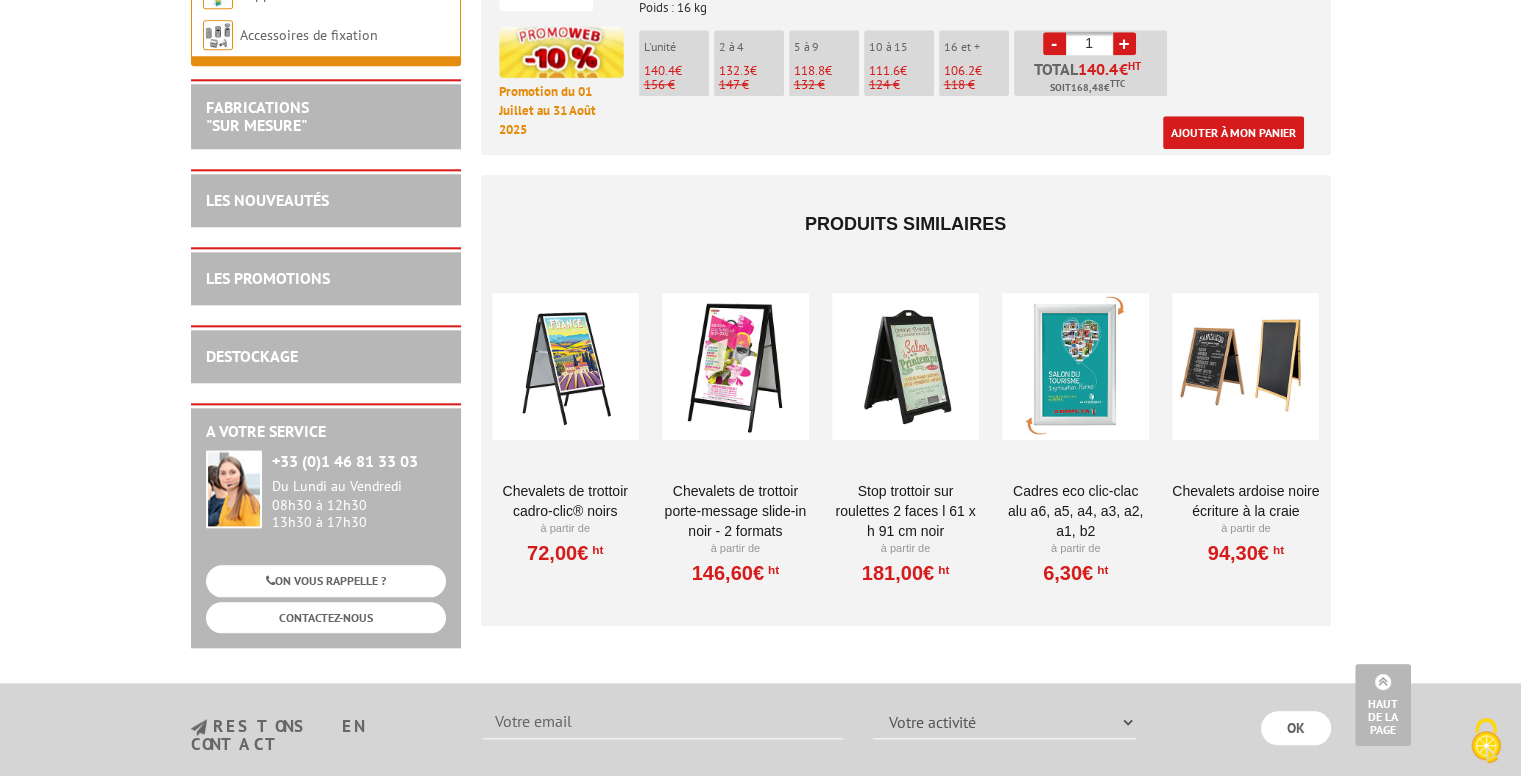 click at bounding box center (565, 366) 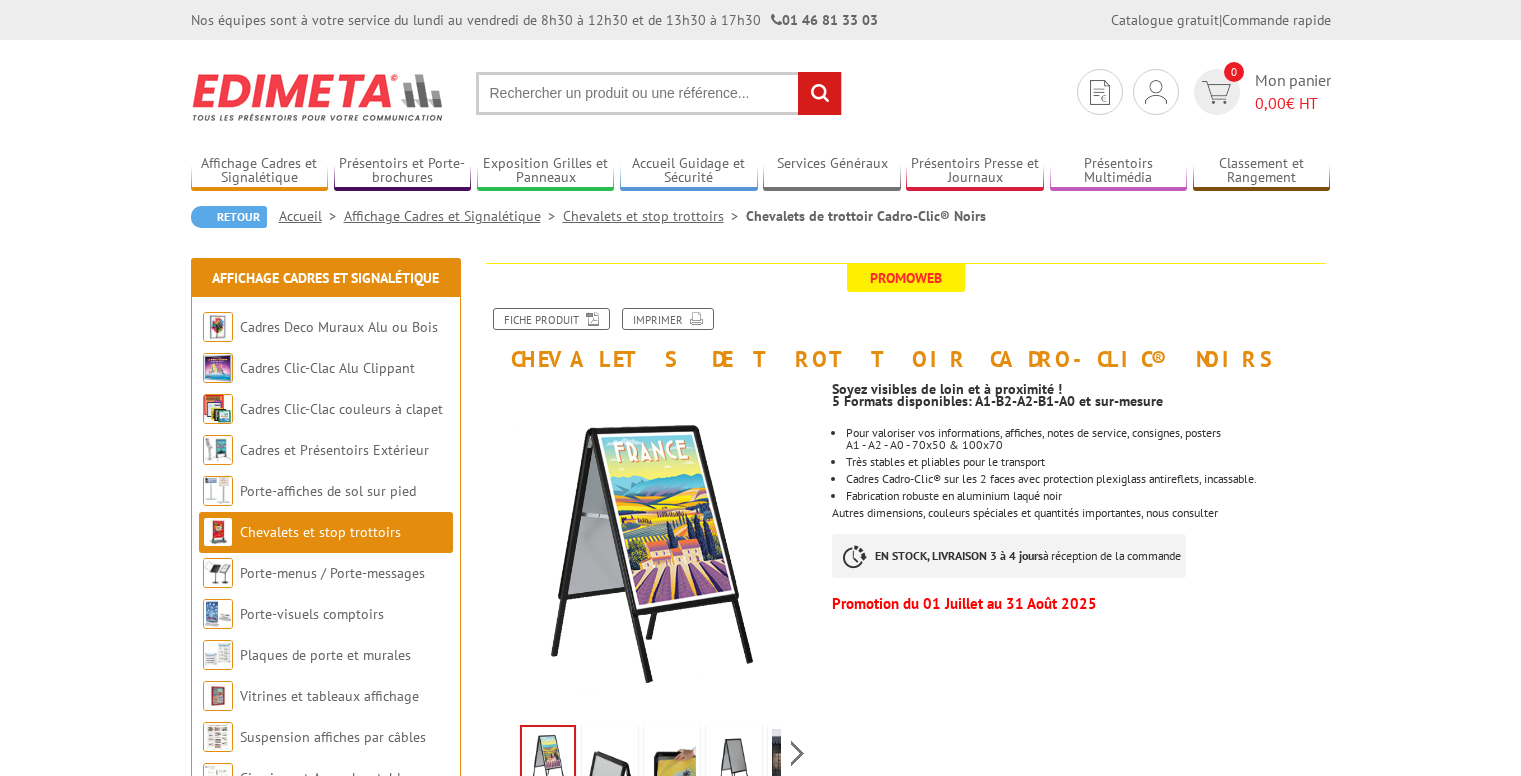scroll, scrollTop: 0, scrollLeft: 0, axis: both 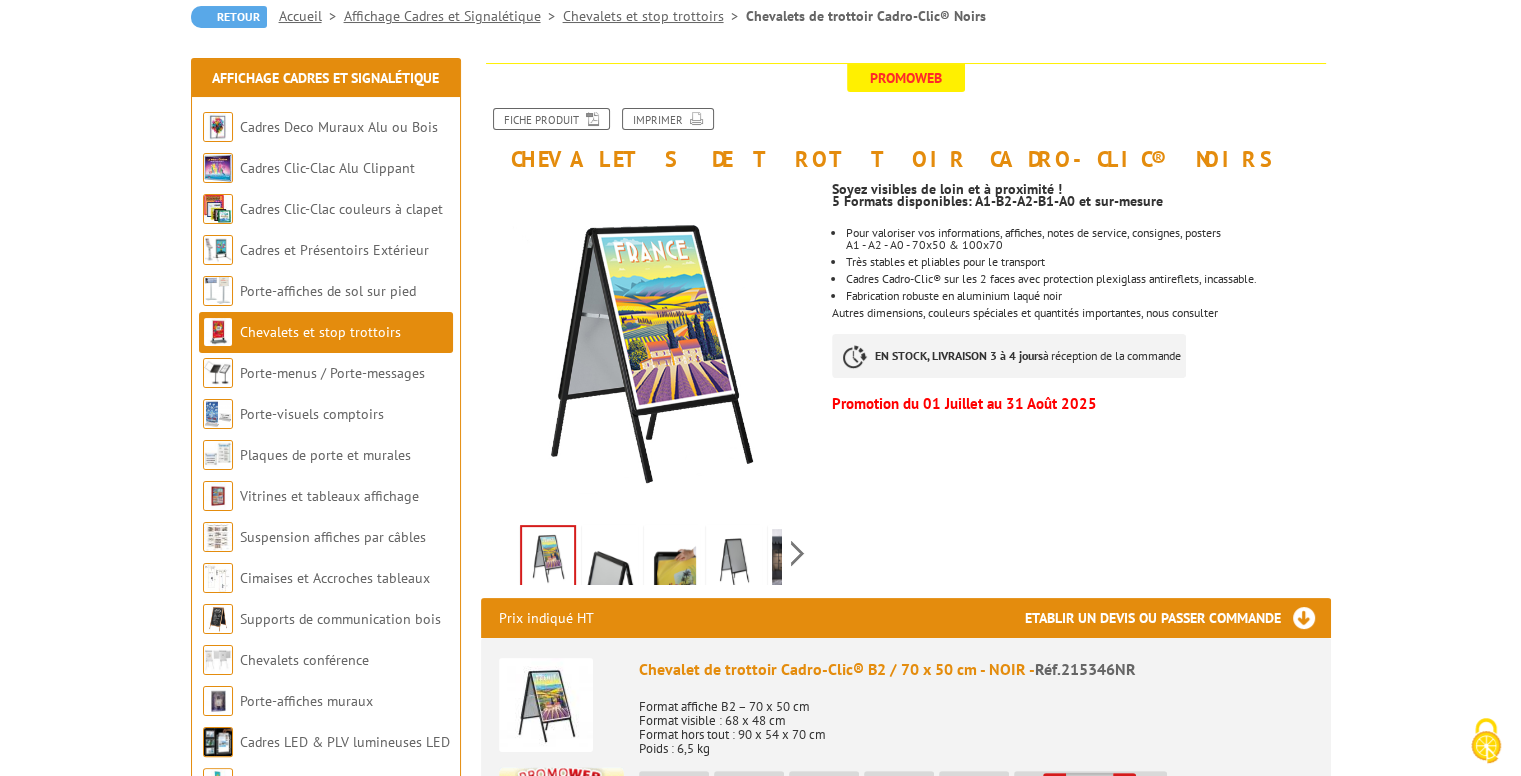click at bounding box center [734, 560] 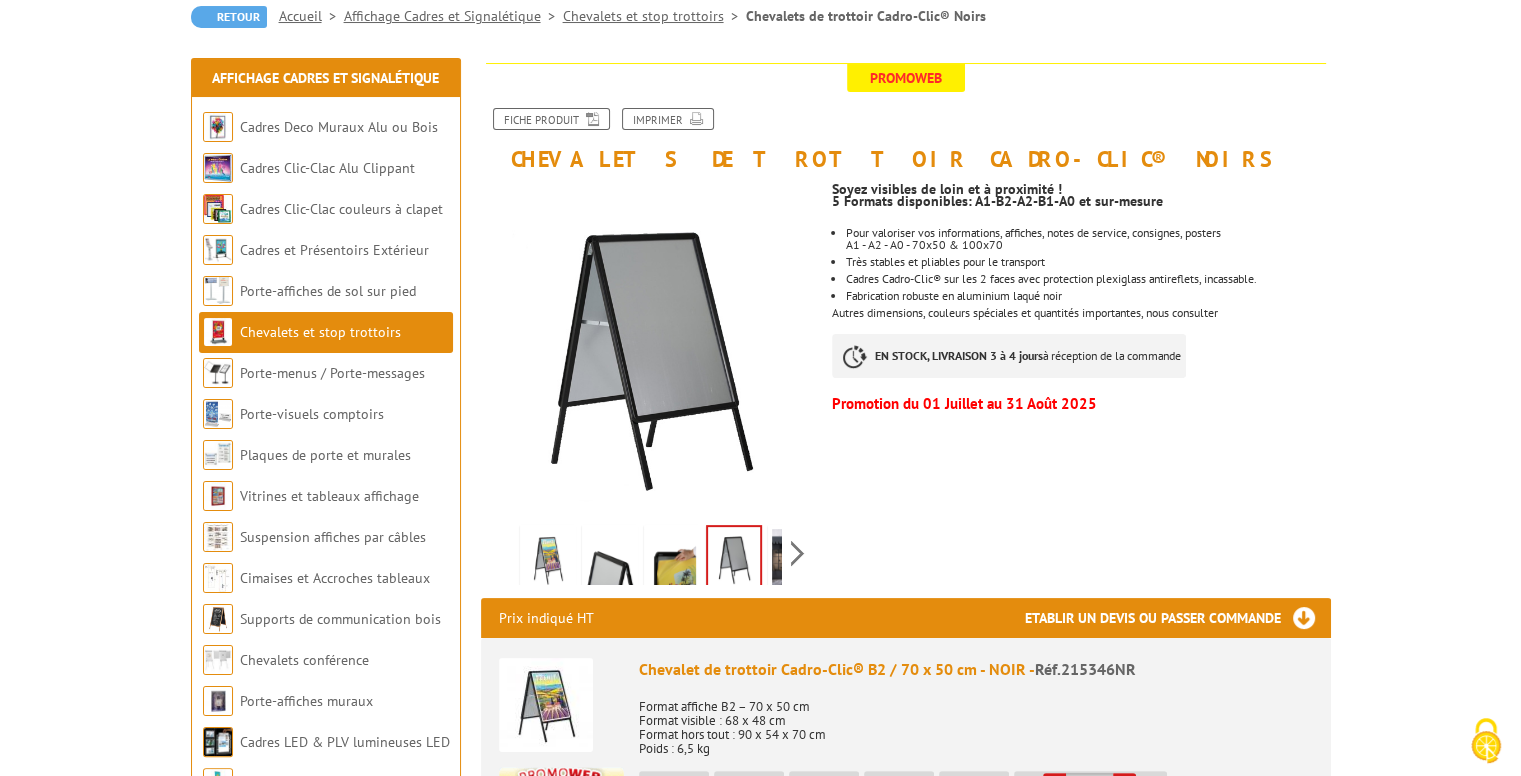 click at bounding box center [672, 560] 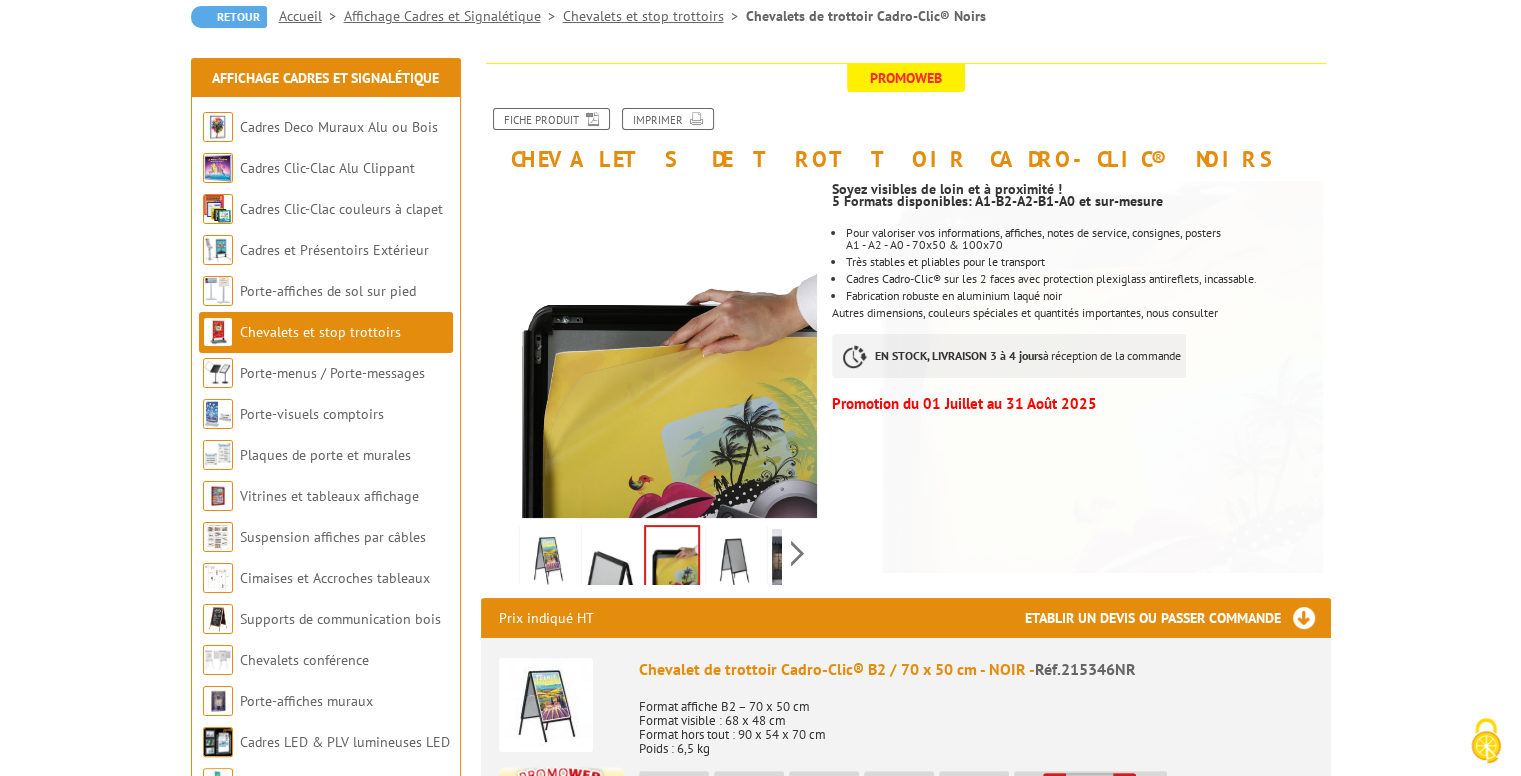 click at bounding box center (610, 560) 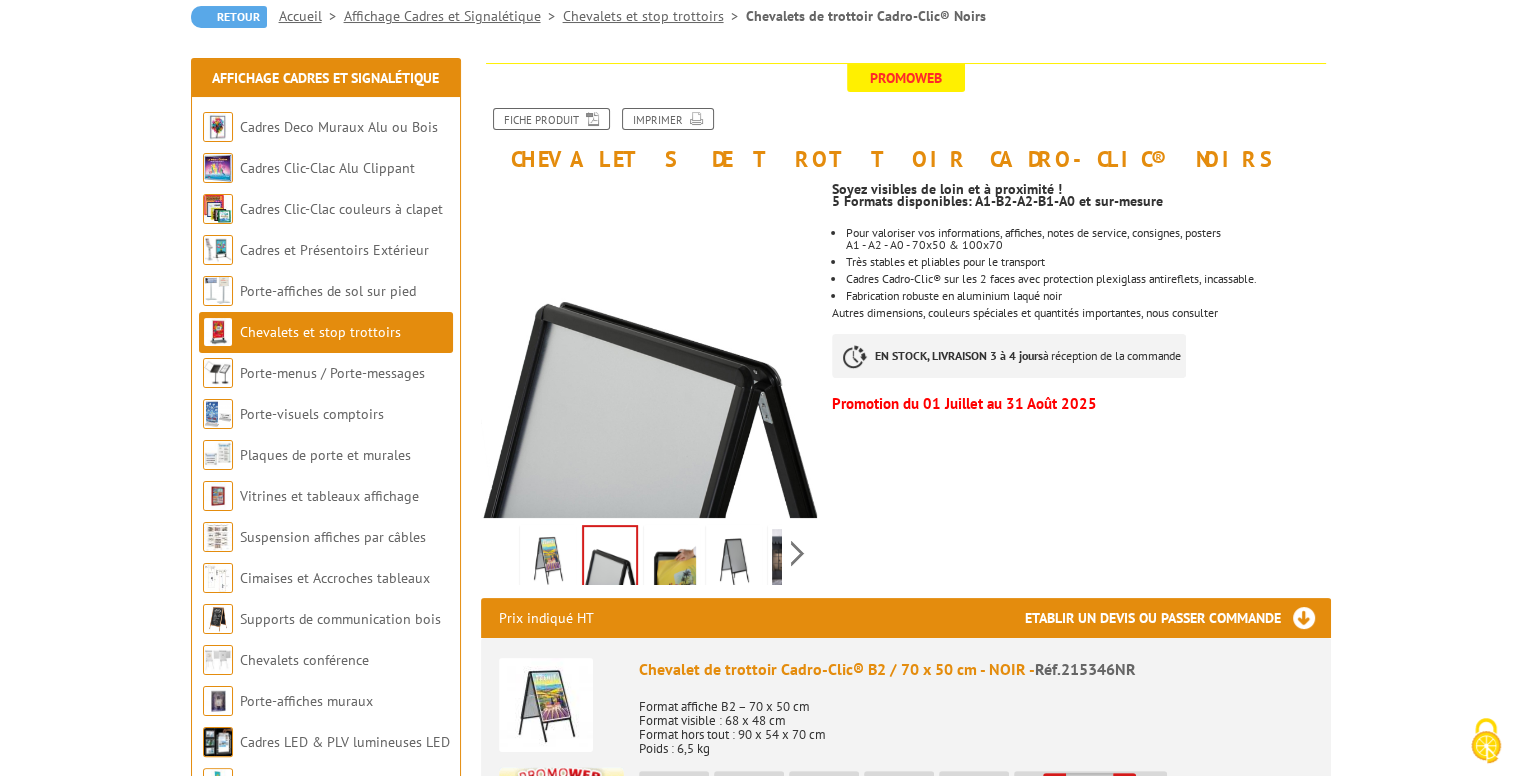 click at bounding box center (734, 560) 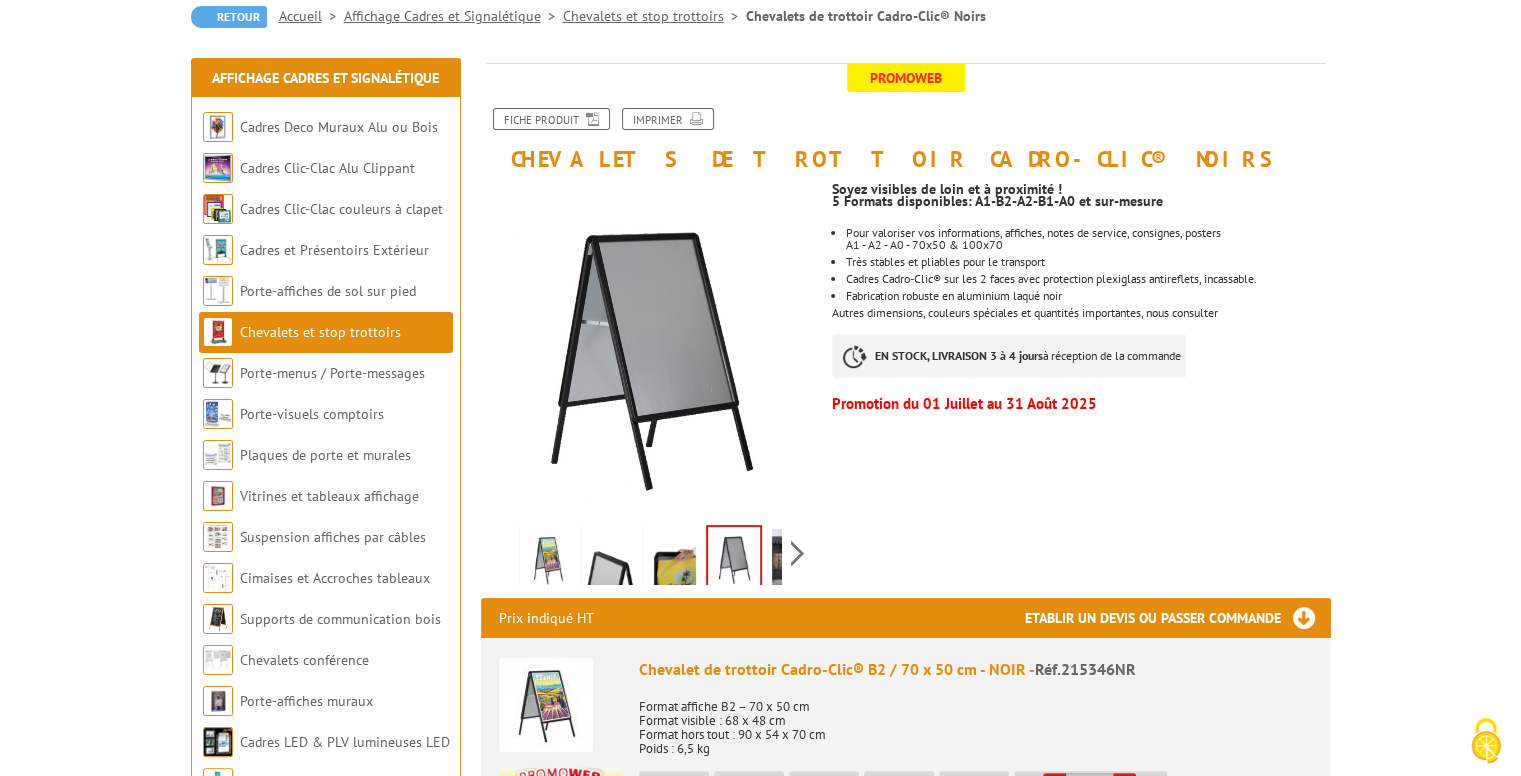 click at bounding box center (796, 560) 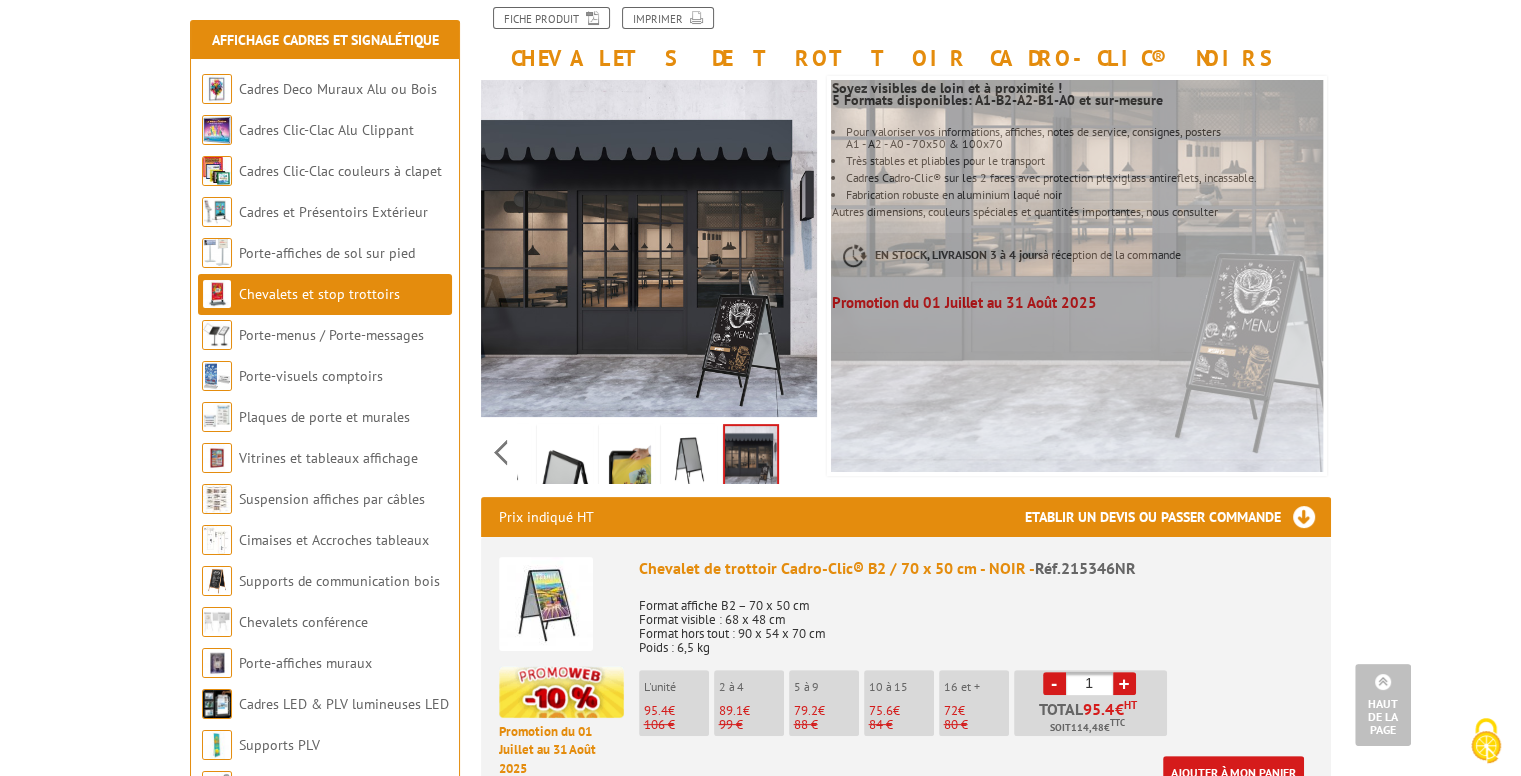 scroll, scrollTop: 300, scrollLeft: 0, axis: vertical 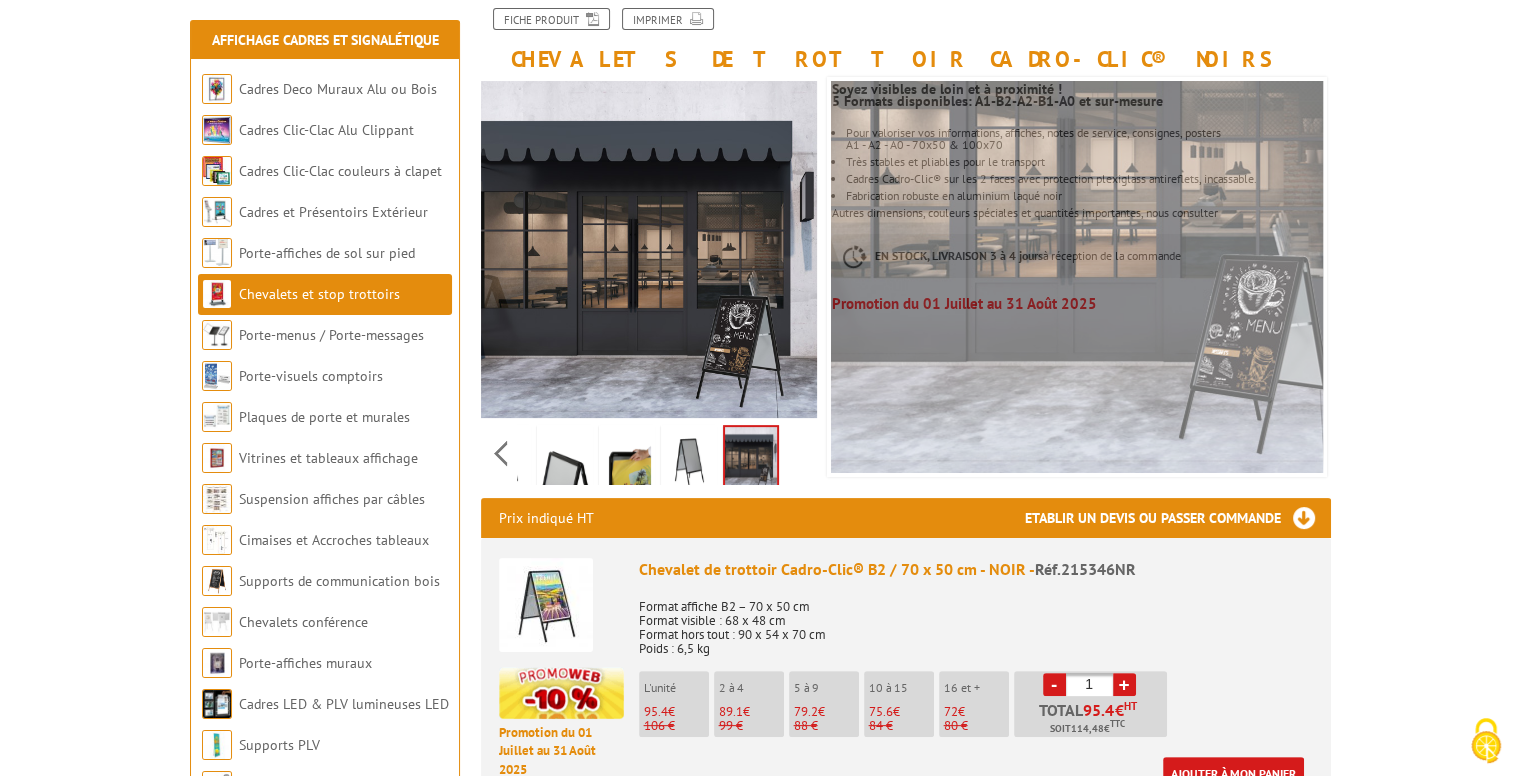 click at bounding box center (565, 460) 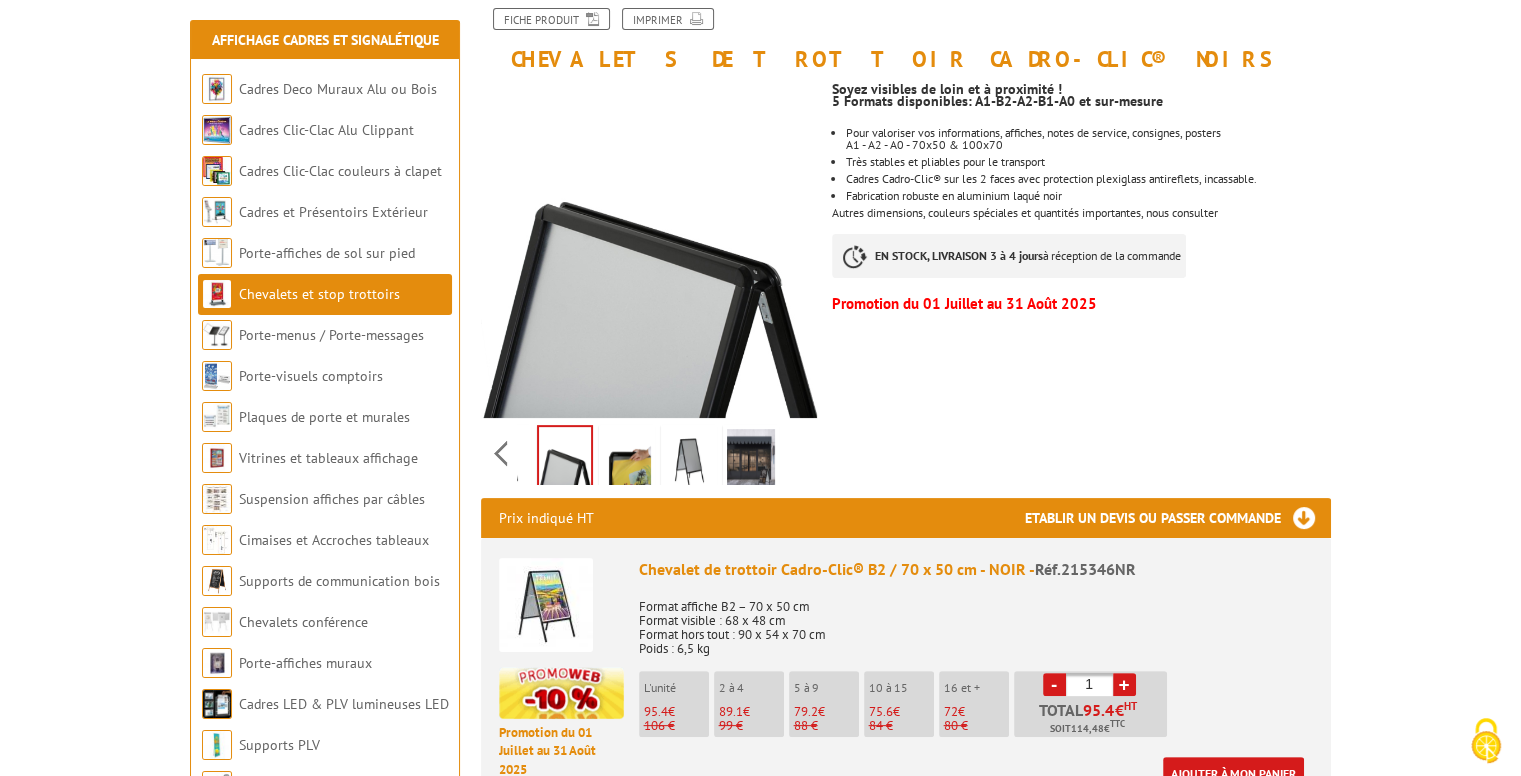 click at bounding box center (503, 460) 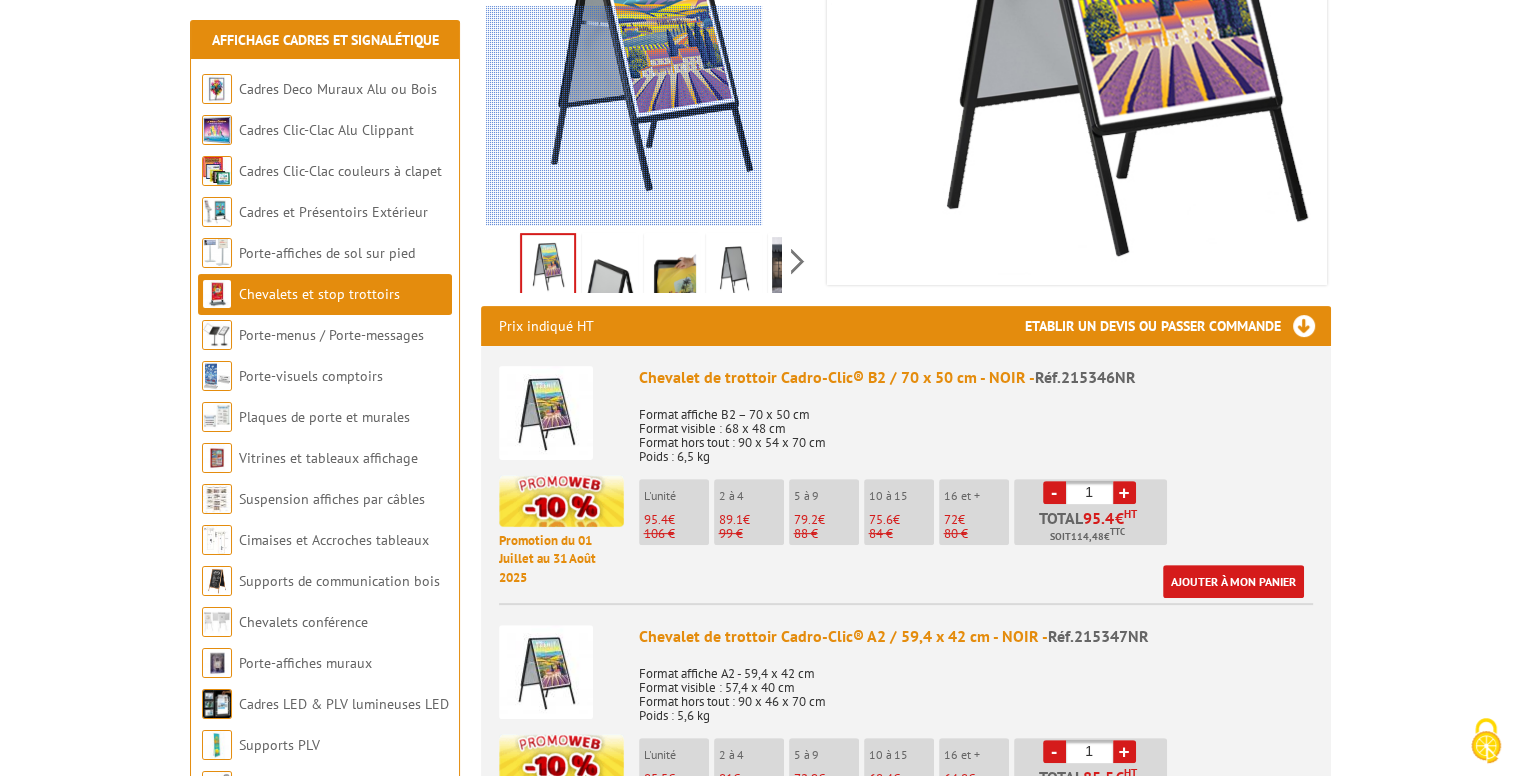 scroll, scrollTop: 500, scrollLeft: 0, axis: vertical 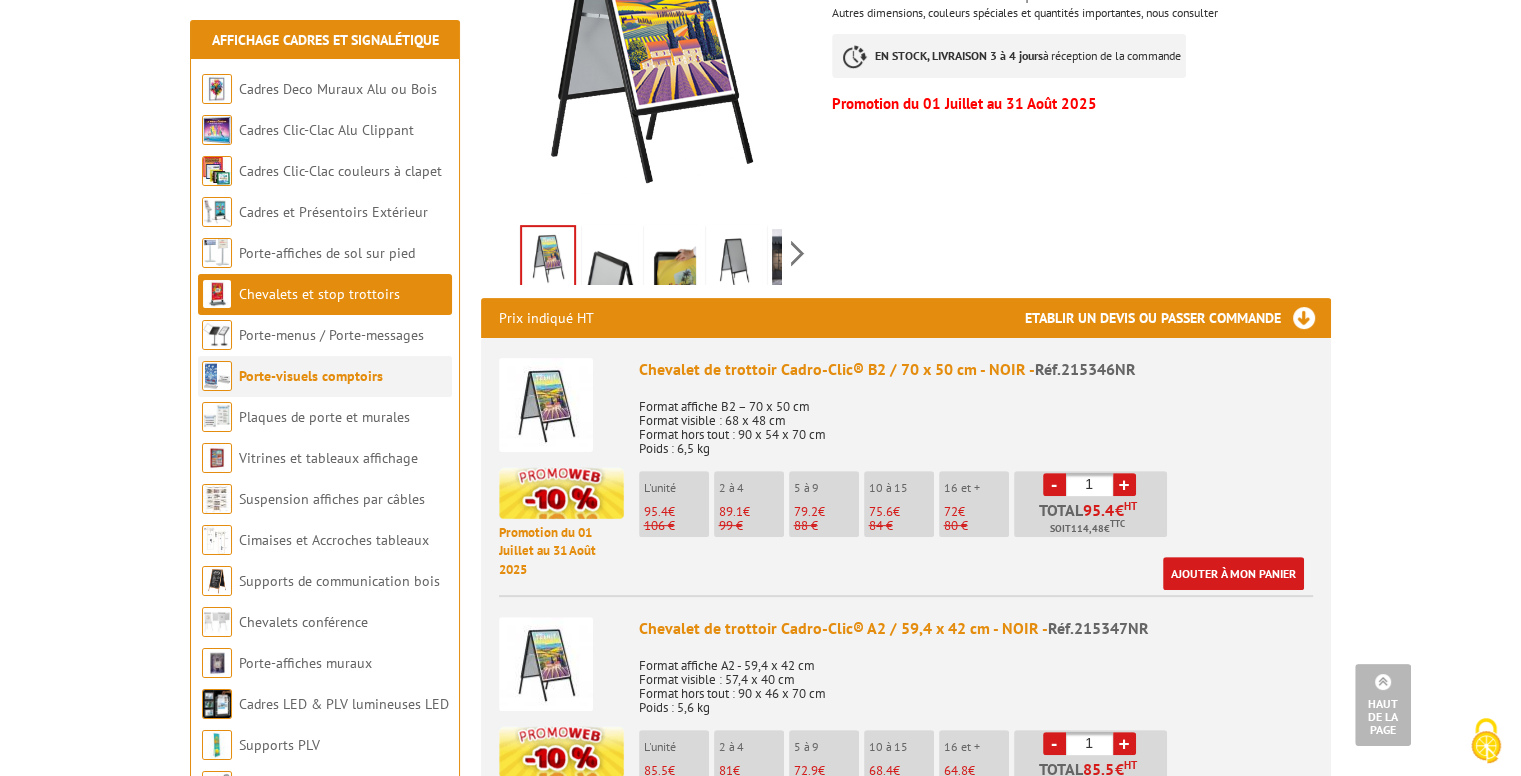 click on "Porte-visuels comptoirs" at bounding box center [311, 376] 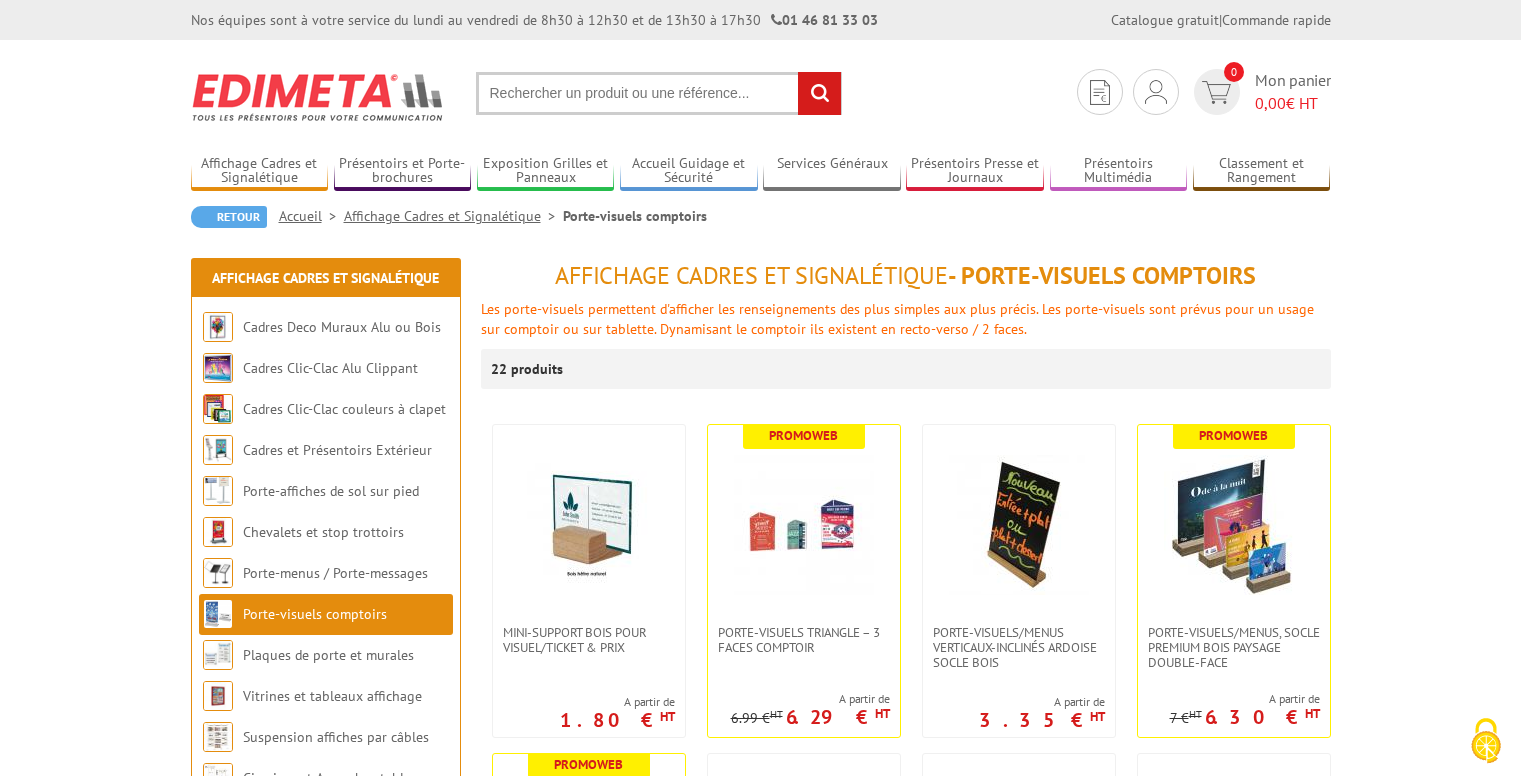 scroll, scrollTop: 0, scrollLeft: 0, axis: both 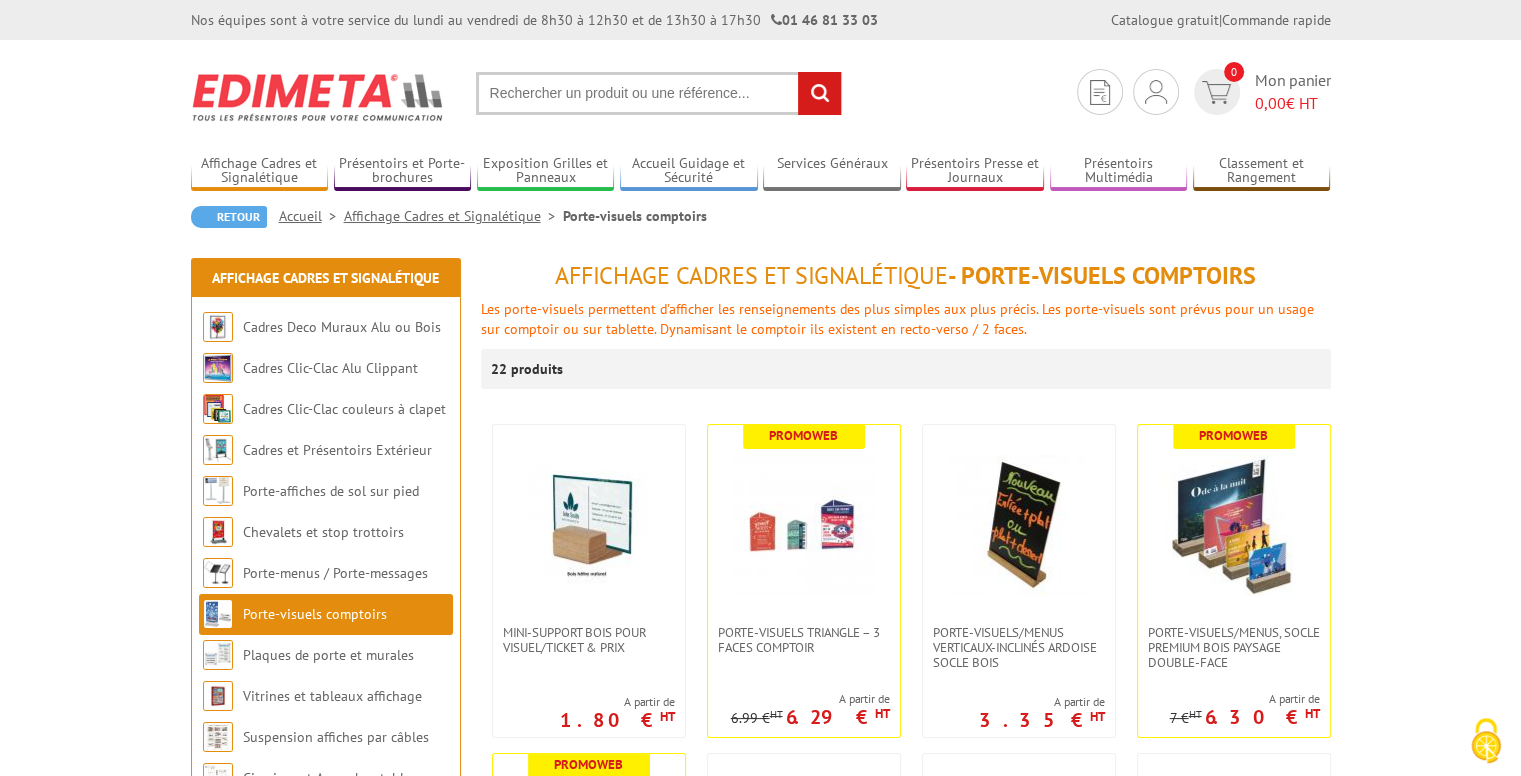 click at bounding box center (659, 93) 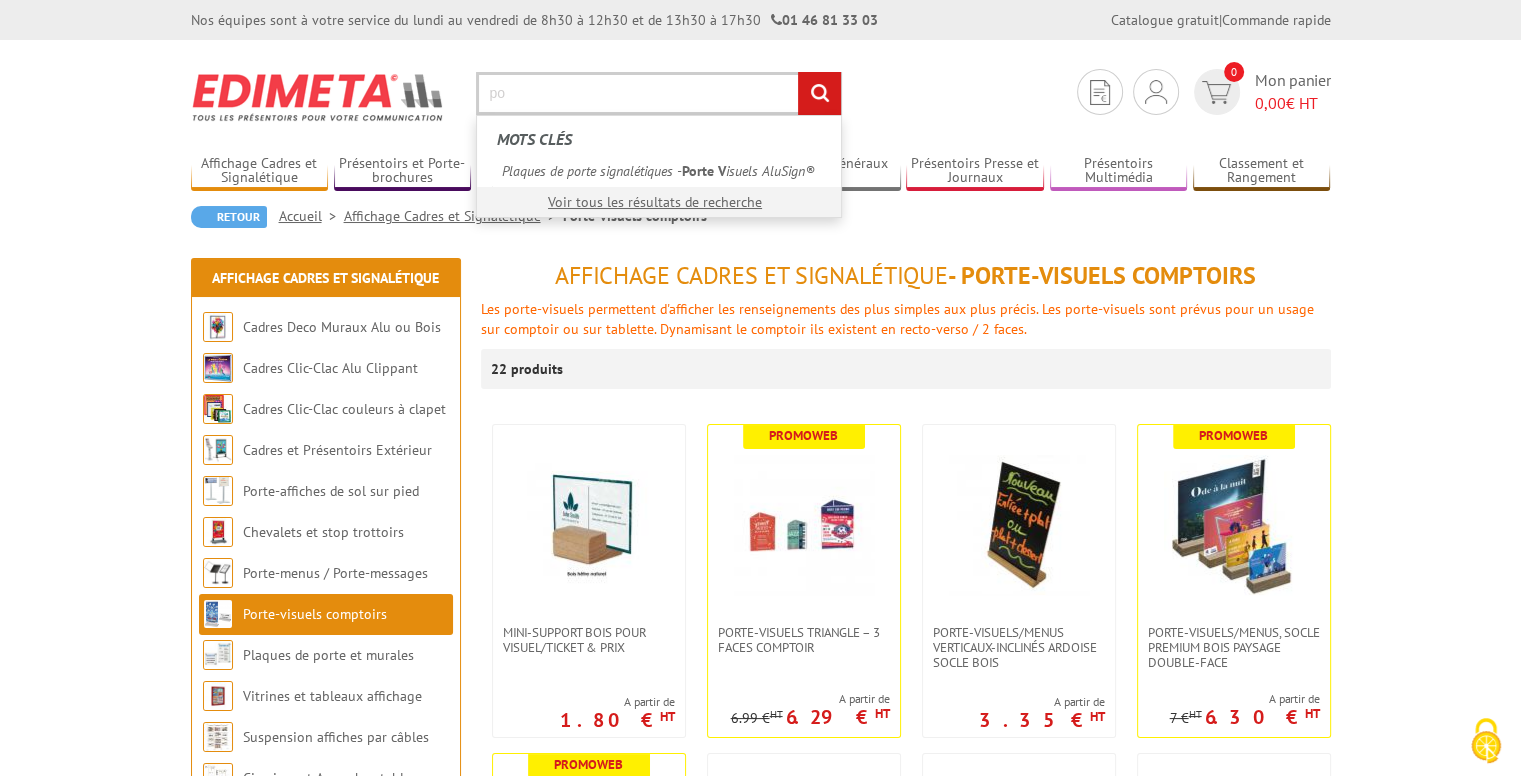 type on "p" 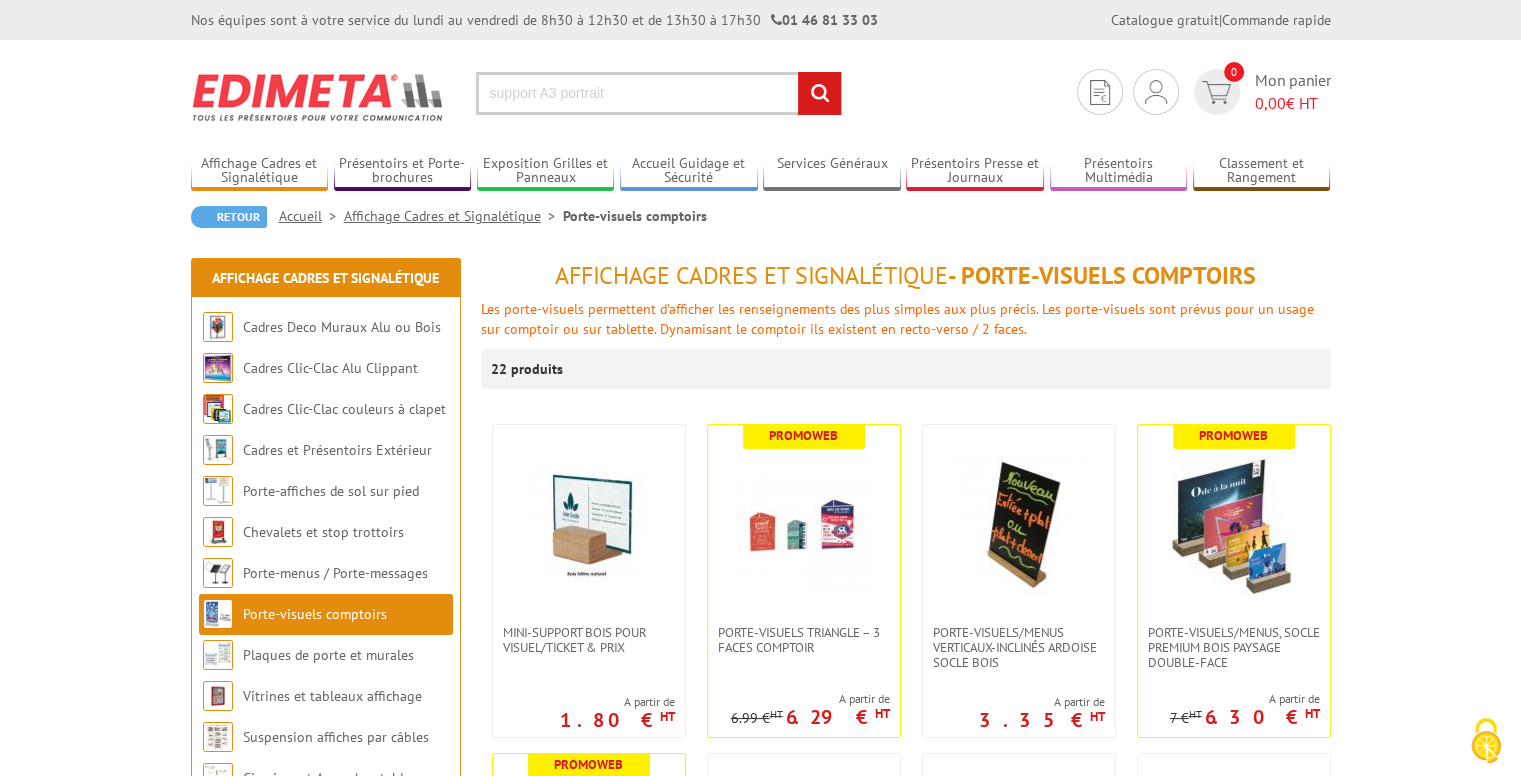 type on "support A3 portrait" 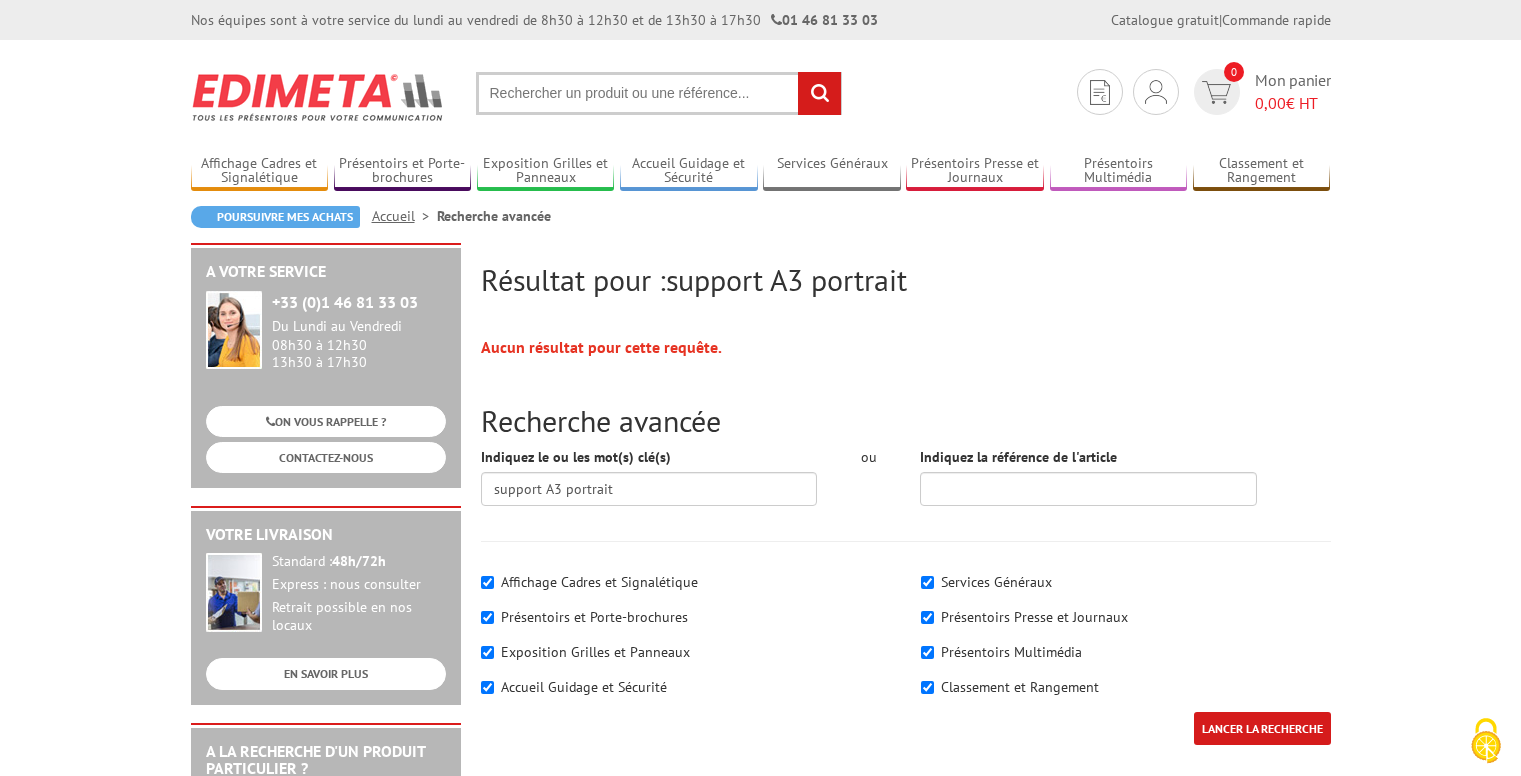 scroll, scrollTop: 0, scrollLeft: 0, axis: both 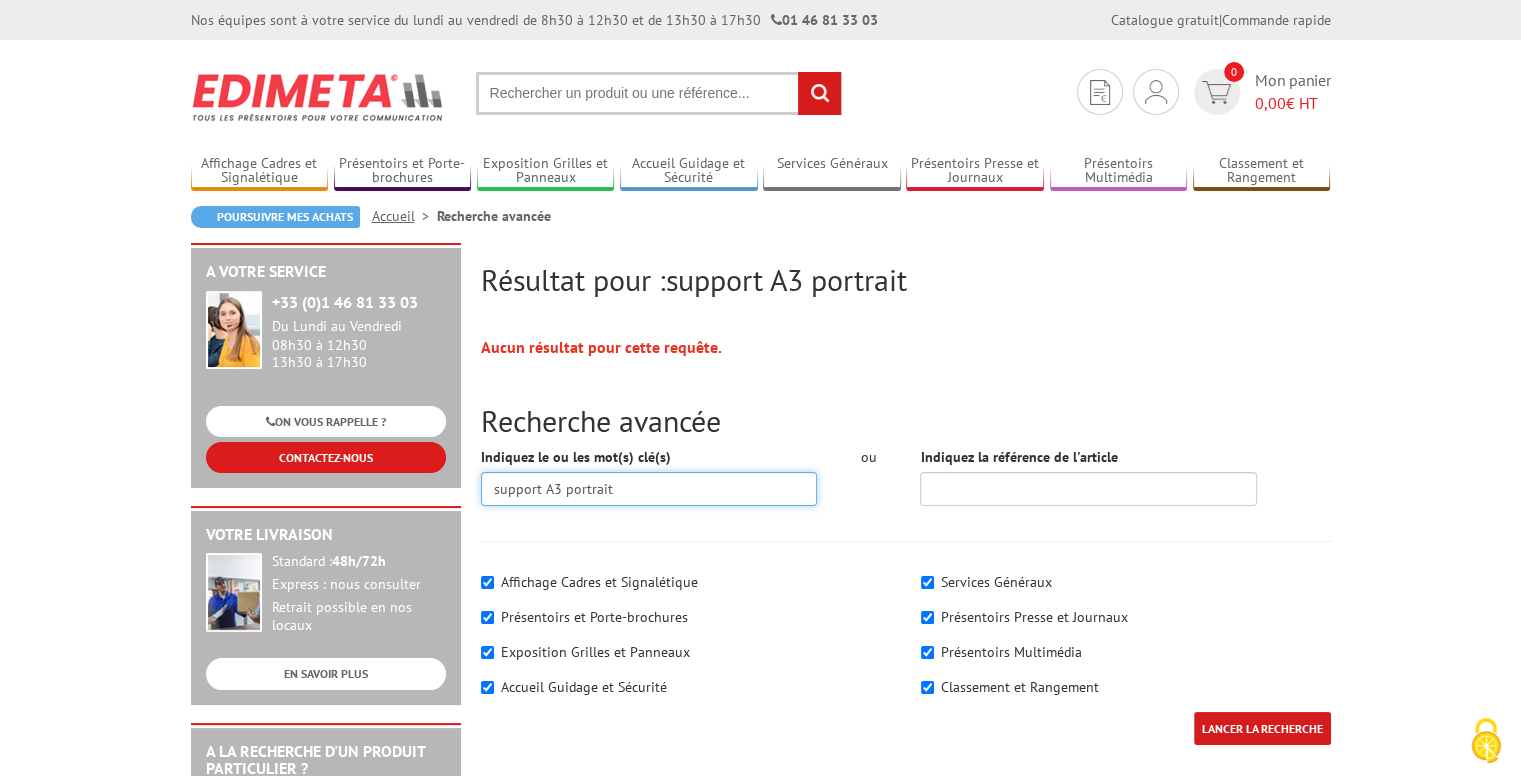 drag, startPoint x: 545, startPoint y: 487, endPoint x: 388, endPoint y: 461, distance: 159.1383 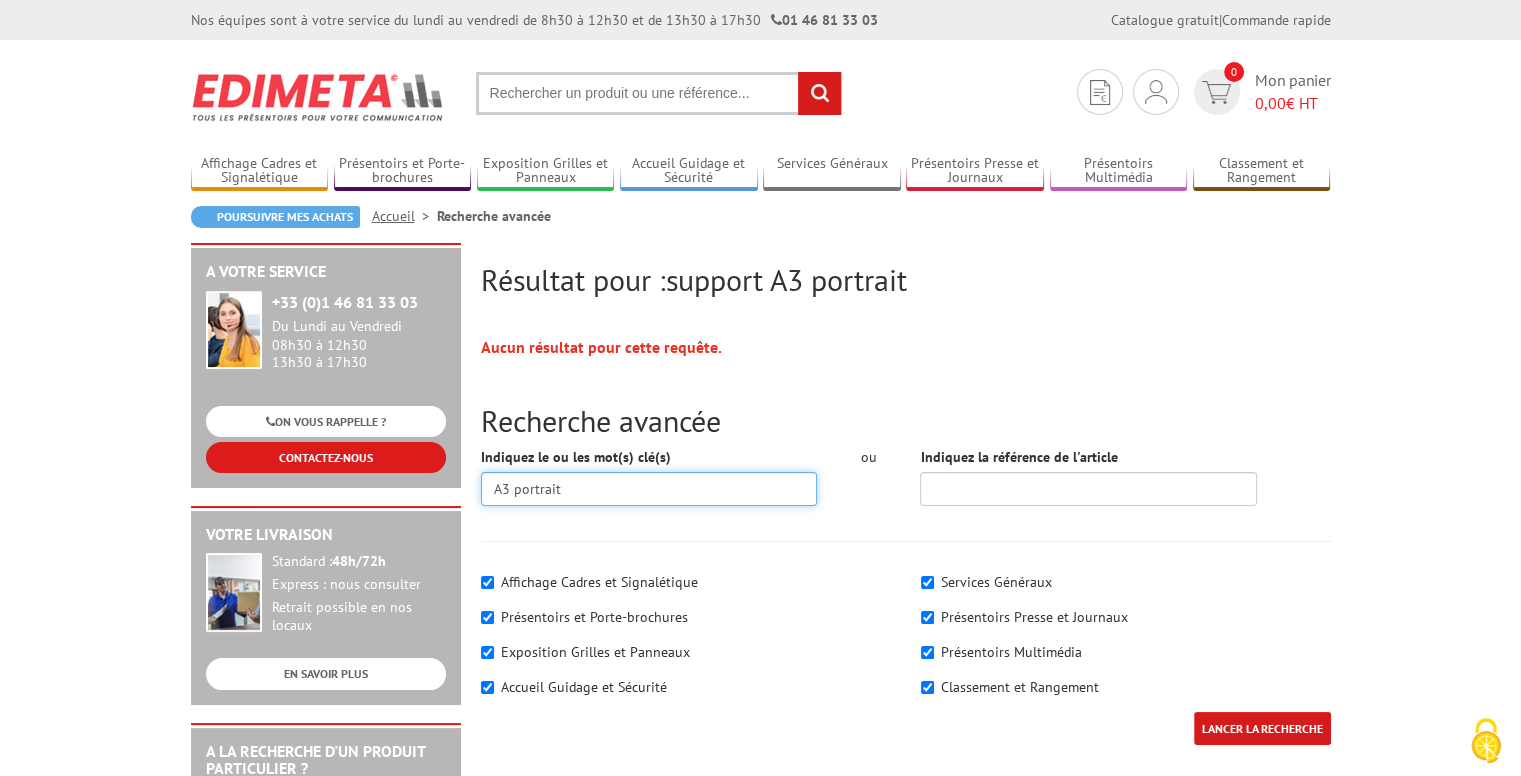 type on "A3 portrait" 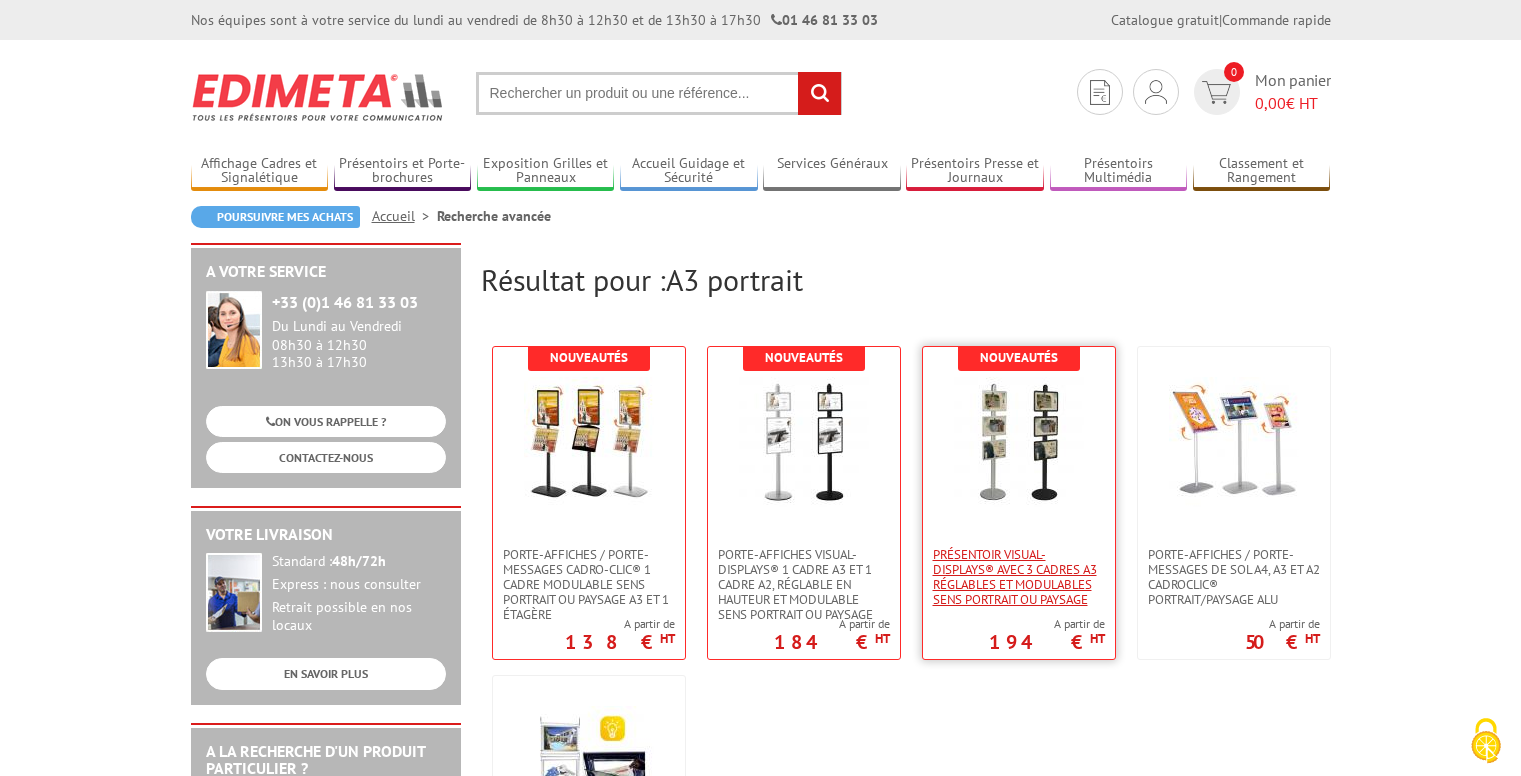 scroll, scrollTop: 0, scrollLeft: 0, axis: both 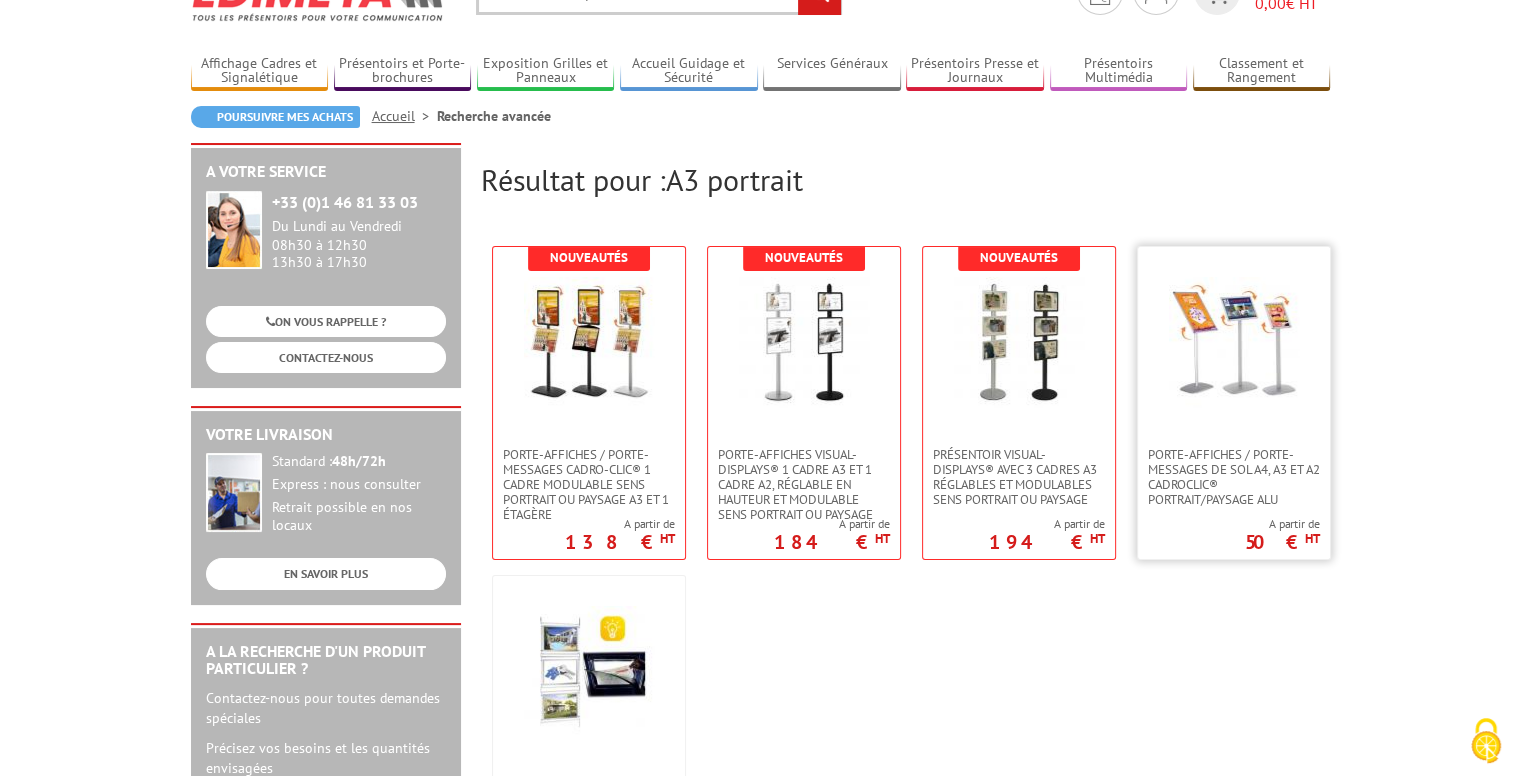click at bounding box center (1234, 342) 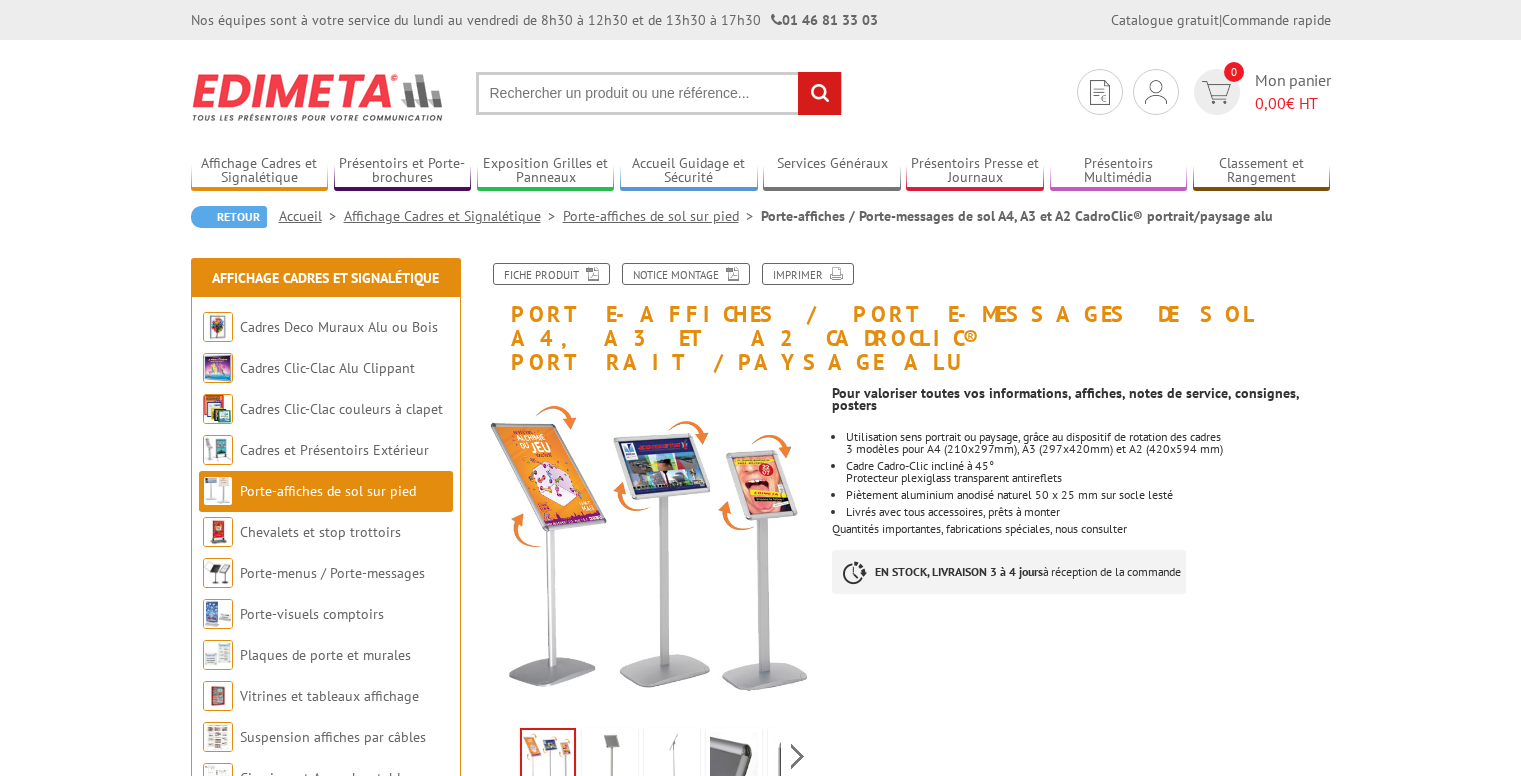 scroll, scrollTop: 0, scrollLeft: 0, axis: both 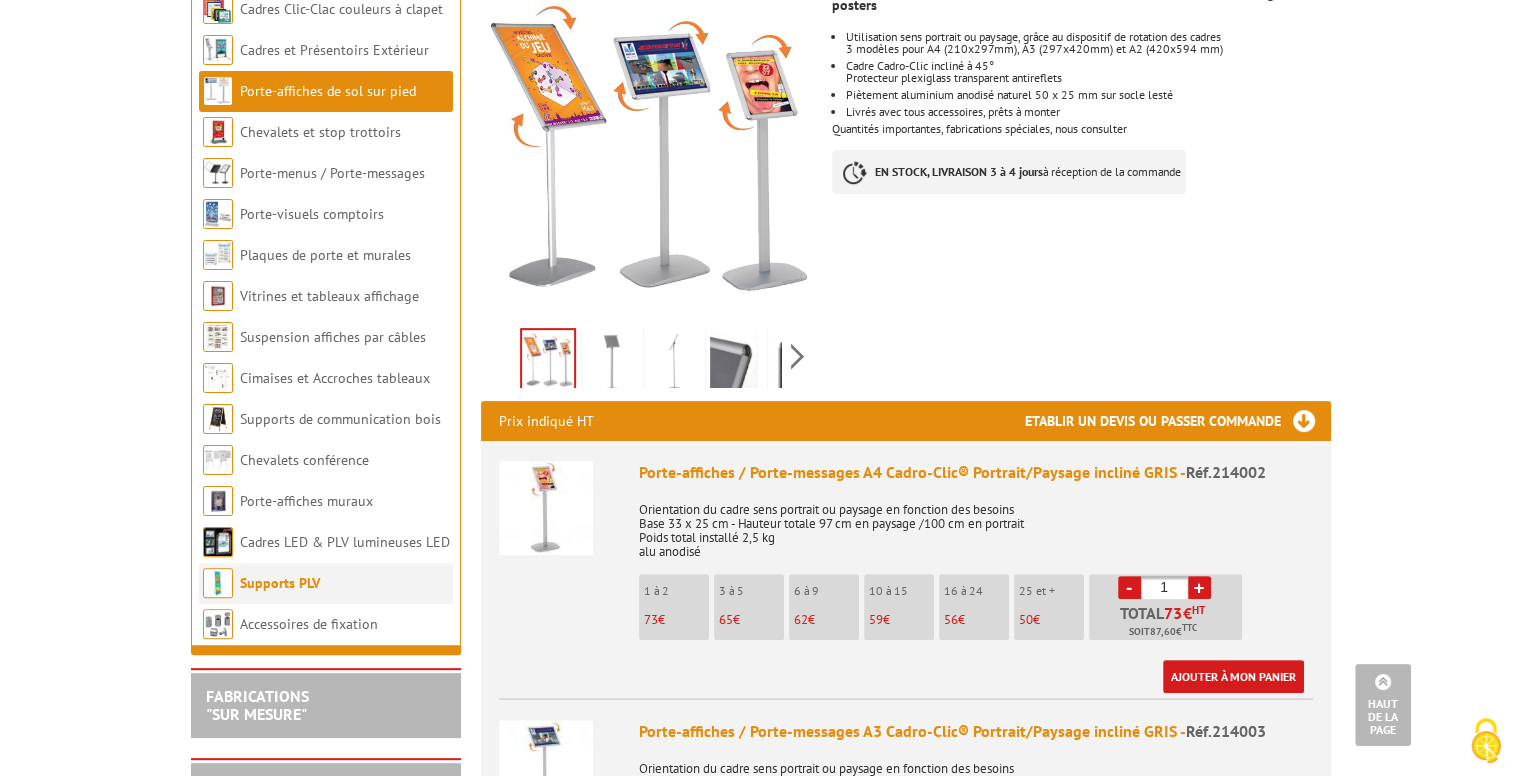 click on "Supports PLV" at bounding box center (326, 583) 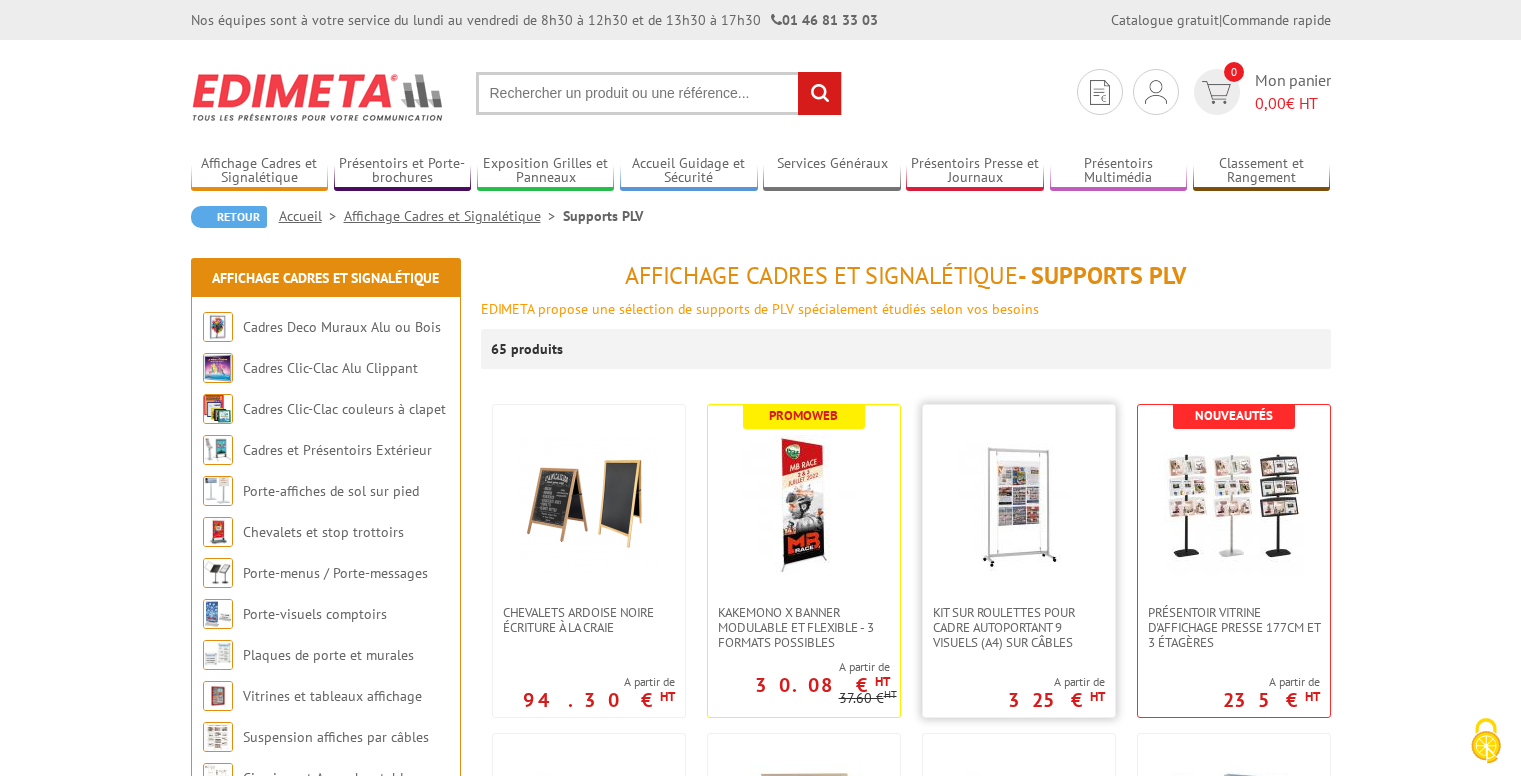 scroll, scrollTop: 0, scrollLeft: 0, axis: both 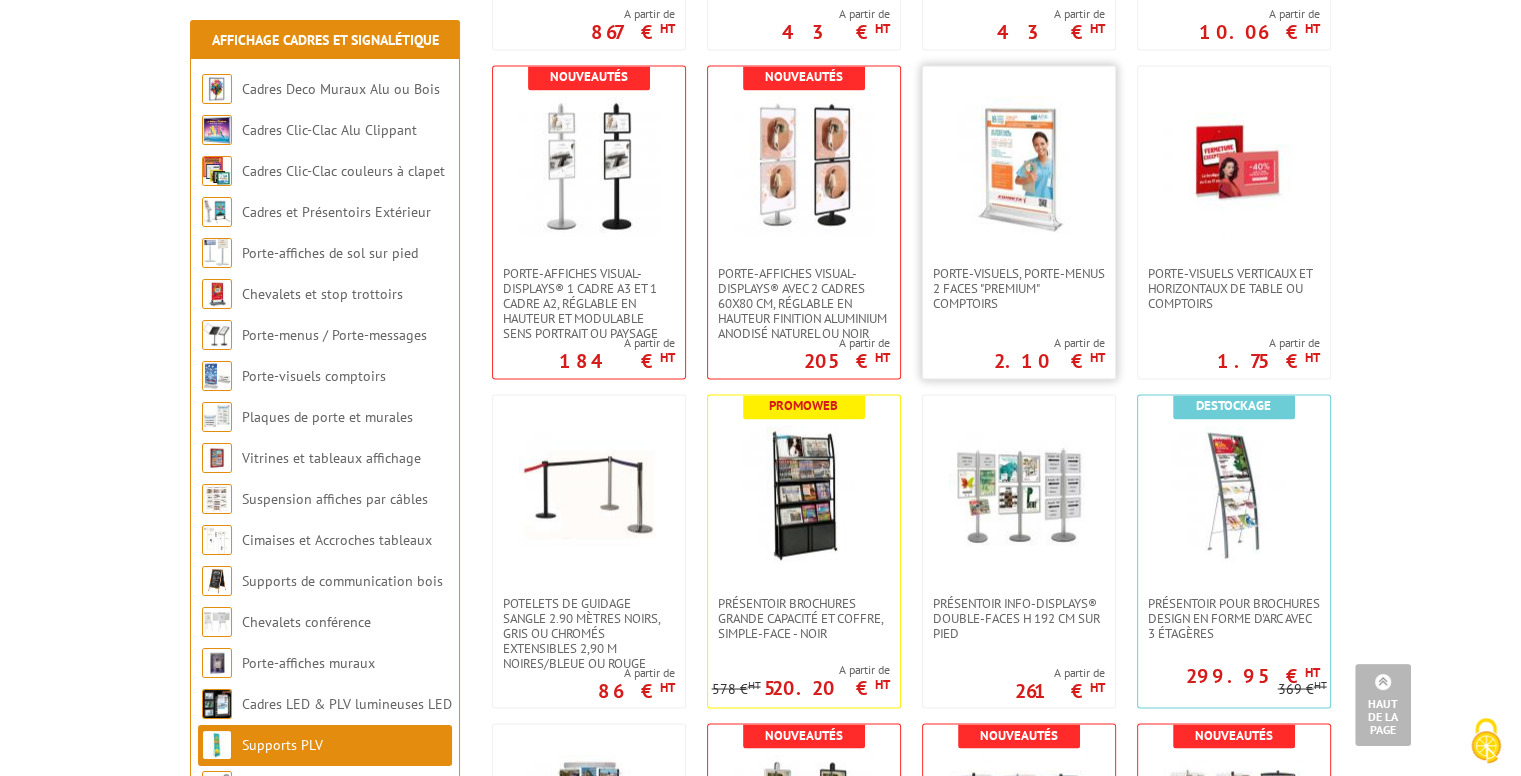 click at bounding box center [1019, 166] 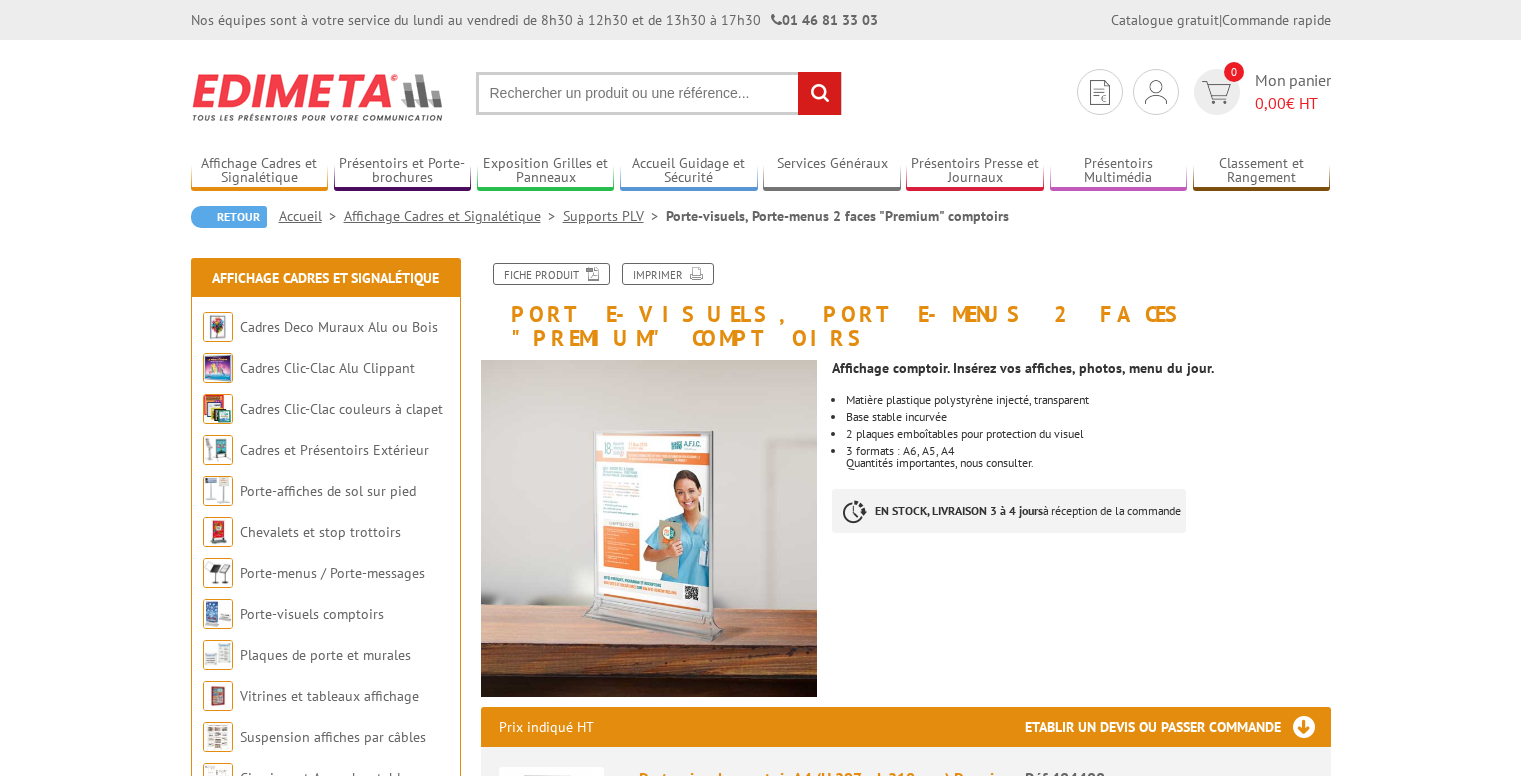 scroll, scrollTop: 0, scrollLeft: 0, axis: both 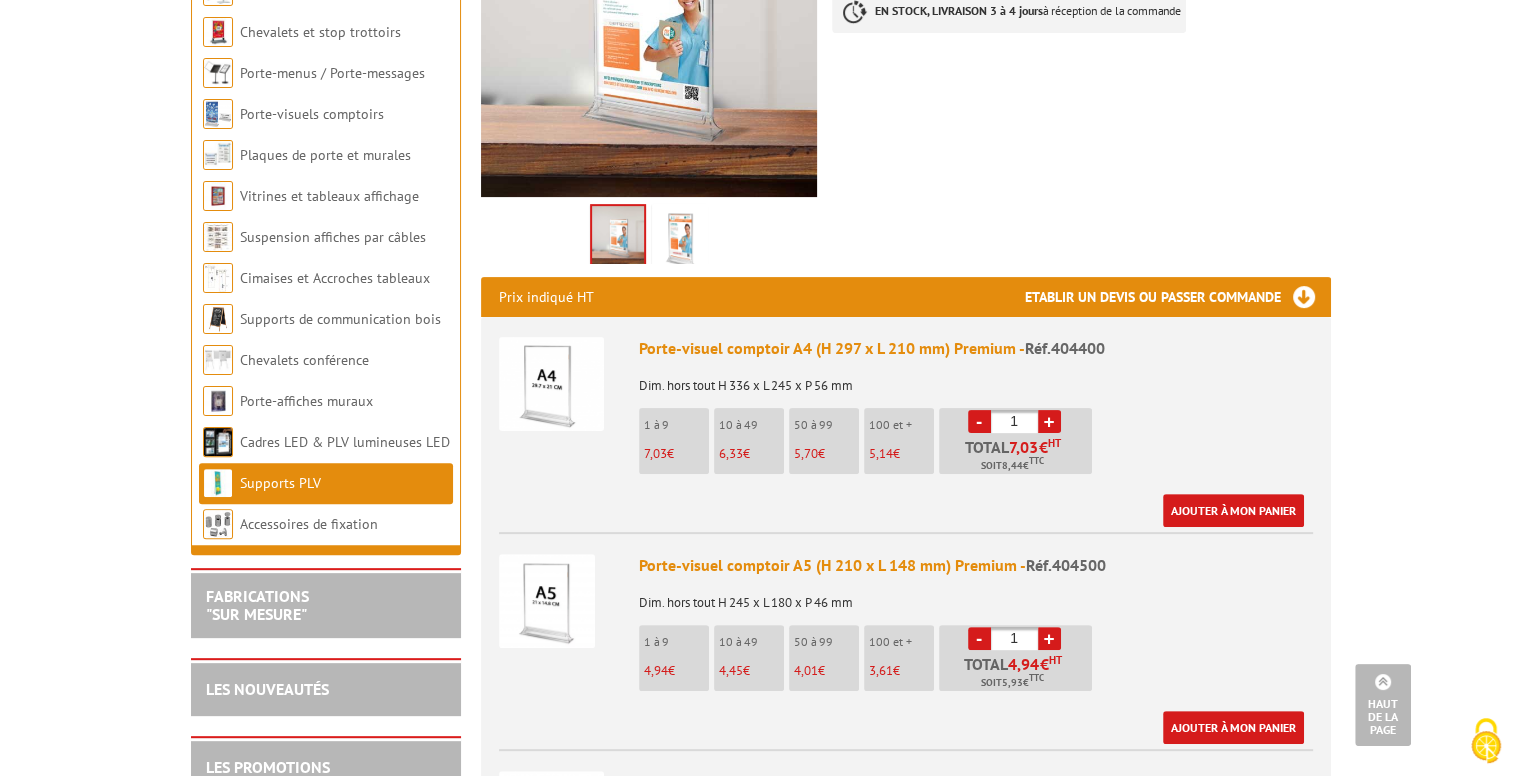click at bounding box center [680, 239] 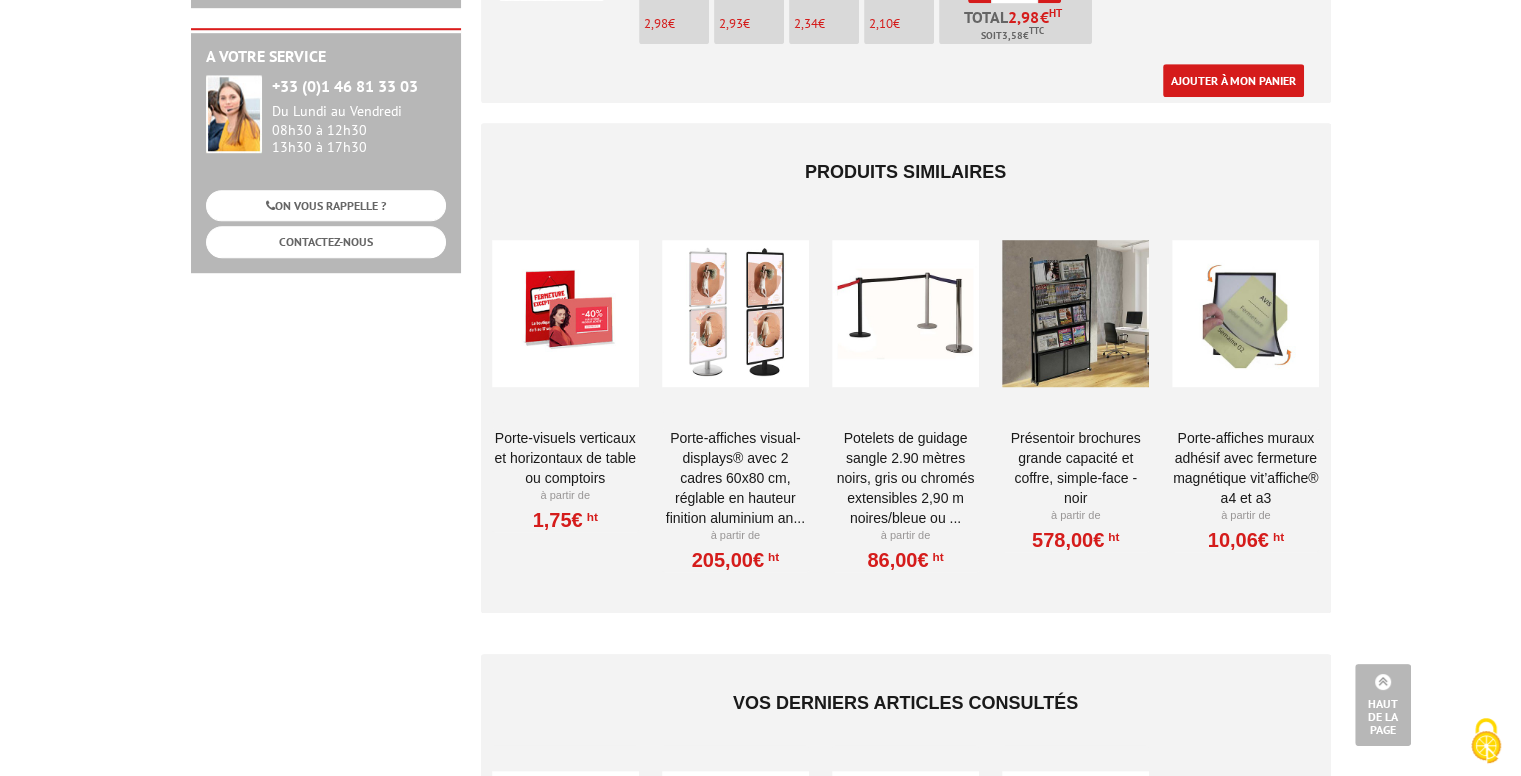 scroll, scrollTop: 1400, scrollLeft: 0, axis: vertical 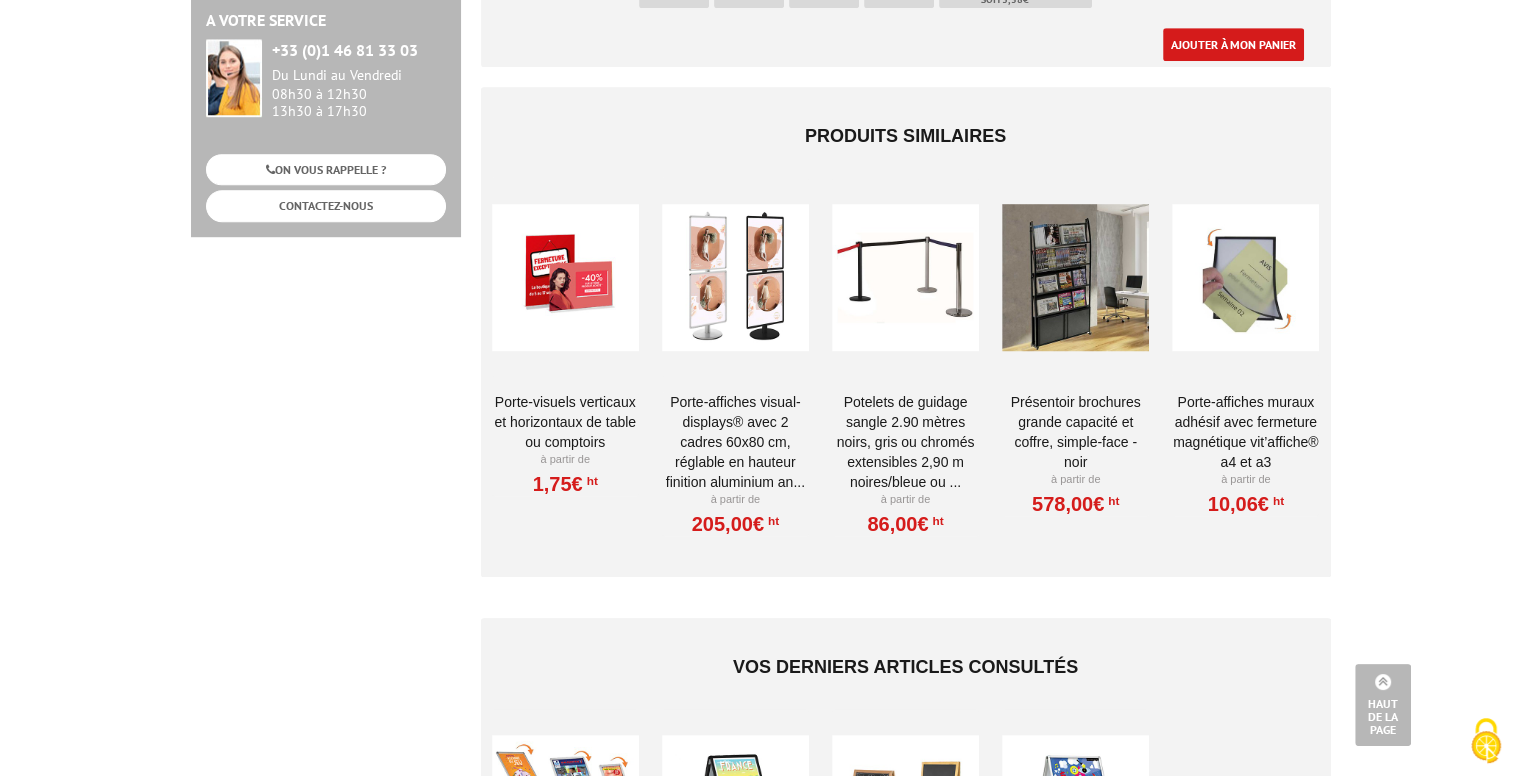 click on "Porte-visuels verticaux et horizontaux de table ou comptoirs" at bounding box center (565, 422) 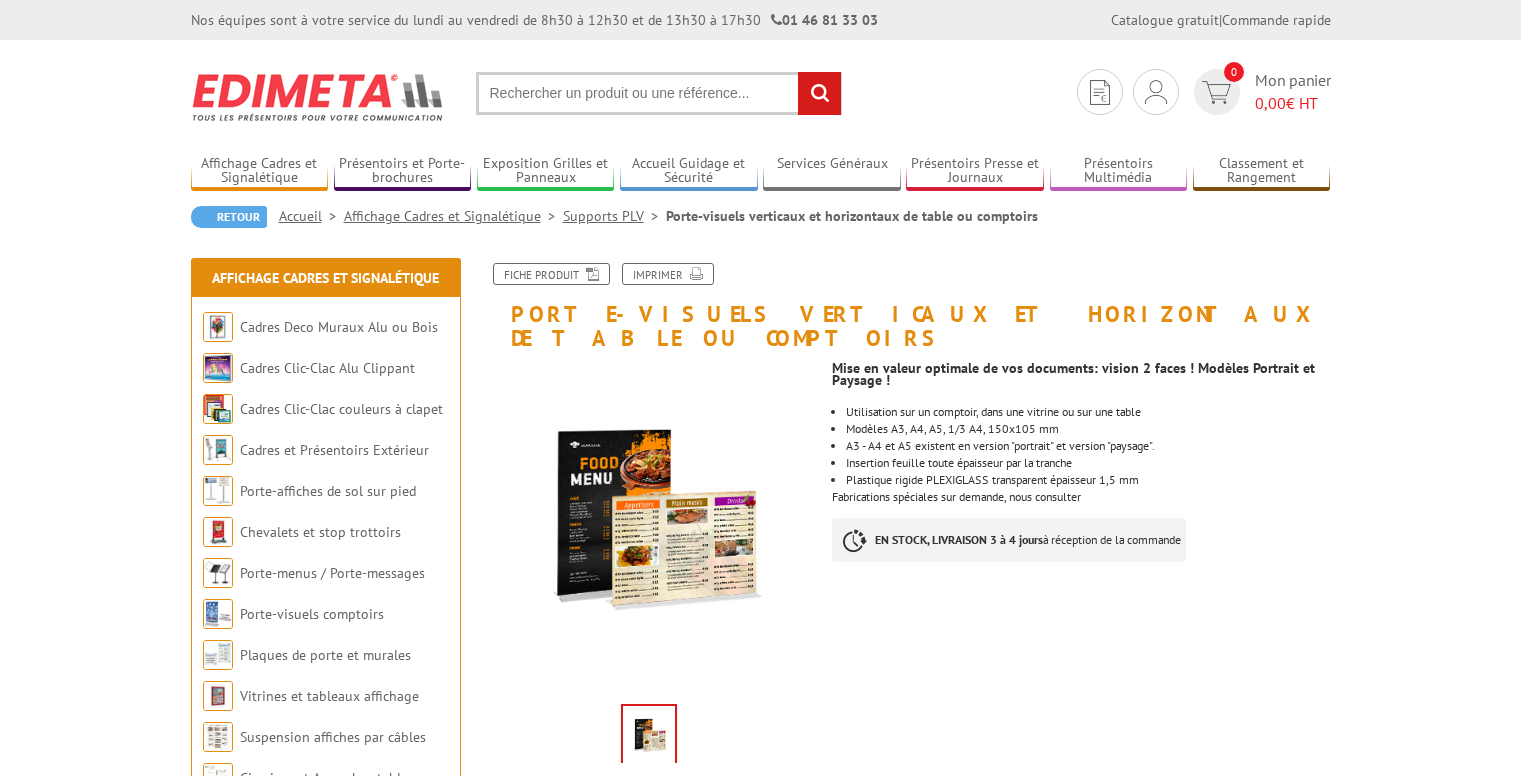 scroll, scrollTop: 0, scrollLeft: 0, axis: both 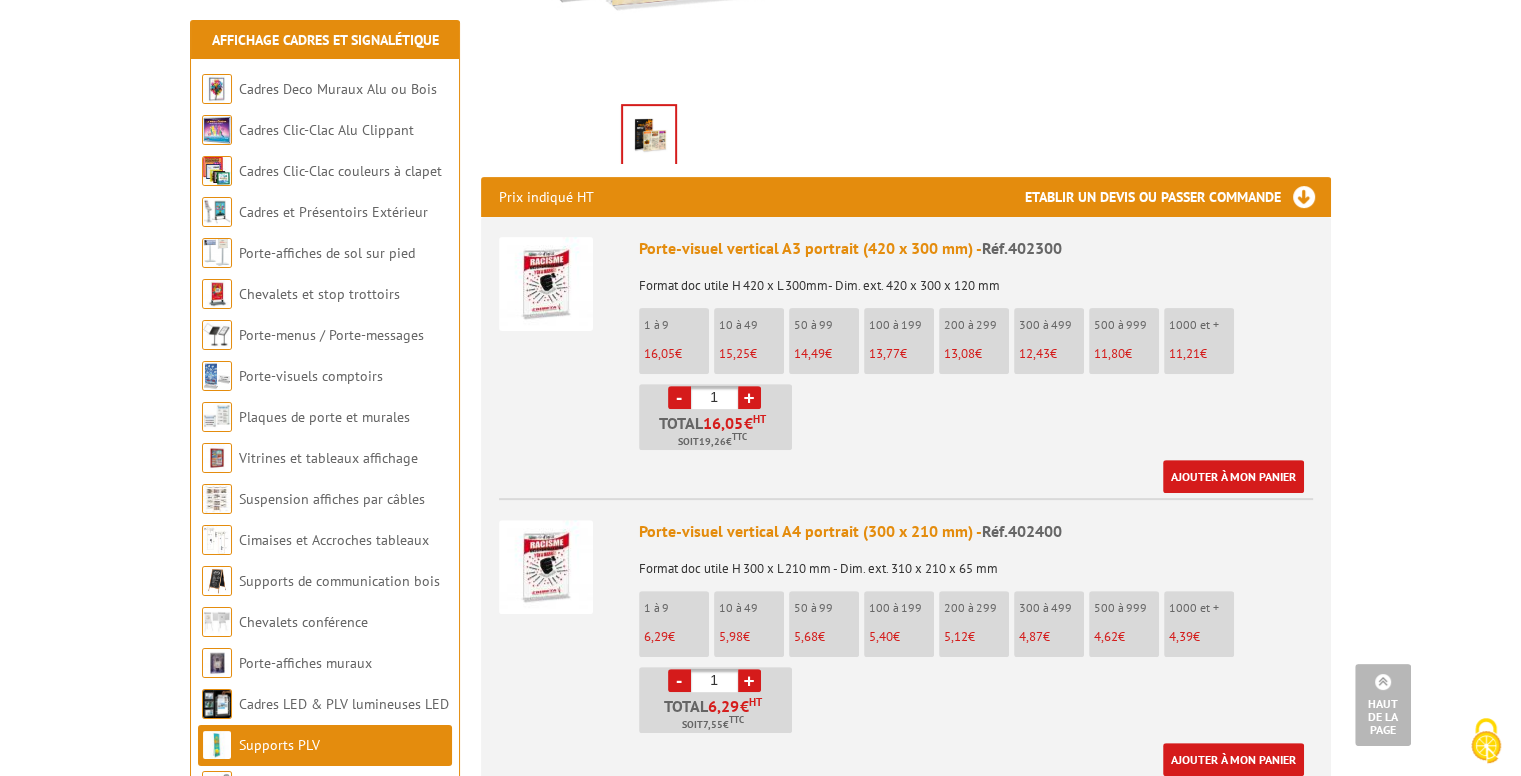 click at bounding box center (546, 284) 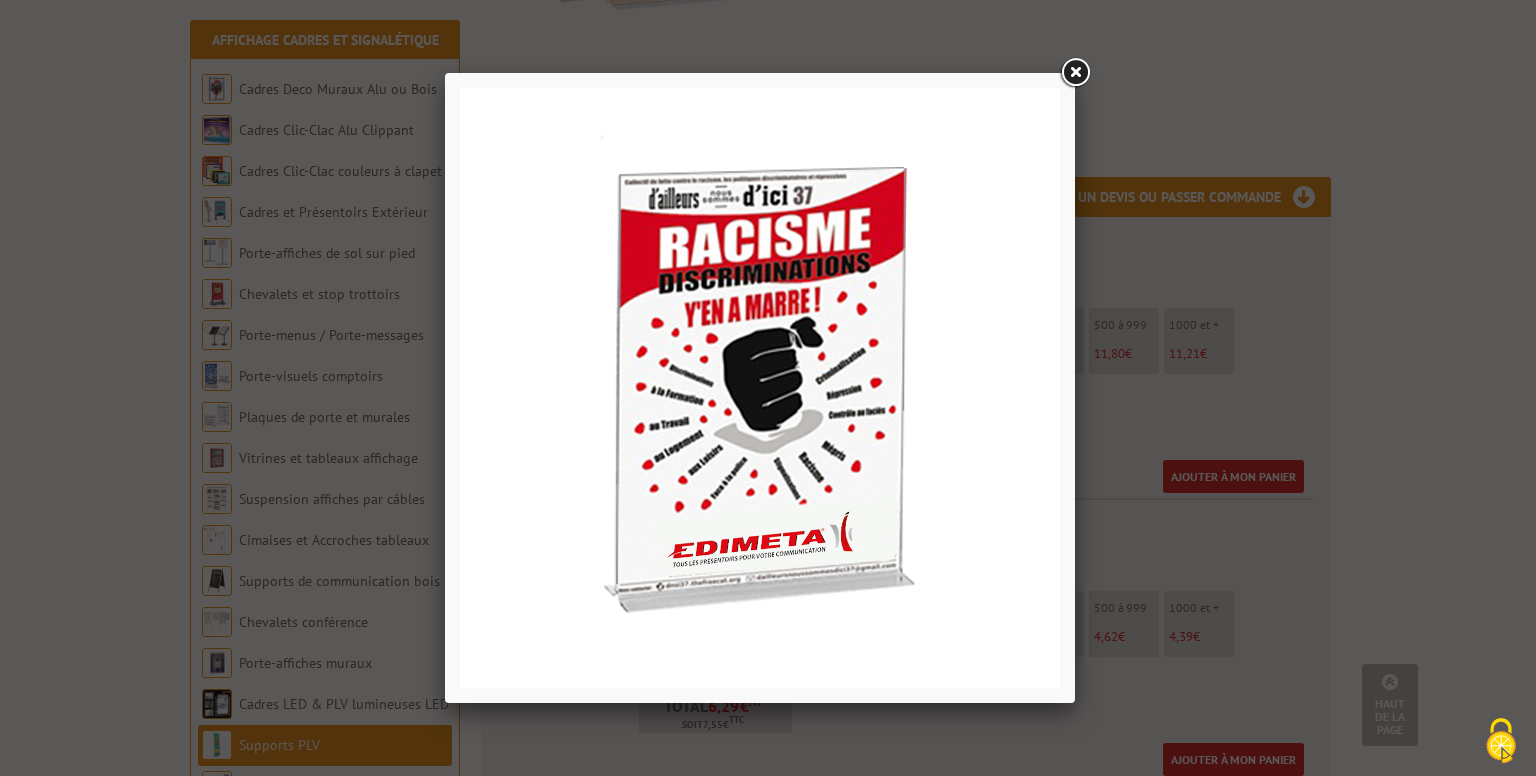 click at bounding box center [1075, 73] 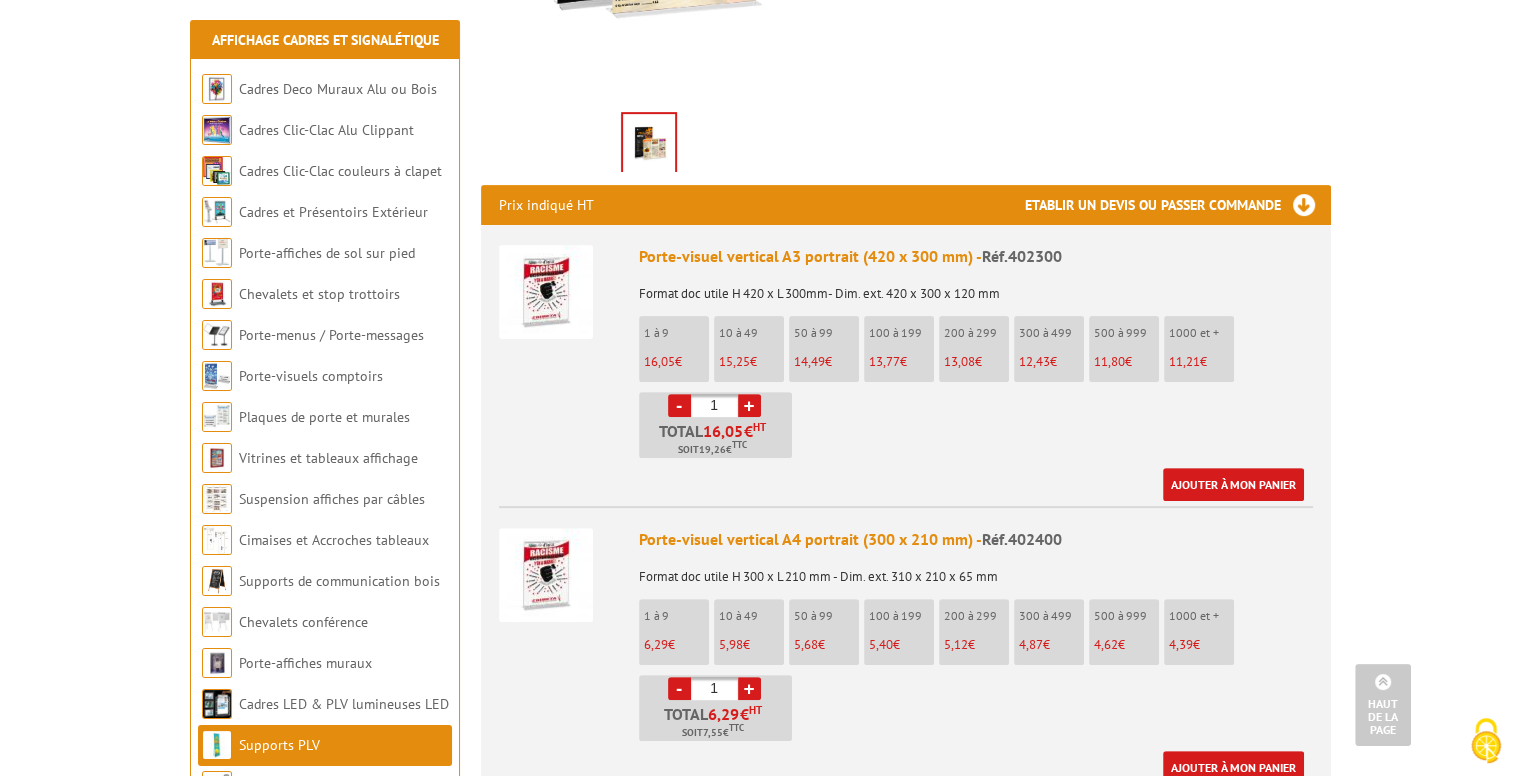 scroll, scrollTop: 600, scrollLeft: 0, axis: vertical 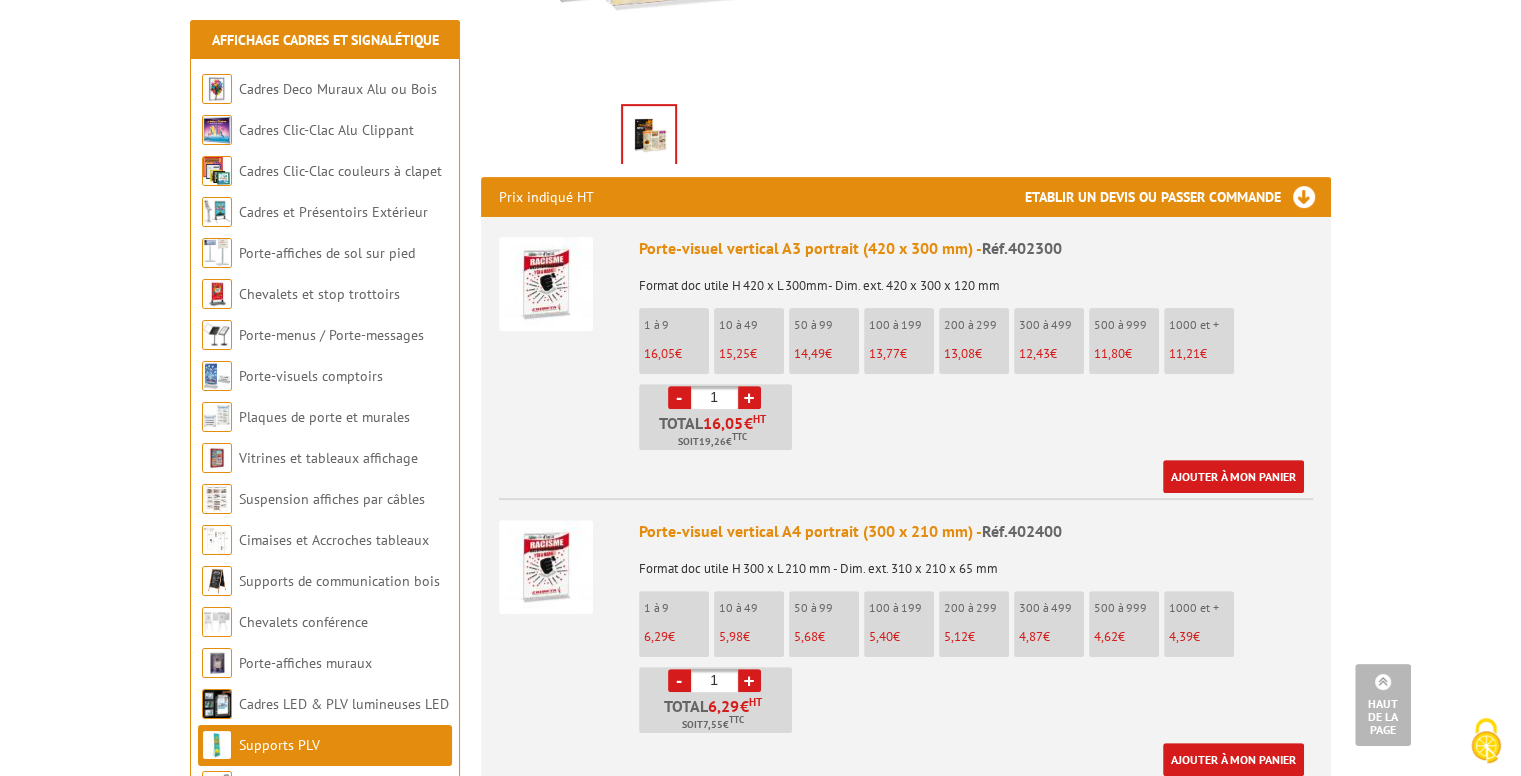 click on "+" at bounding box center (749, 397) 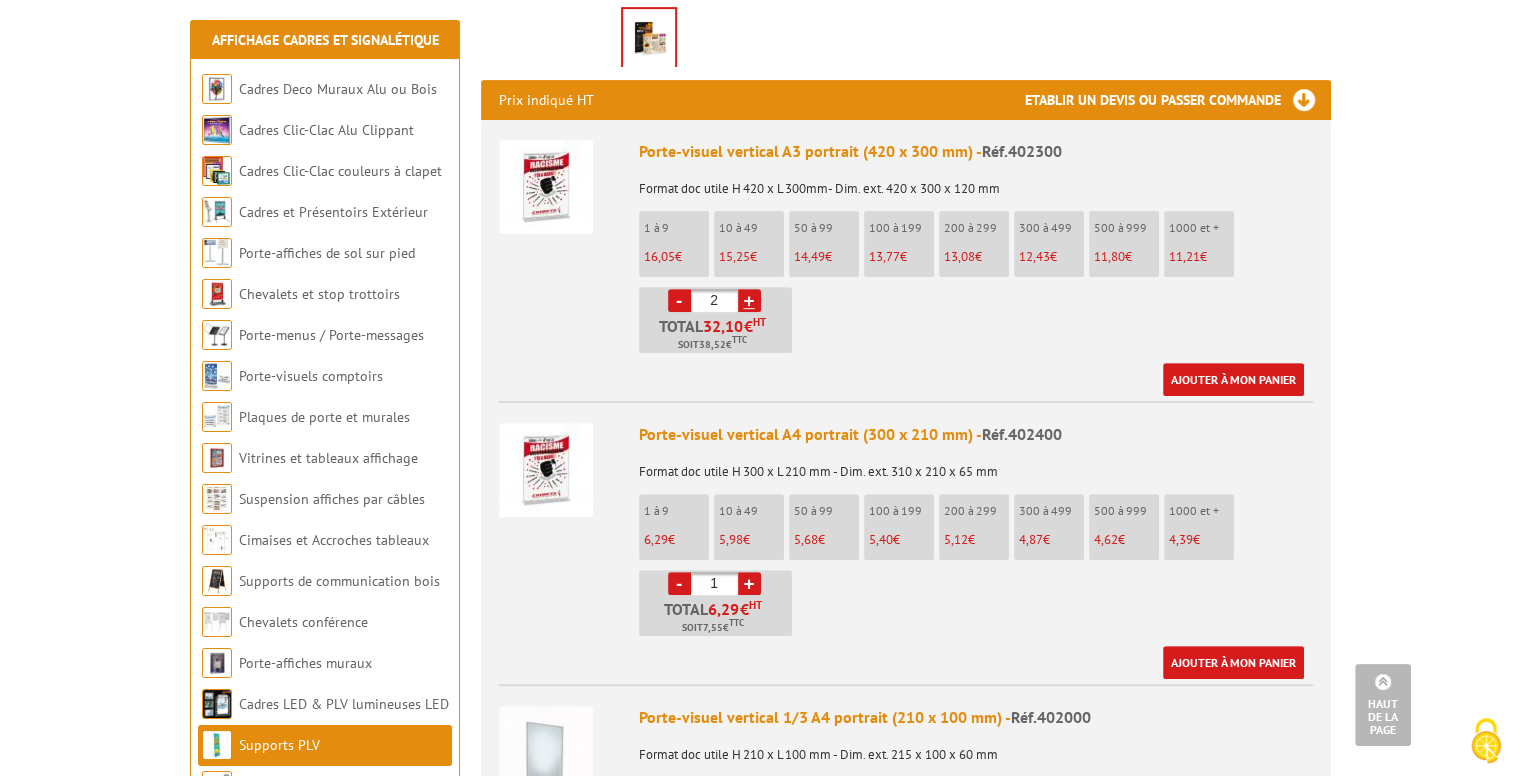 scroll, scrollTop: 700, scrollLeft: 0, axis: vertical 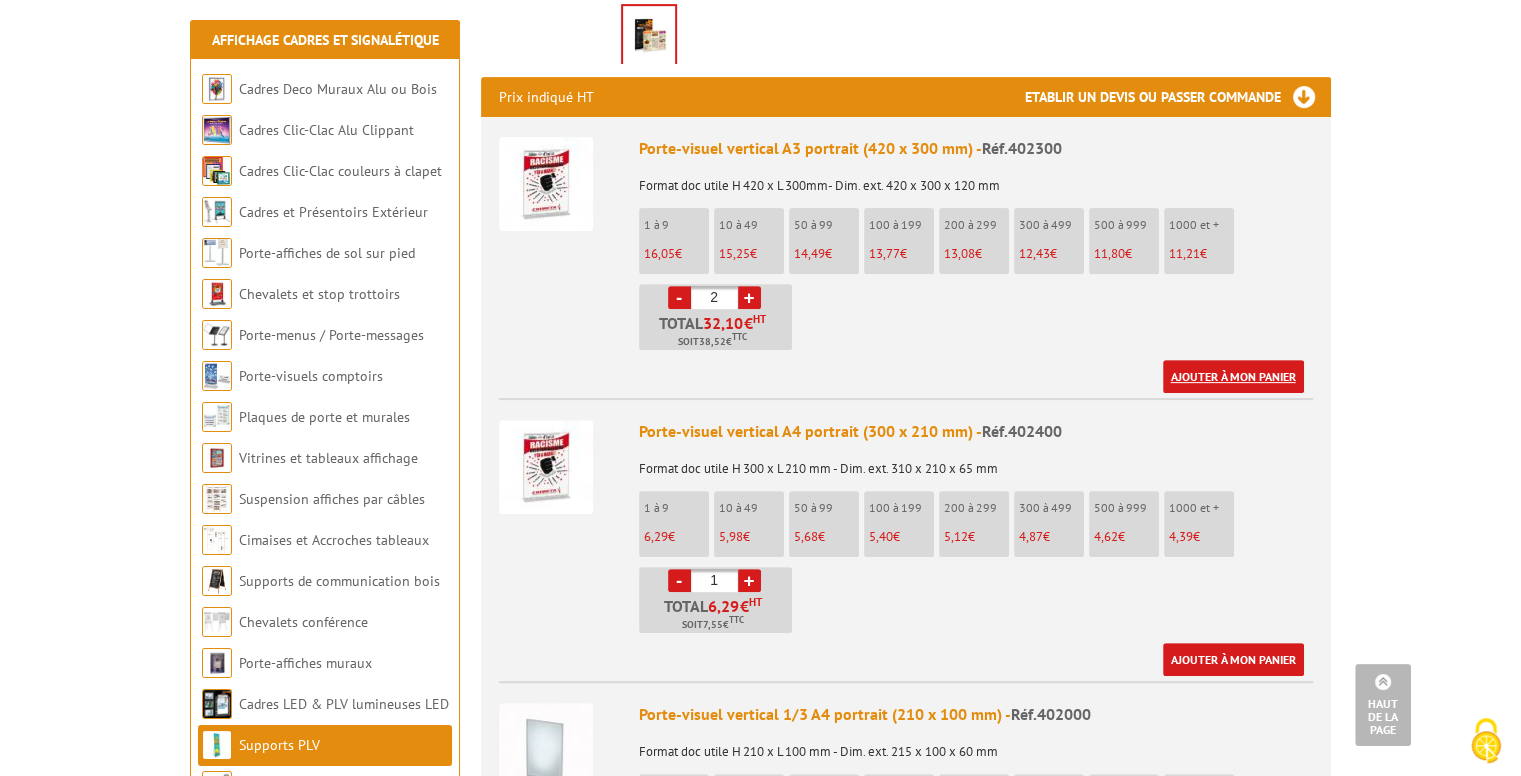 click on "Ajouter à mon panier" at bounding box center [1233, 376] 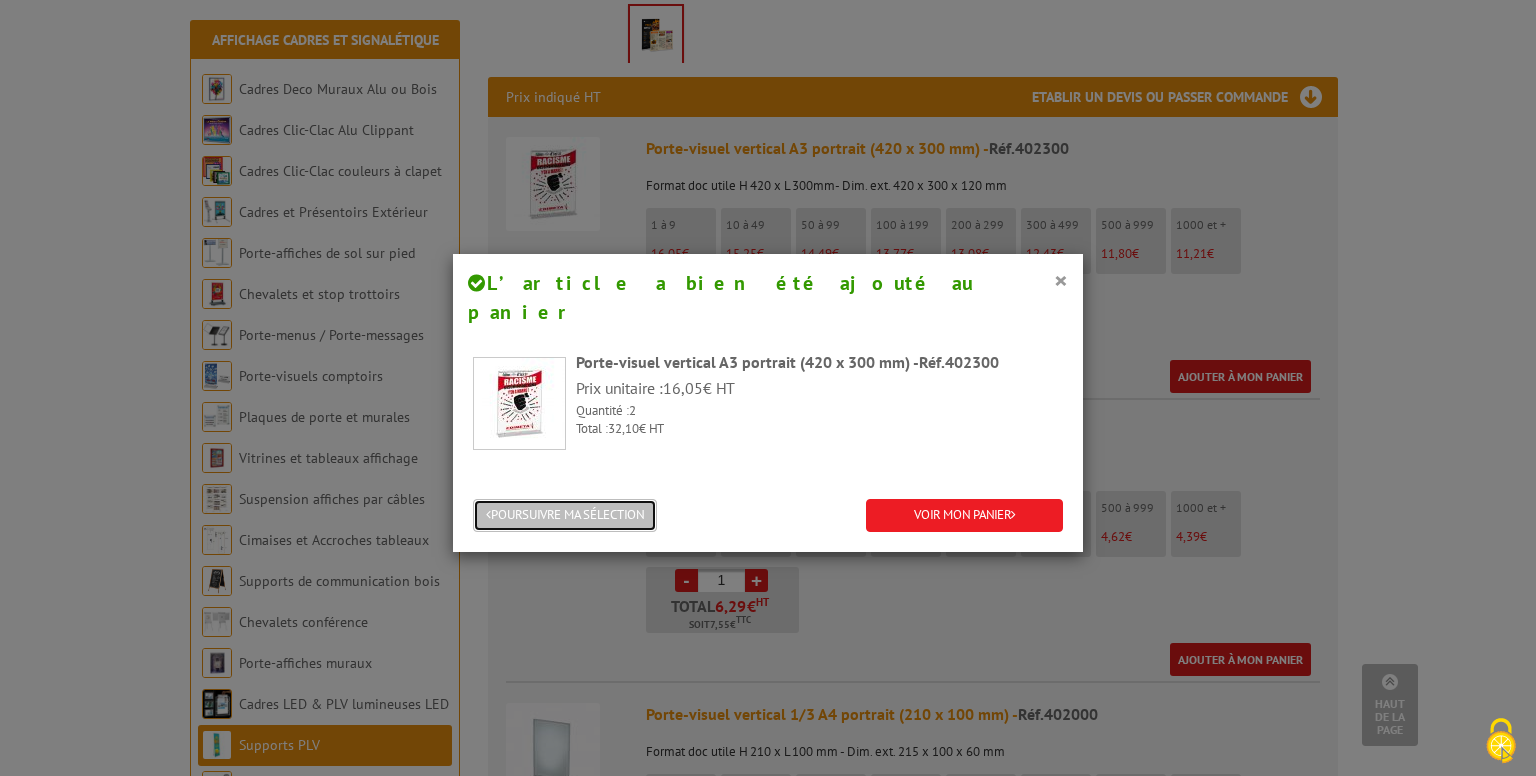 click on "POURSUIVRE MA SÉLECTION" at bounding box center [565, 515] 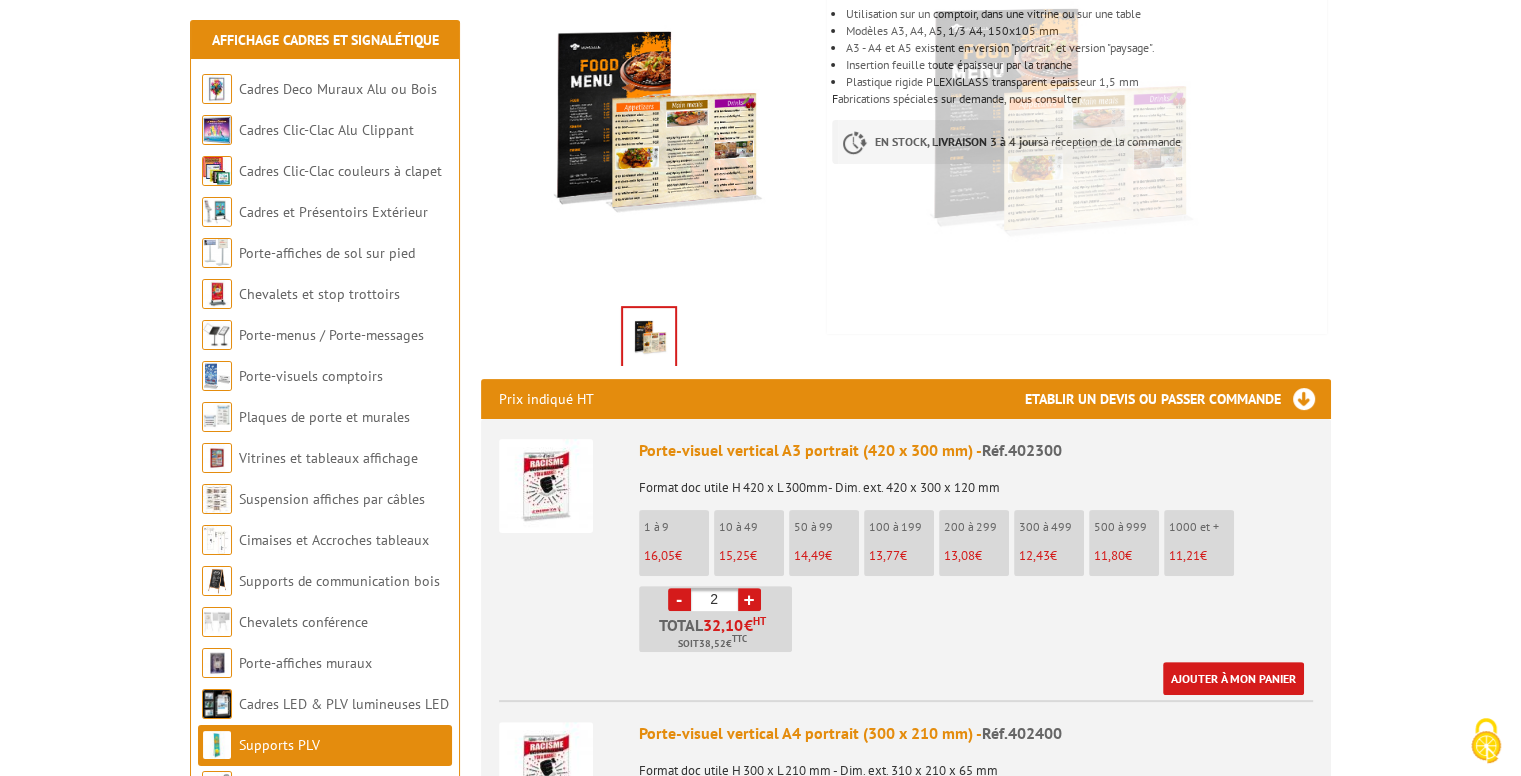 scroll, scrollTop: 400, scrollLeft: 0, axis: vertical 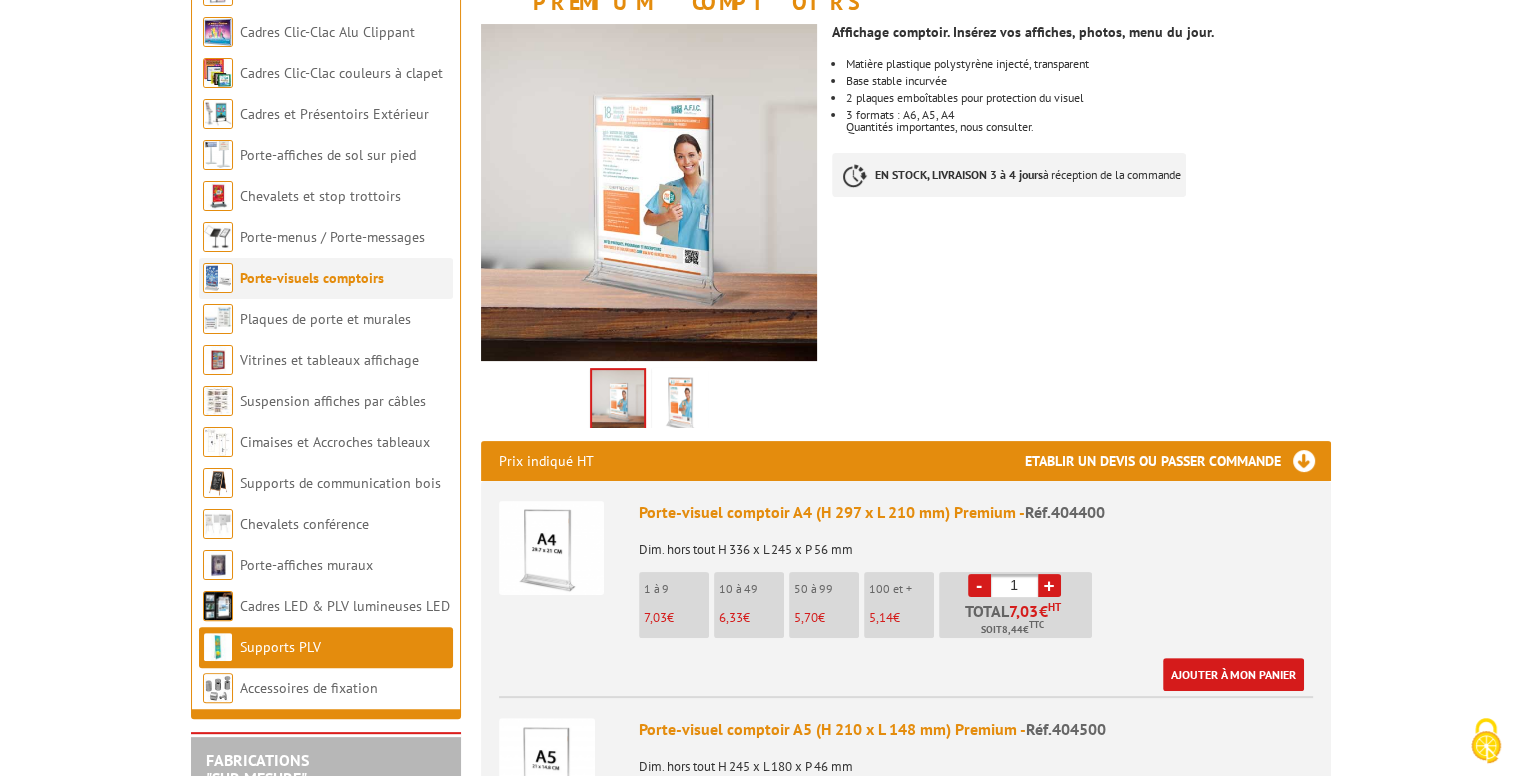 click on "Porte-visuels comptoirs" at bounding box center (312, 278) 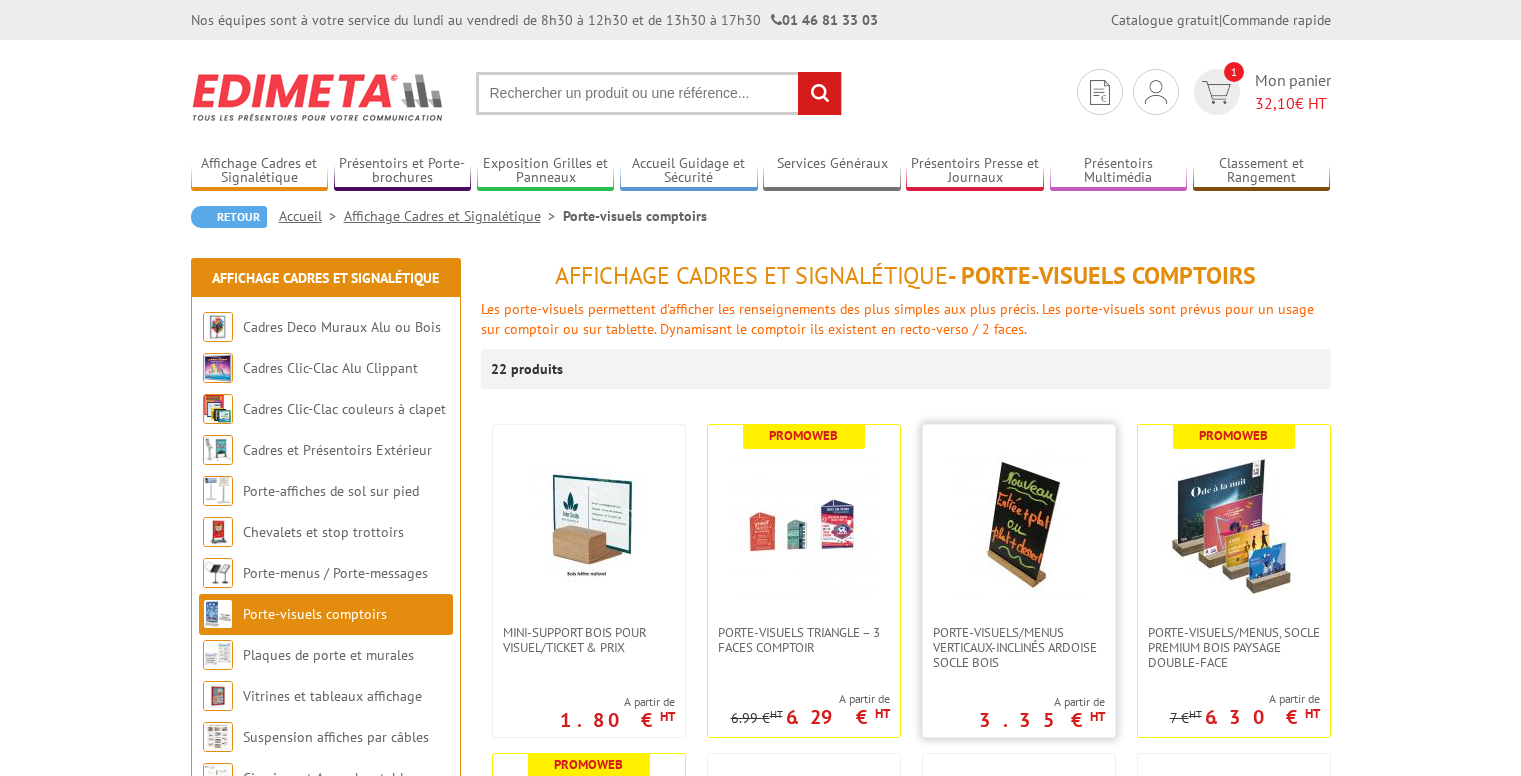 scroll, scrollTop: 0, scrollLeft: 0, axis: both 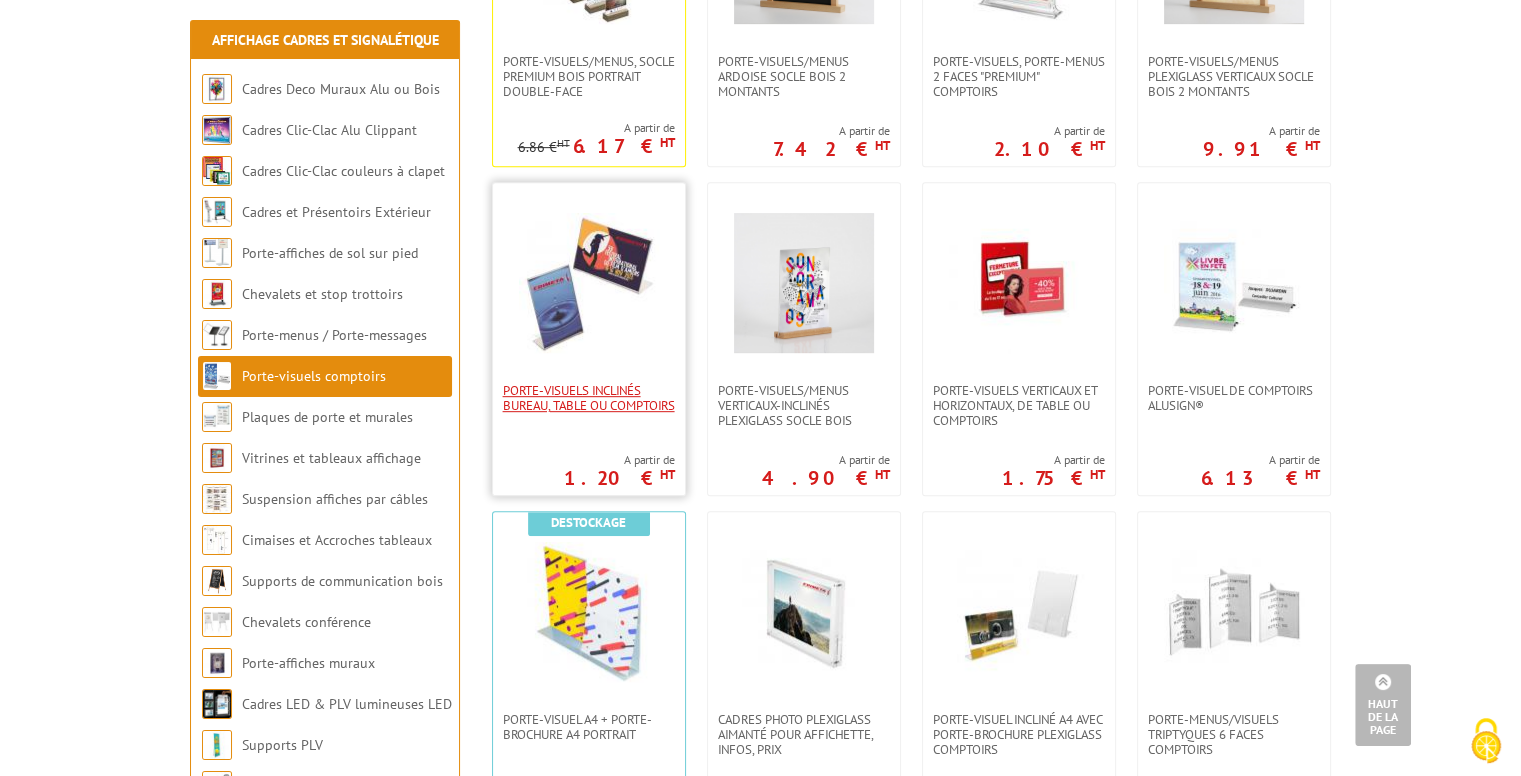 click on "Porte-visuels inclinés bureau, table ou comptoirs" at bounding box center [589, 398] 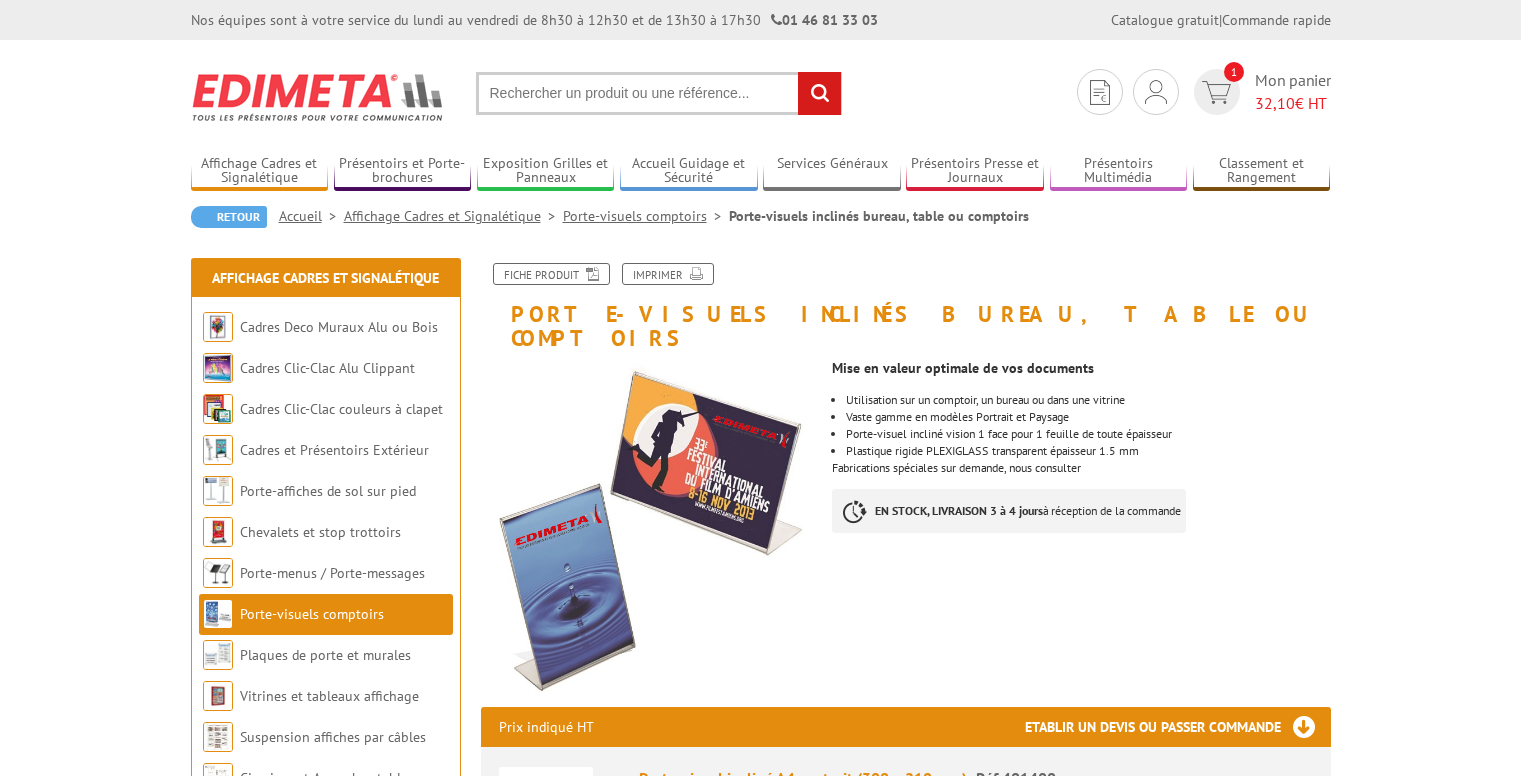 scroll, scrollTop: 0, scrollLeft: 0, axis: both 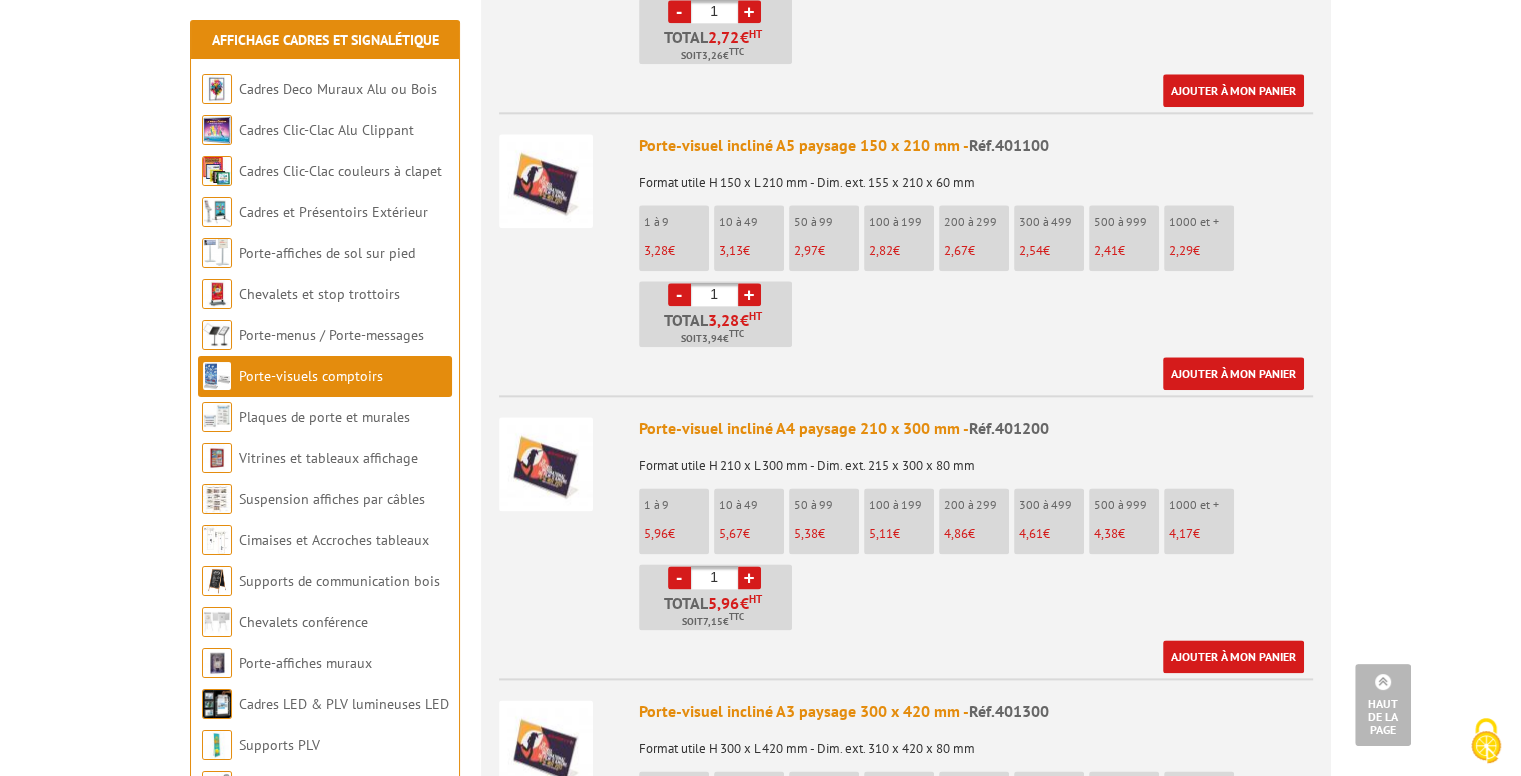 click on "+" at bounding box center (749, 294) 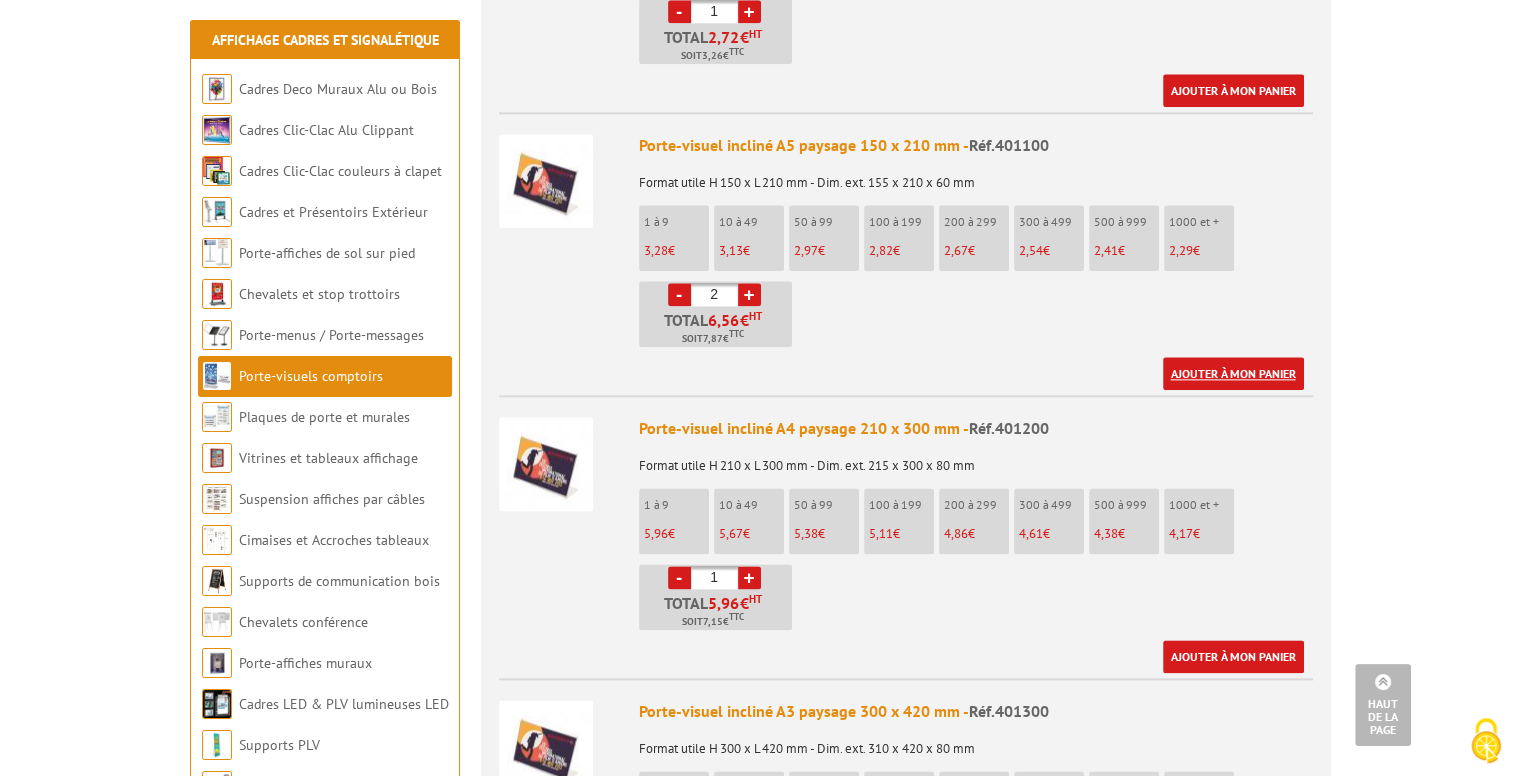 click on "Ajouter à mon panier" at bounding box center [1233, 373] 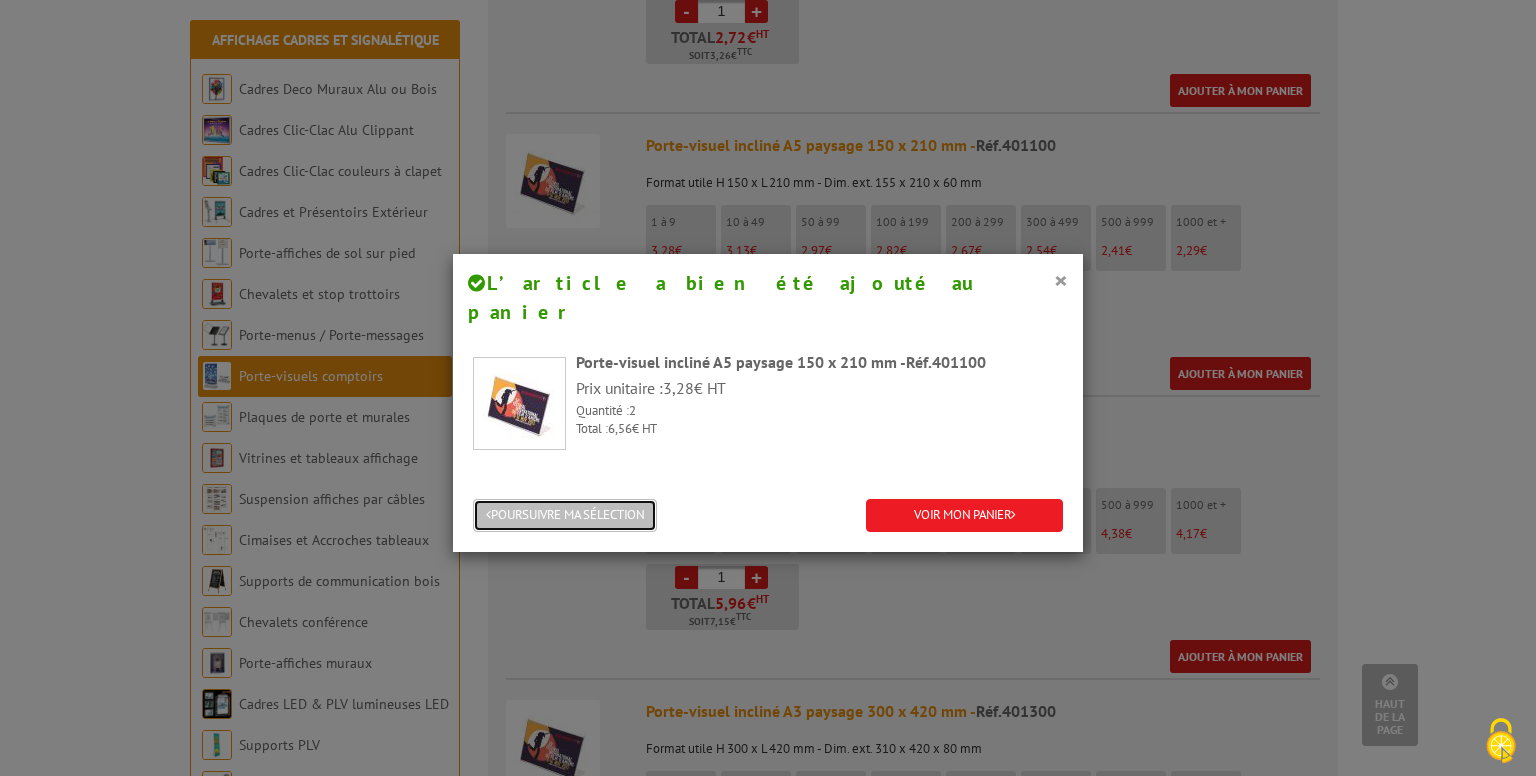 click on "POURSUIVRE MA SÉLECTION" at bounding box center [565, 515] 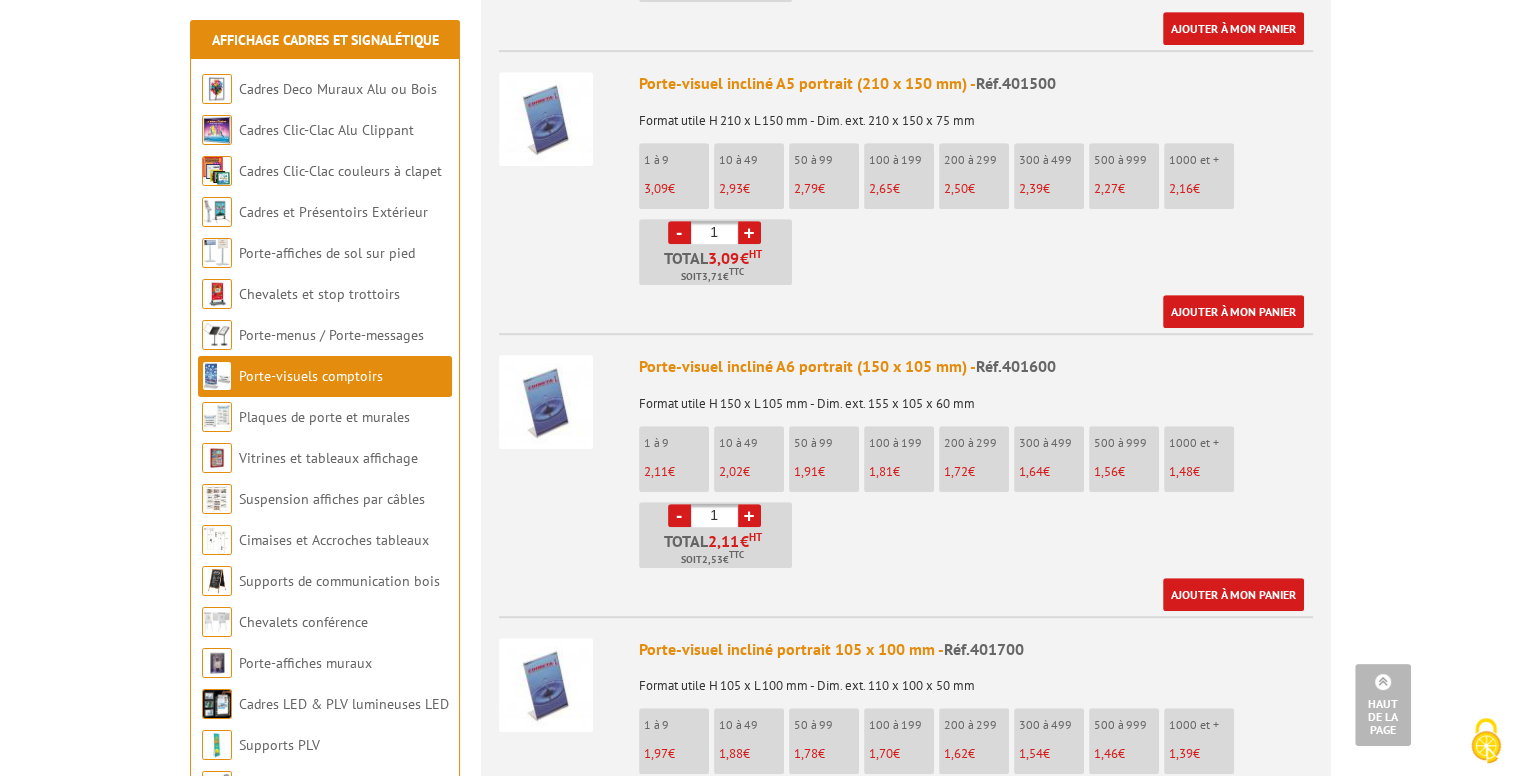 scroll, scrollTop: 1000, scrollLeft: 0, axis: vertical 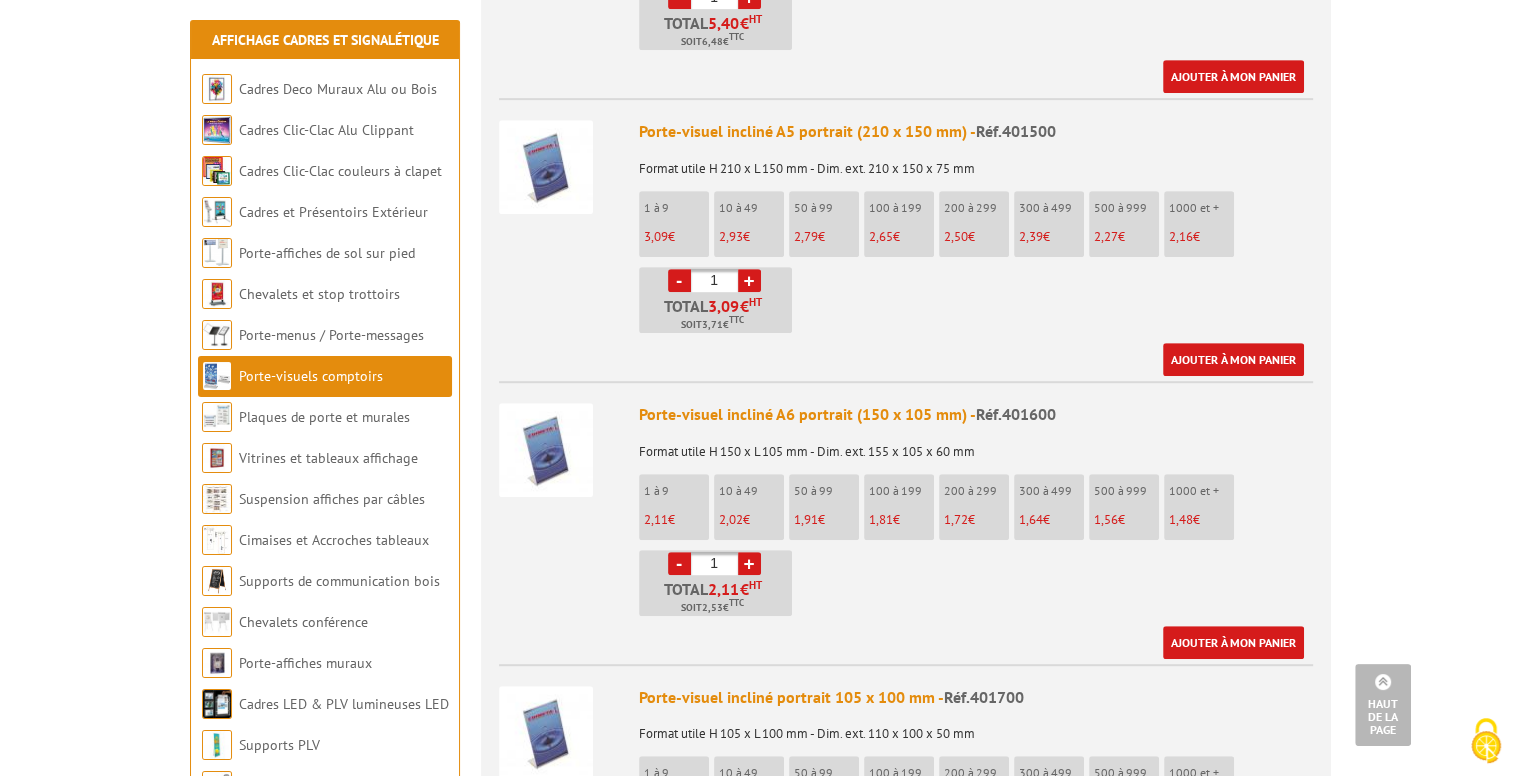 click on "+" at bounding box center [749, 280] 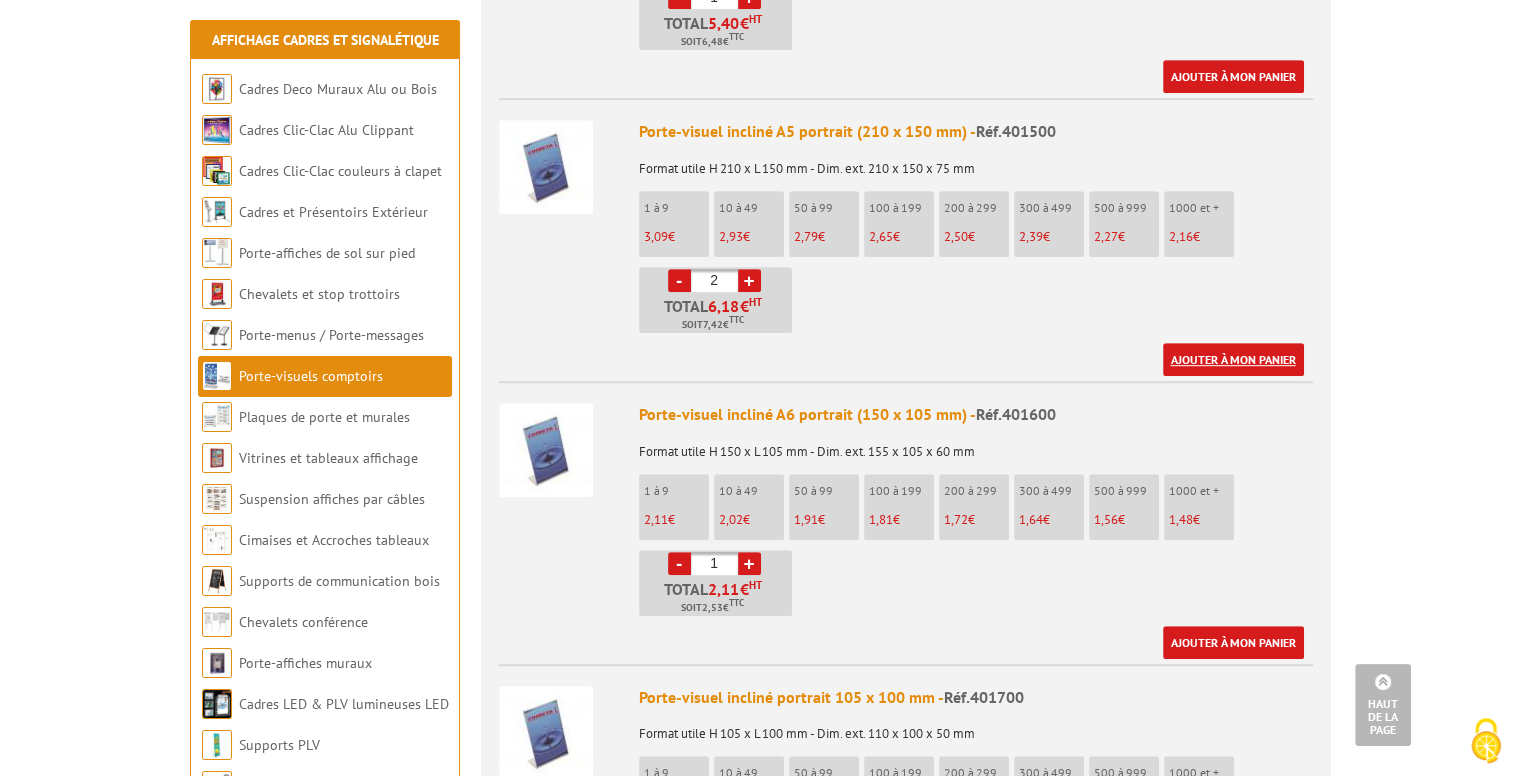click on "Ajouter à mon panier" at bounding box center [1233, 359] 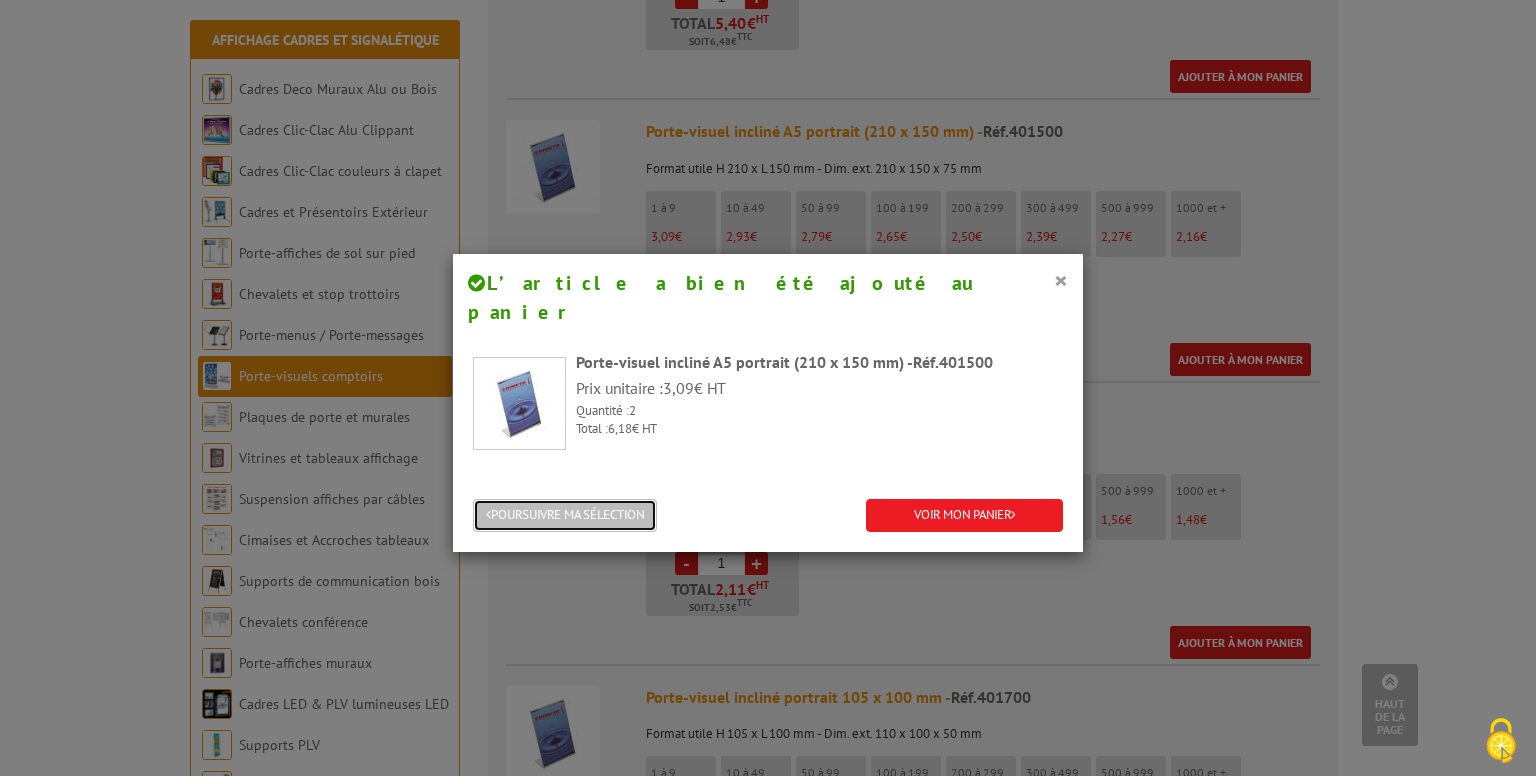 click on "POURSUIVRE MA SÉLECTION" at bounding box center (565, 515) 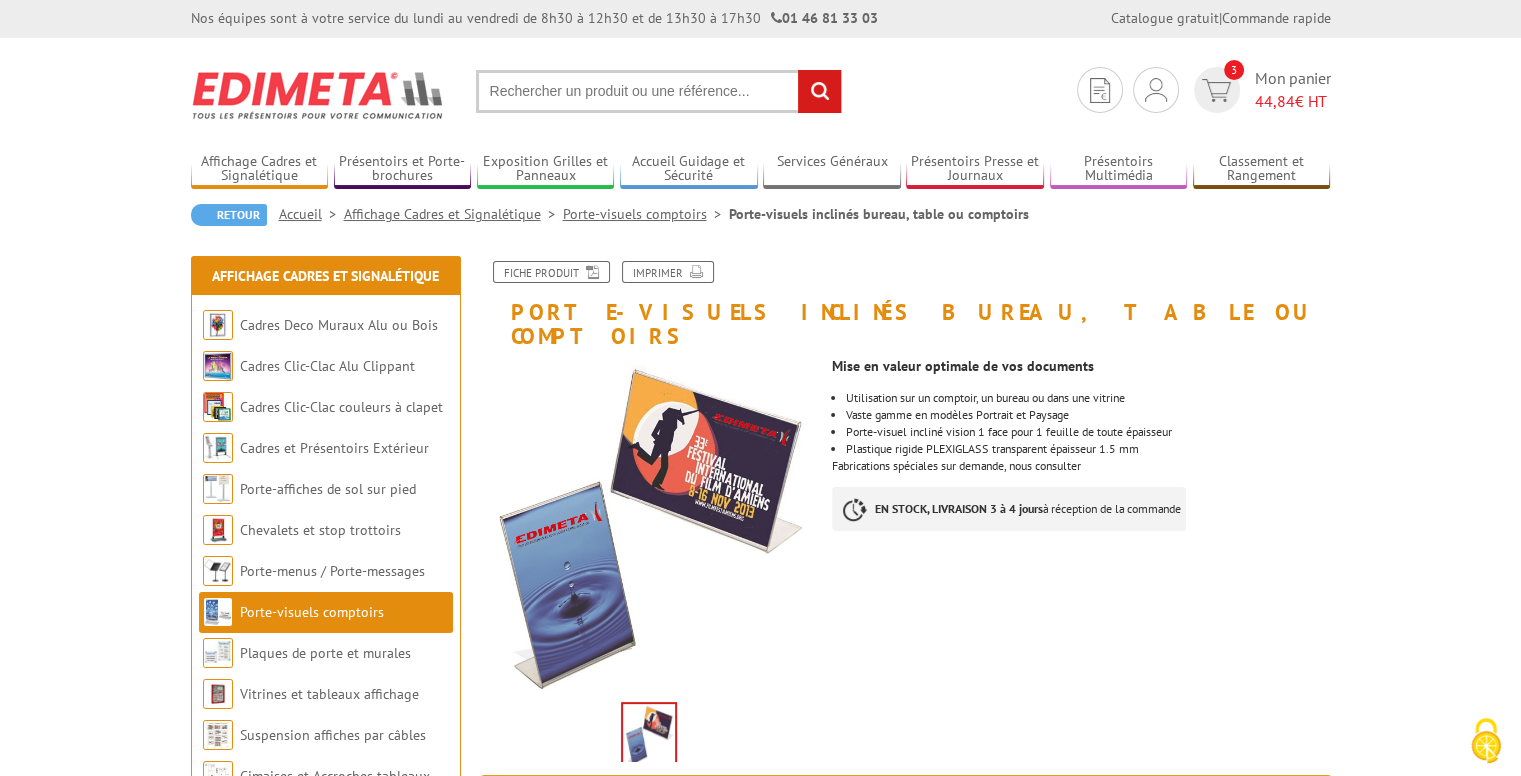 scroll, scrollTop: 0, scrollLeft: 0, axis: both 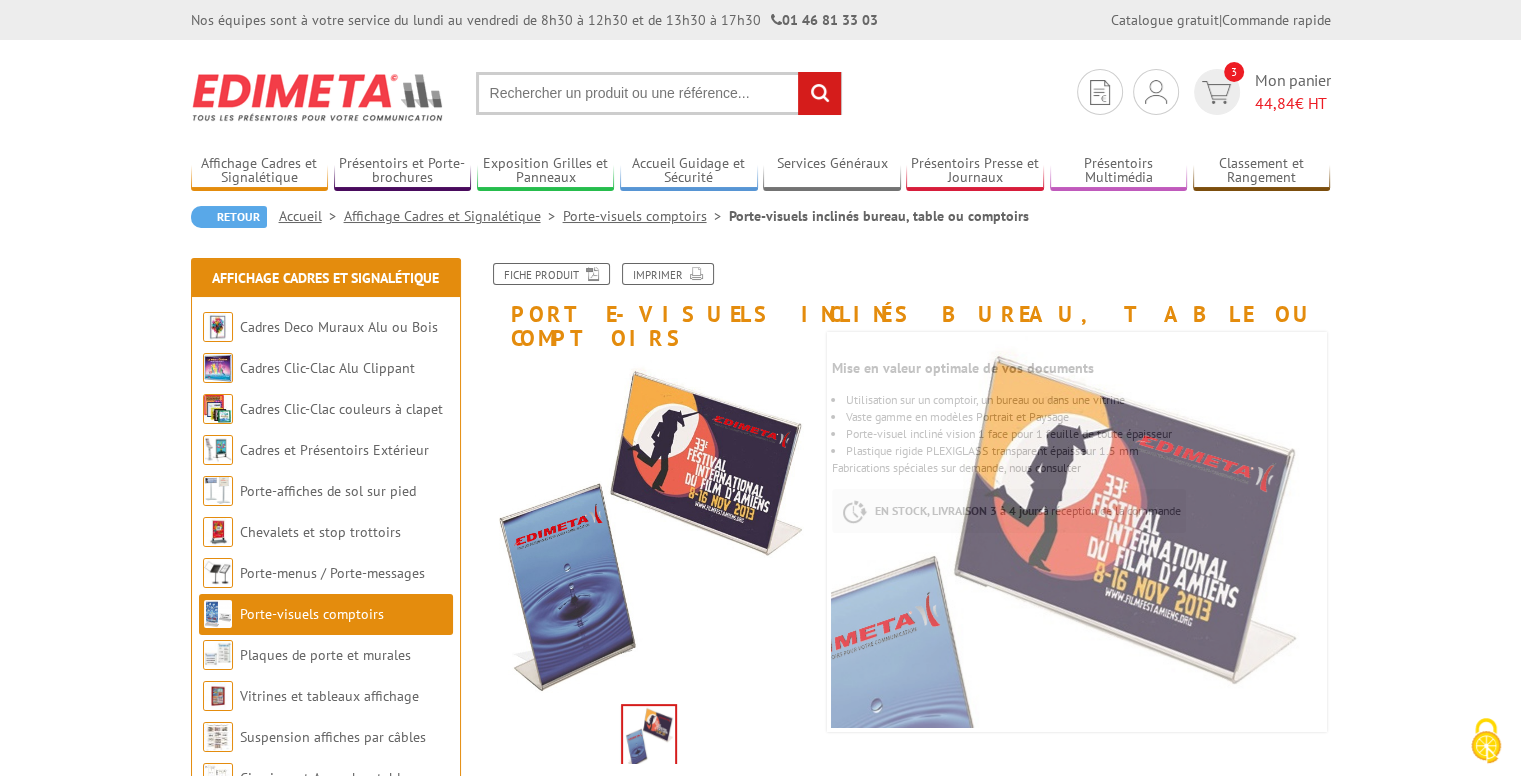 click at bounding box center (659, 93) 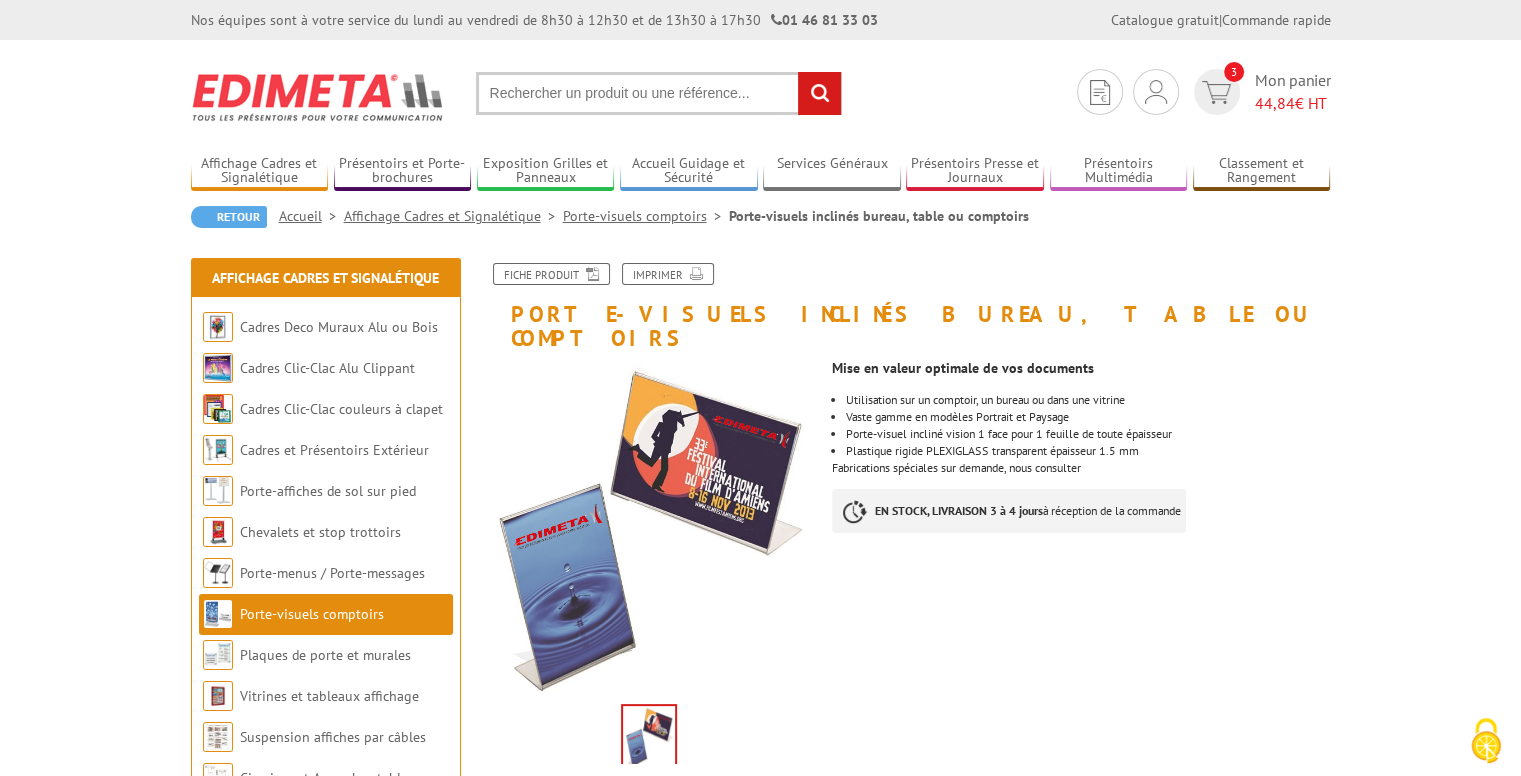 click at bounding box center [659, 93] 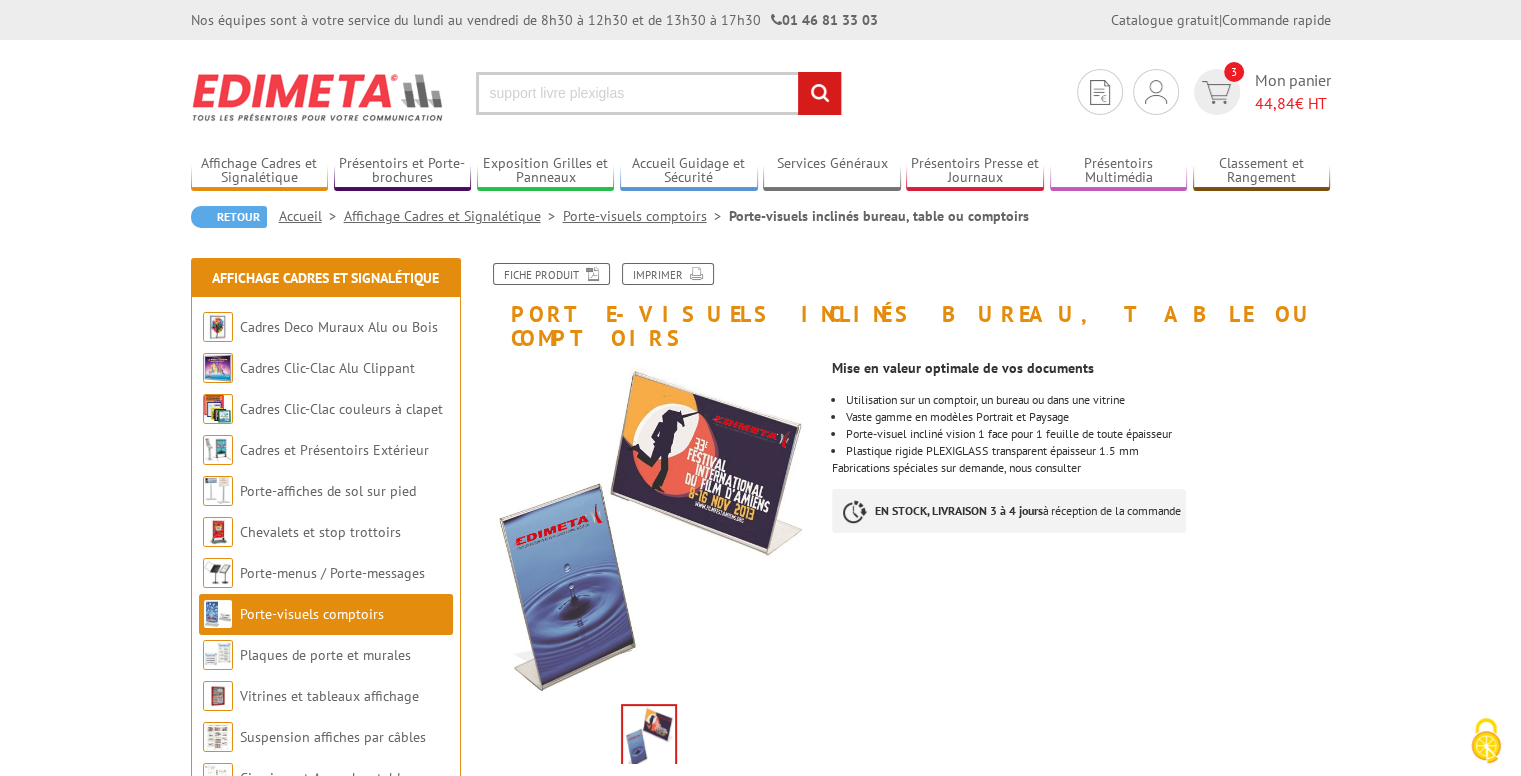 type on "support livre plexiglas" 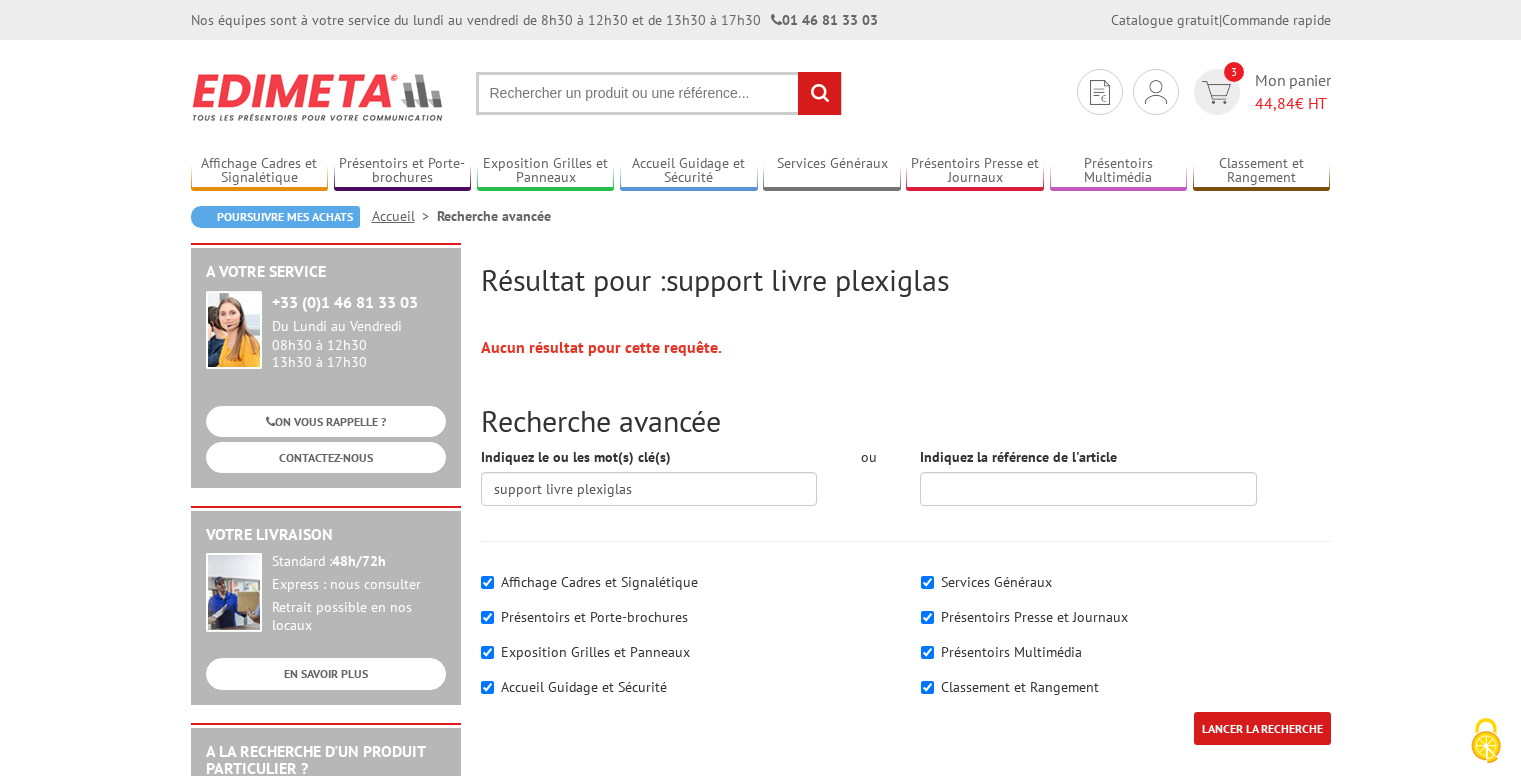 scroll, scrollTop: 0, scrollLeft: 0, axis: both 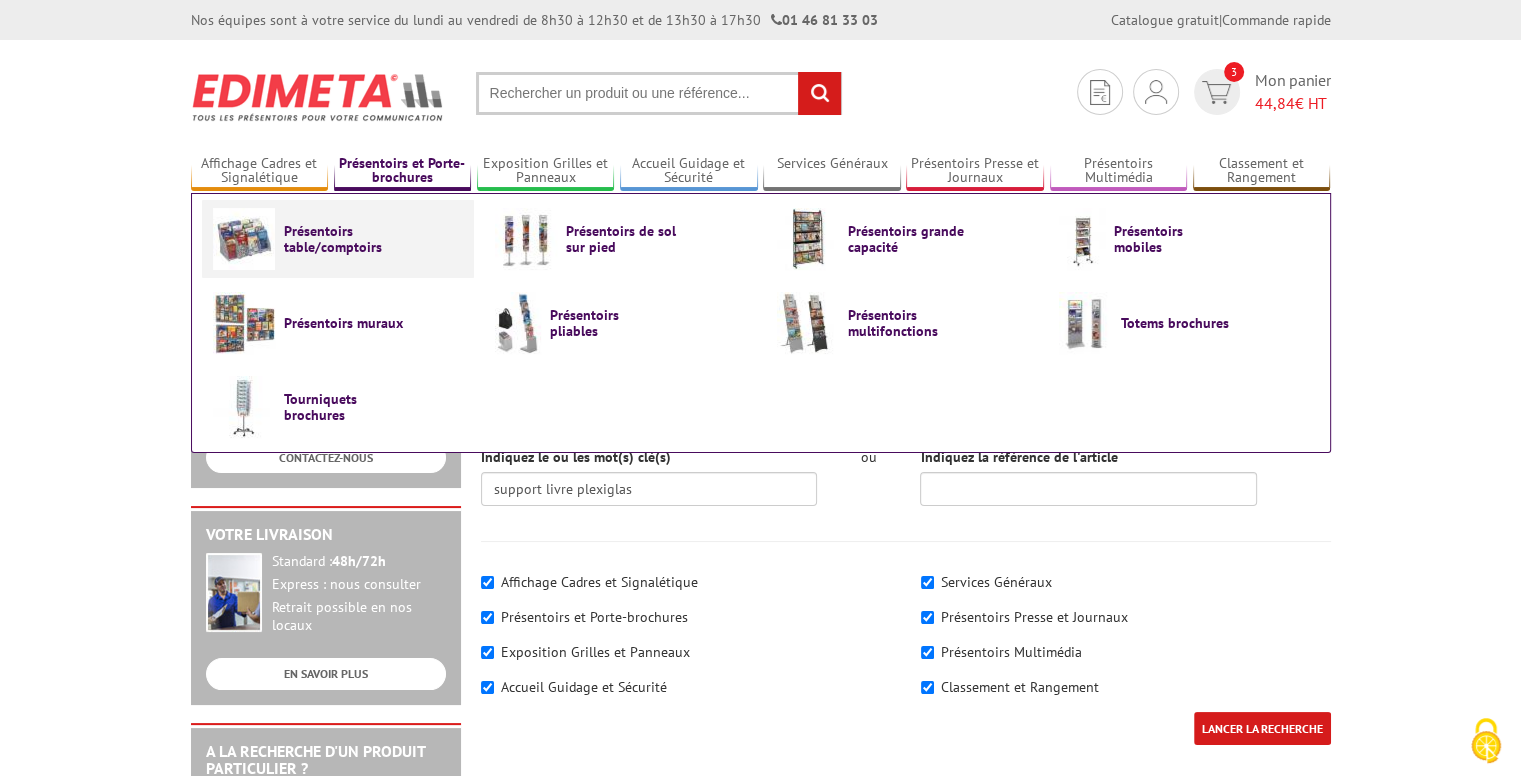 click on "Présentoirs table/comptoirs" at bounding box center [344, 239] 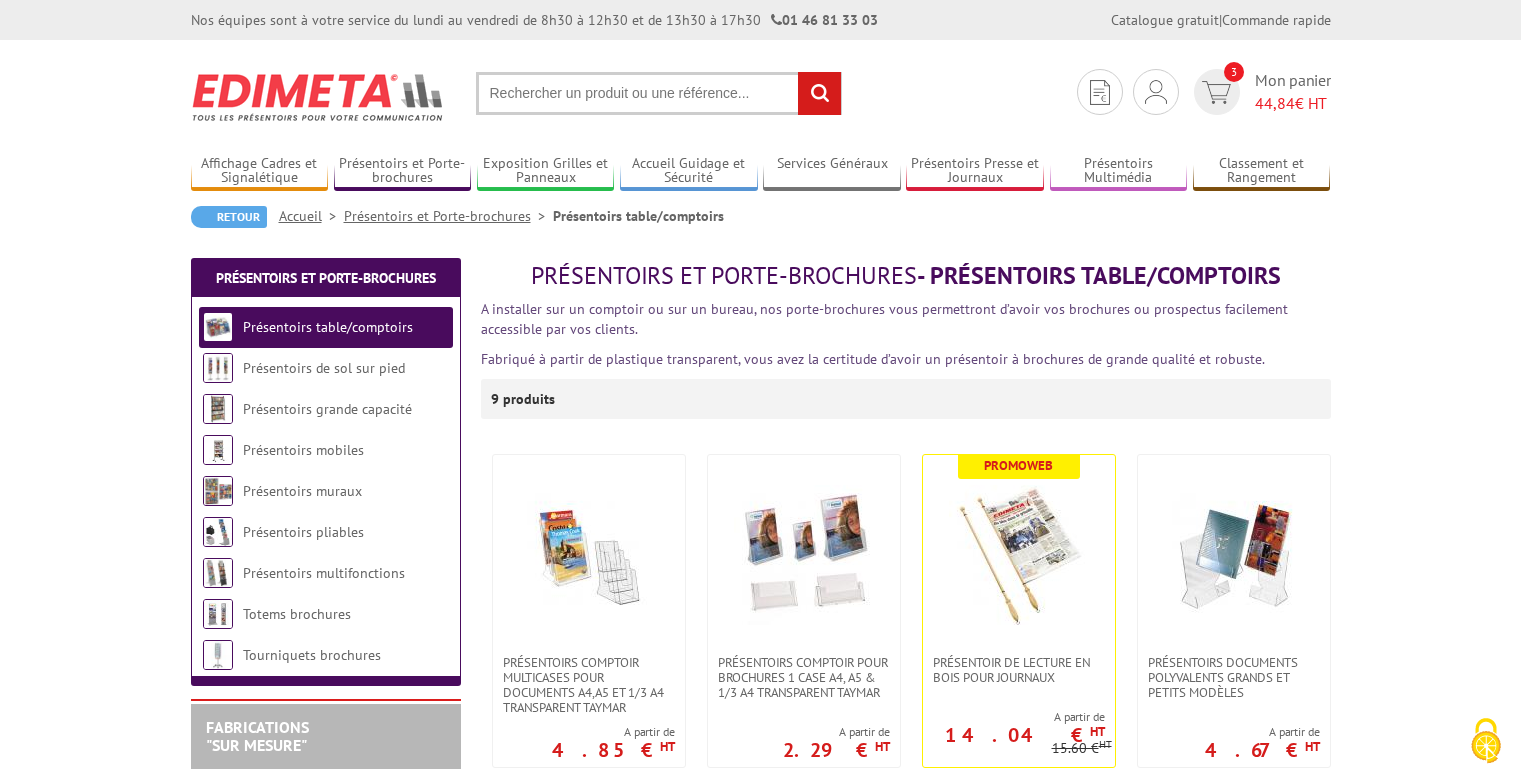 scroll, scrollTop: 0, scrollLeft: 0, axis: both 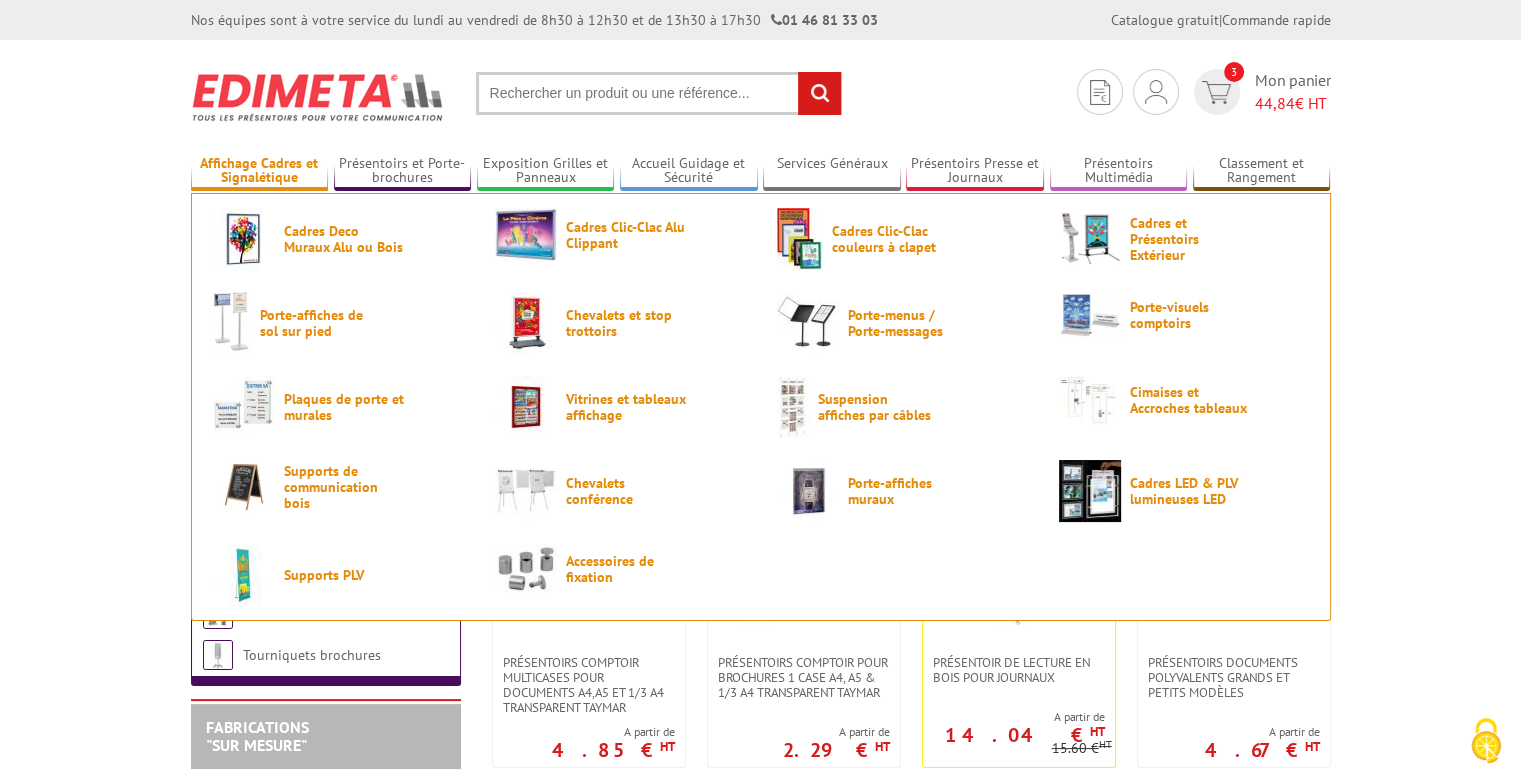 click on "Affichage Cadres et Signalétique" at bounding box center [260, 171] 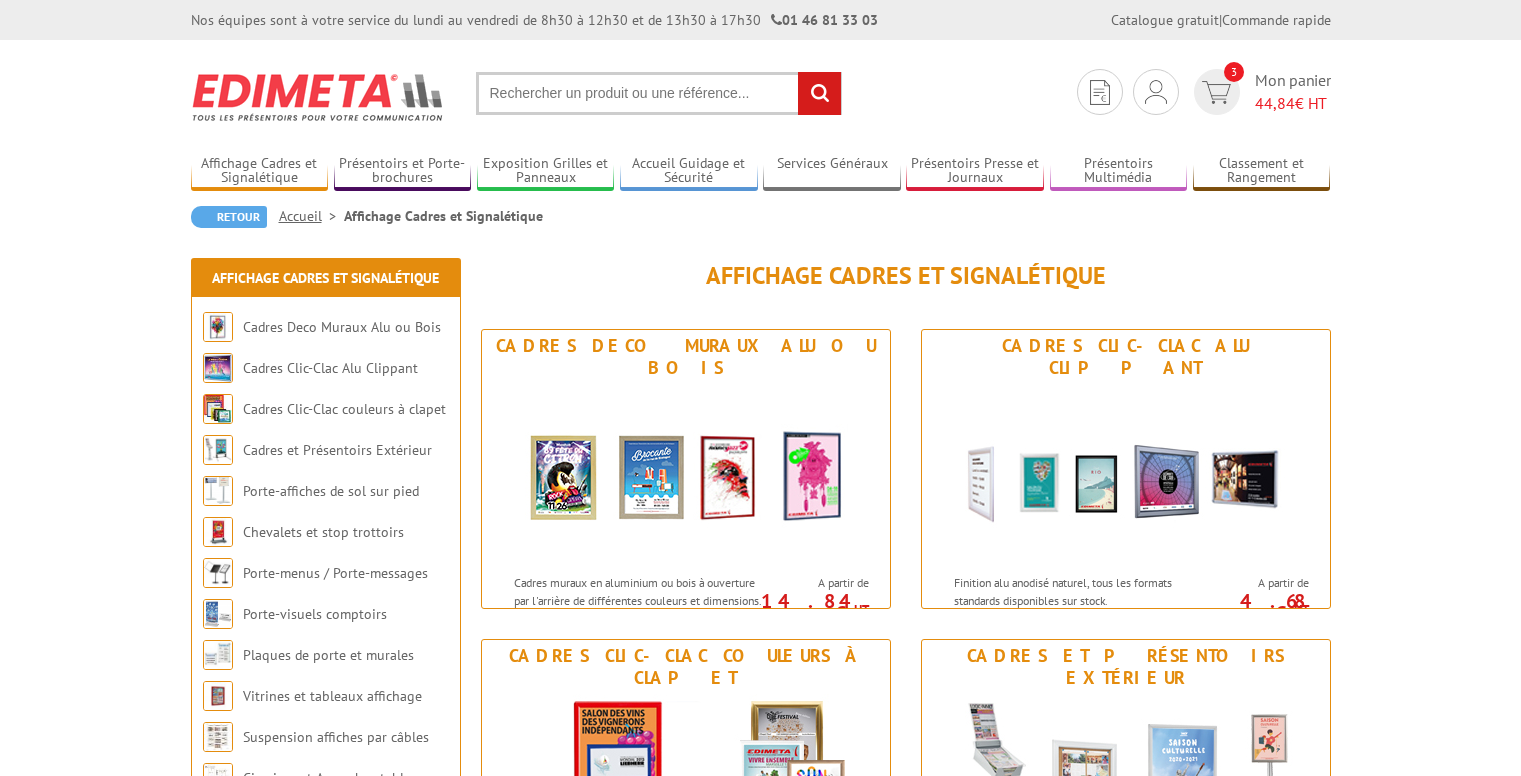 scroll, scrollTop: 0, scrollLeft: 0, axis: both 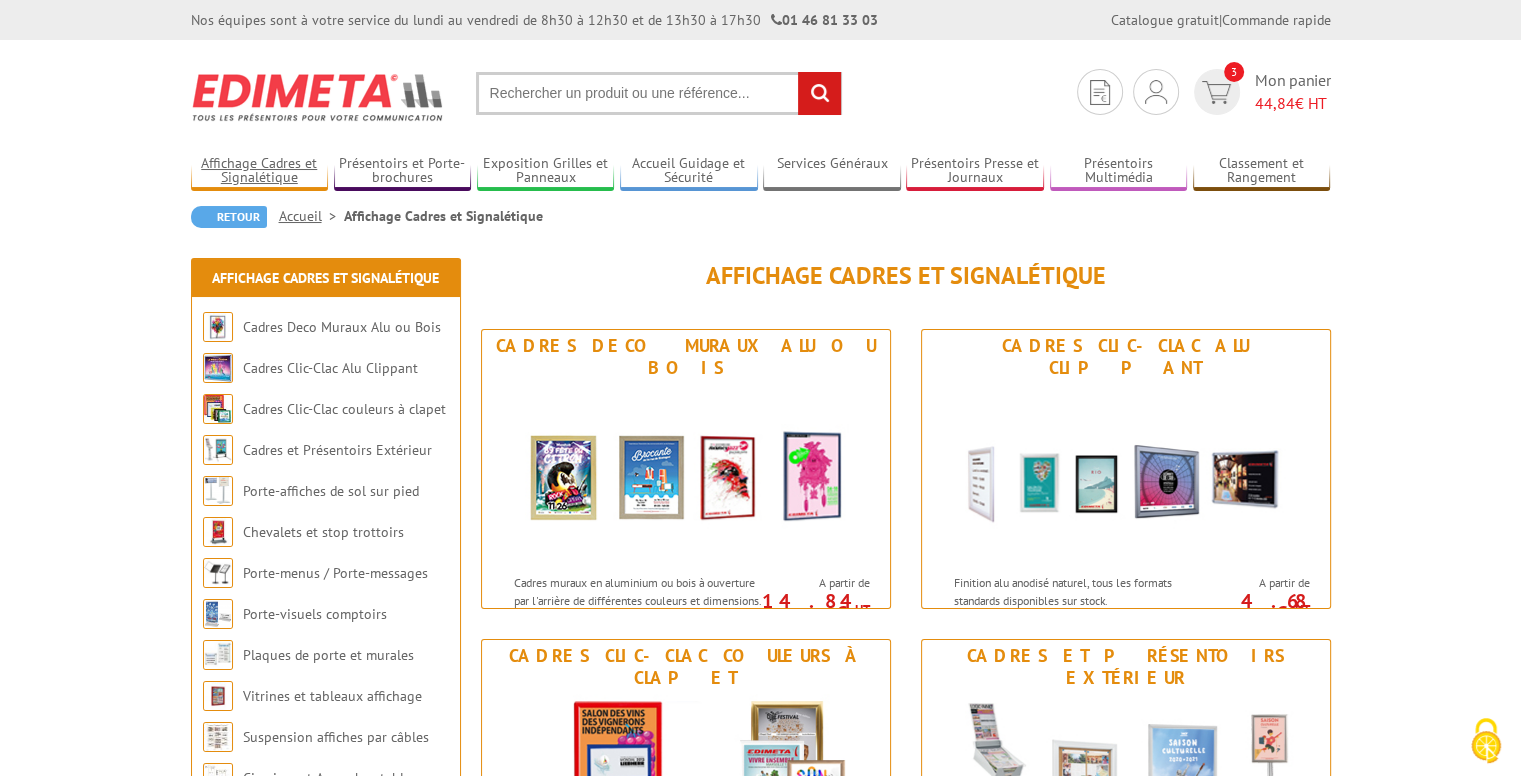 click on "Affichage Cadres et Signalétique" at bounding box center [260, 171] 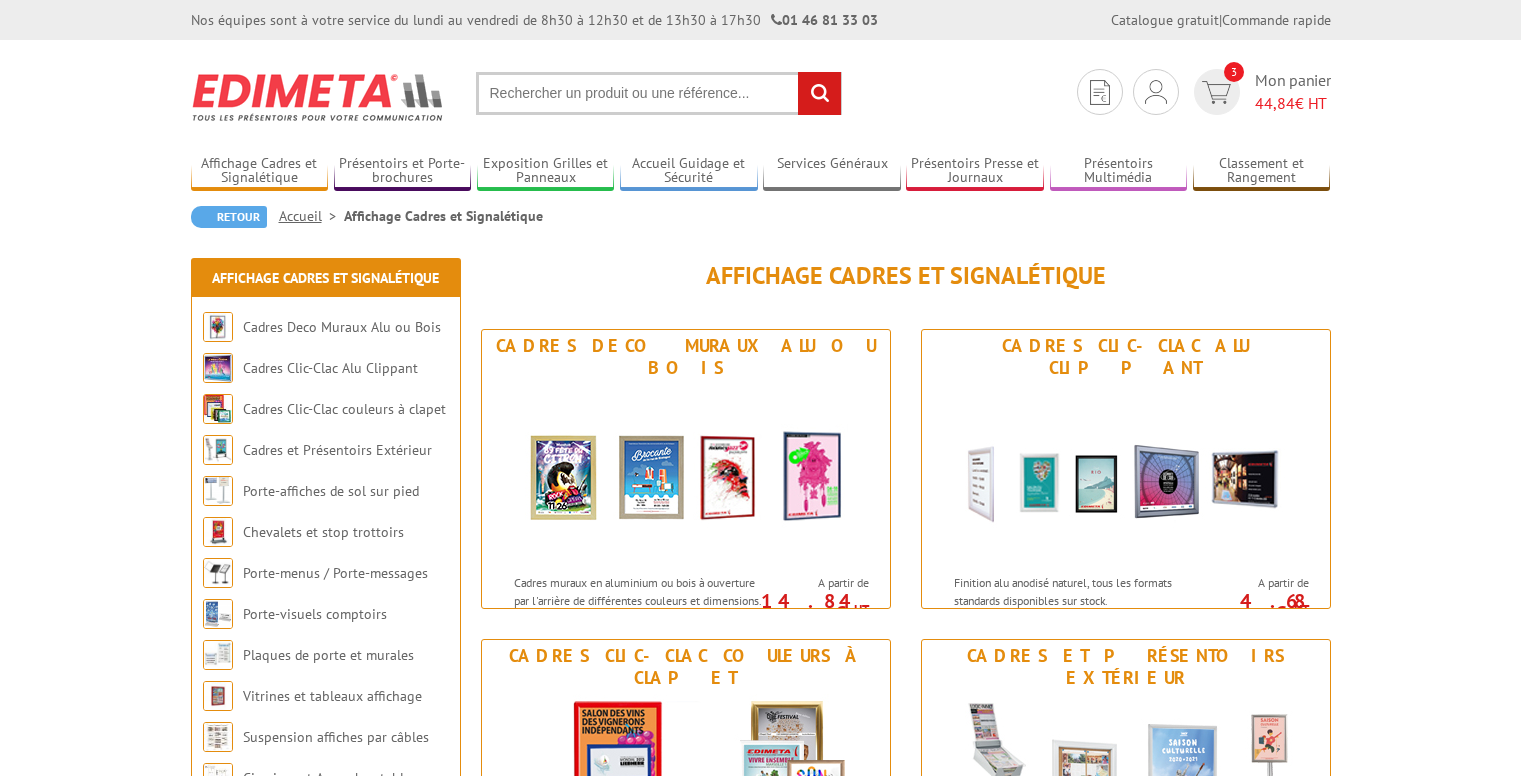 scroll, scrollTop: 0, scrollLeft: 0, axis: both 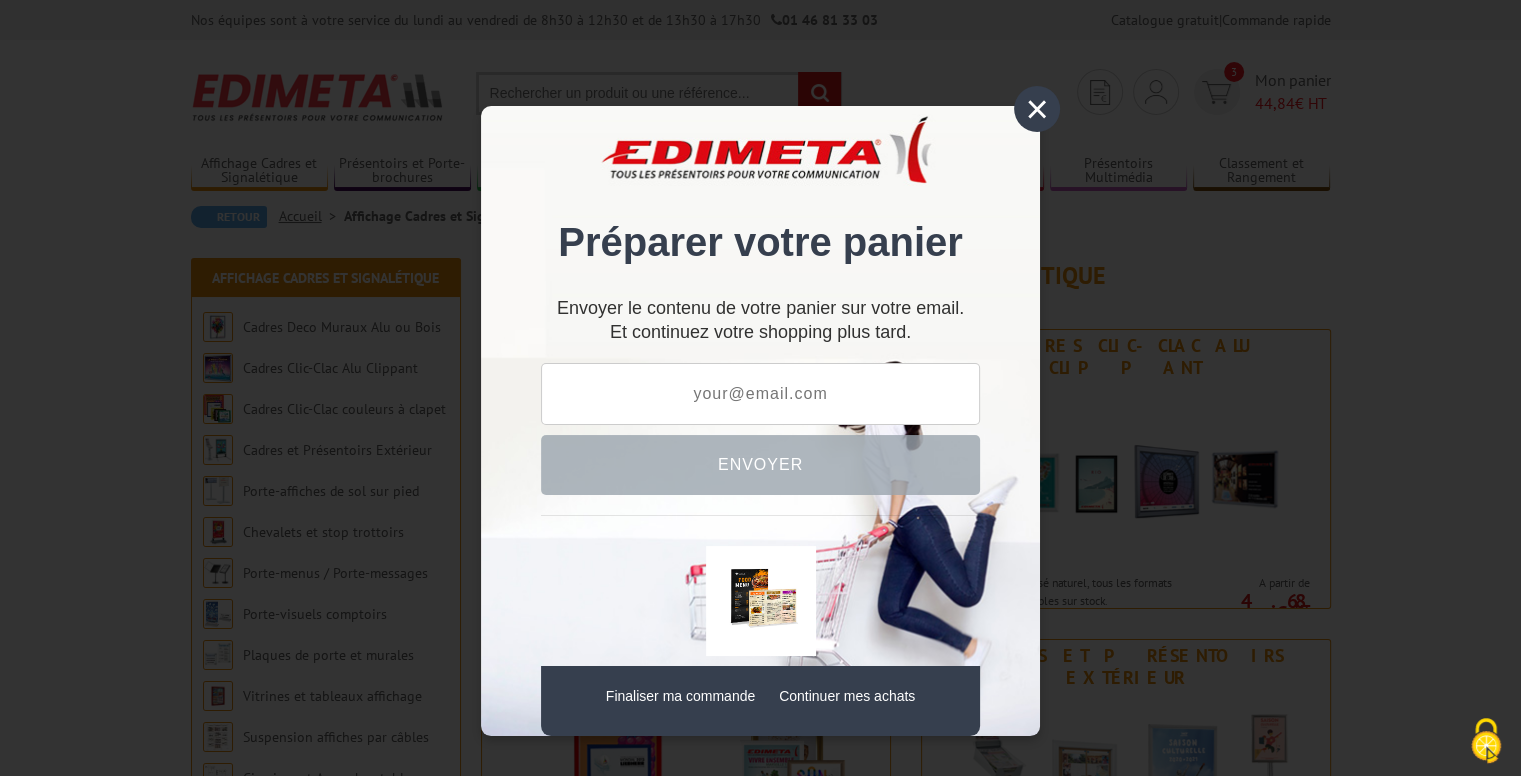 click on "×" at bounding box center [1037, 109] 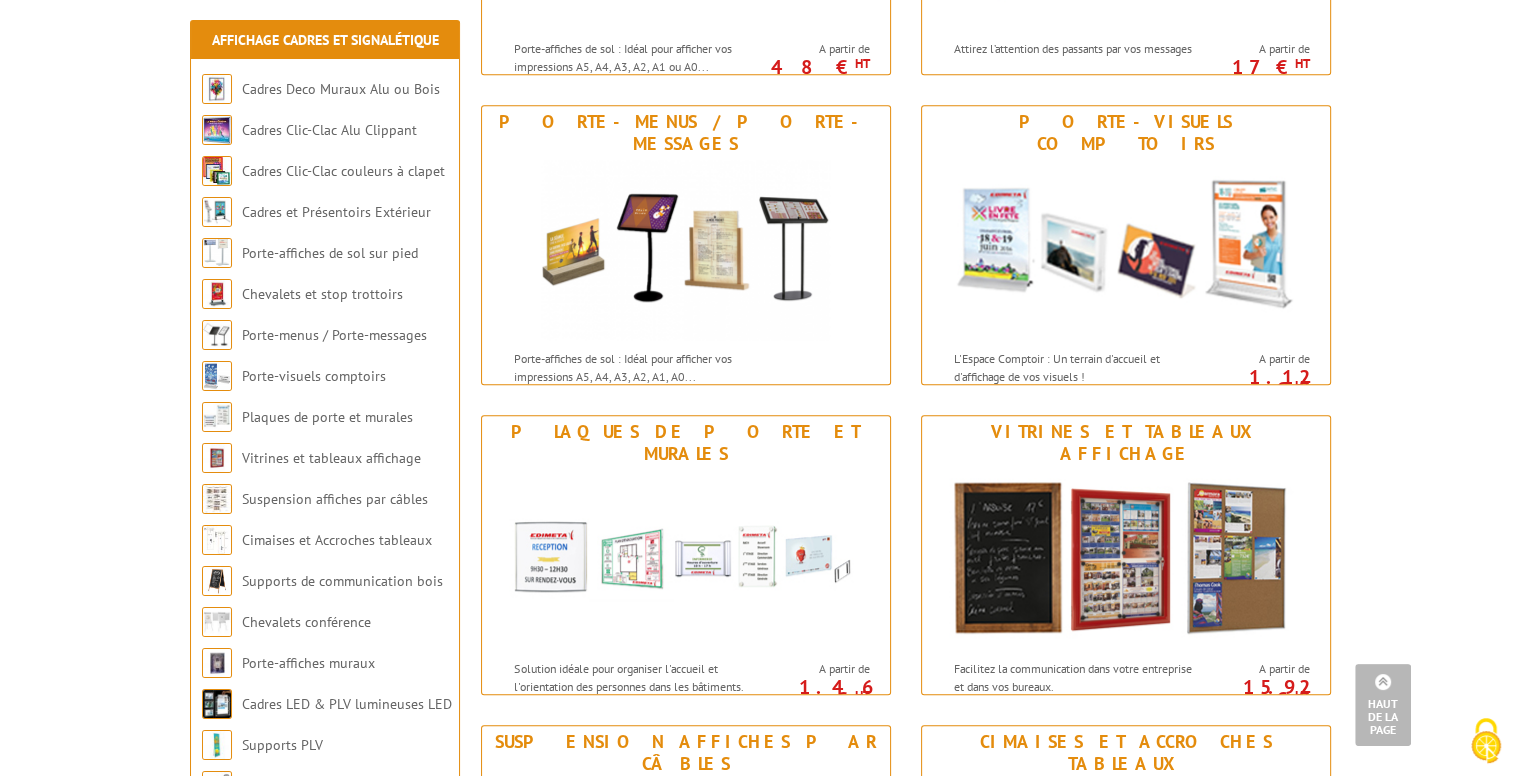 scroll, scrollTop: 1200, scrollLeft: 0, axis: vertical 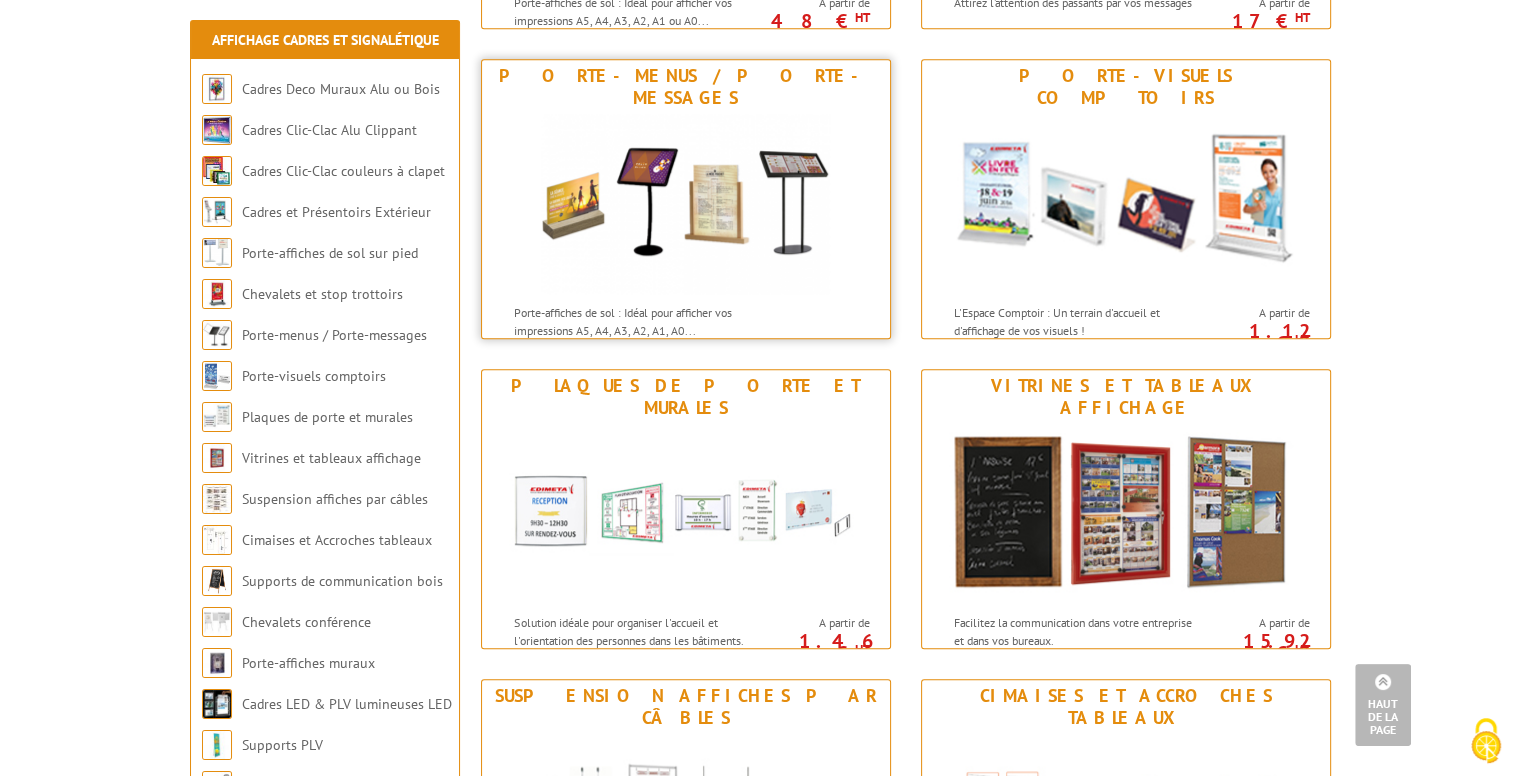 click at bounding box center [685, 204] 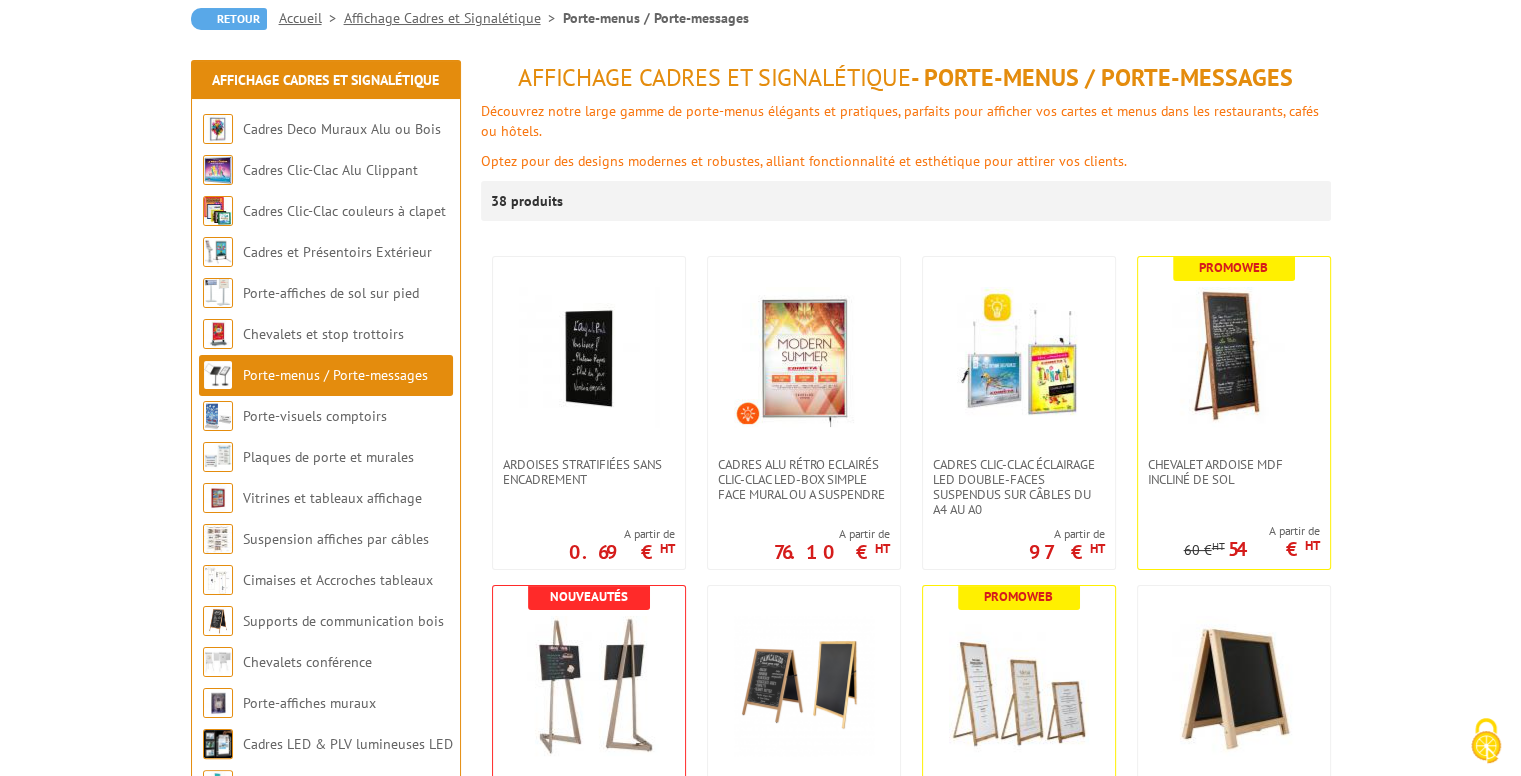 scroll, scrollTop: 0, scrollLeft: 0, axis: both 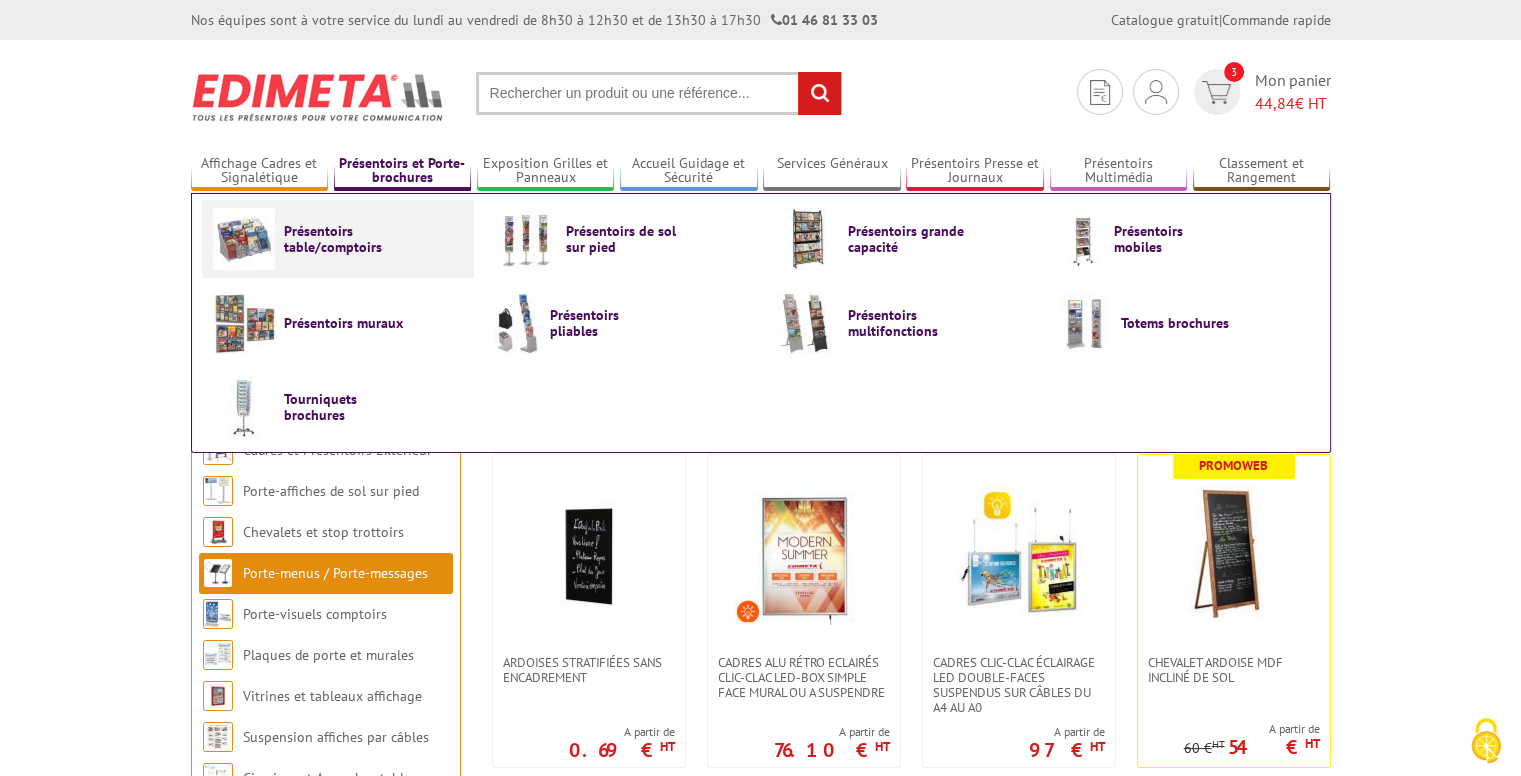 click on "Présentoirs table/comptoirs" at bounding box center (344, 239) 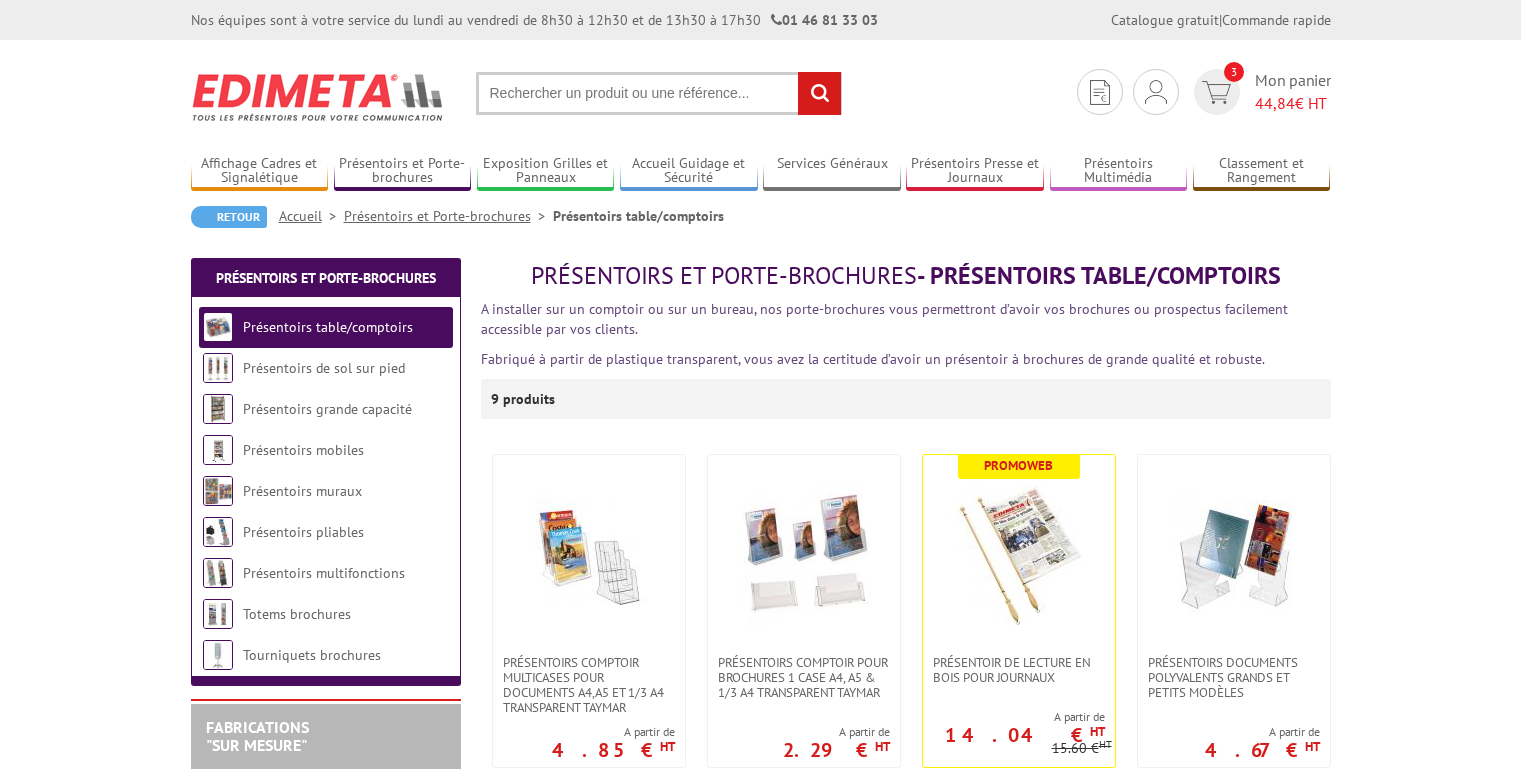 scroll, scrollTop: 0, scrollLeft: 0, axis: both 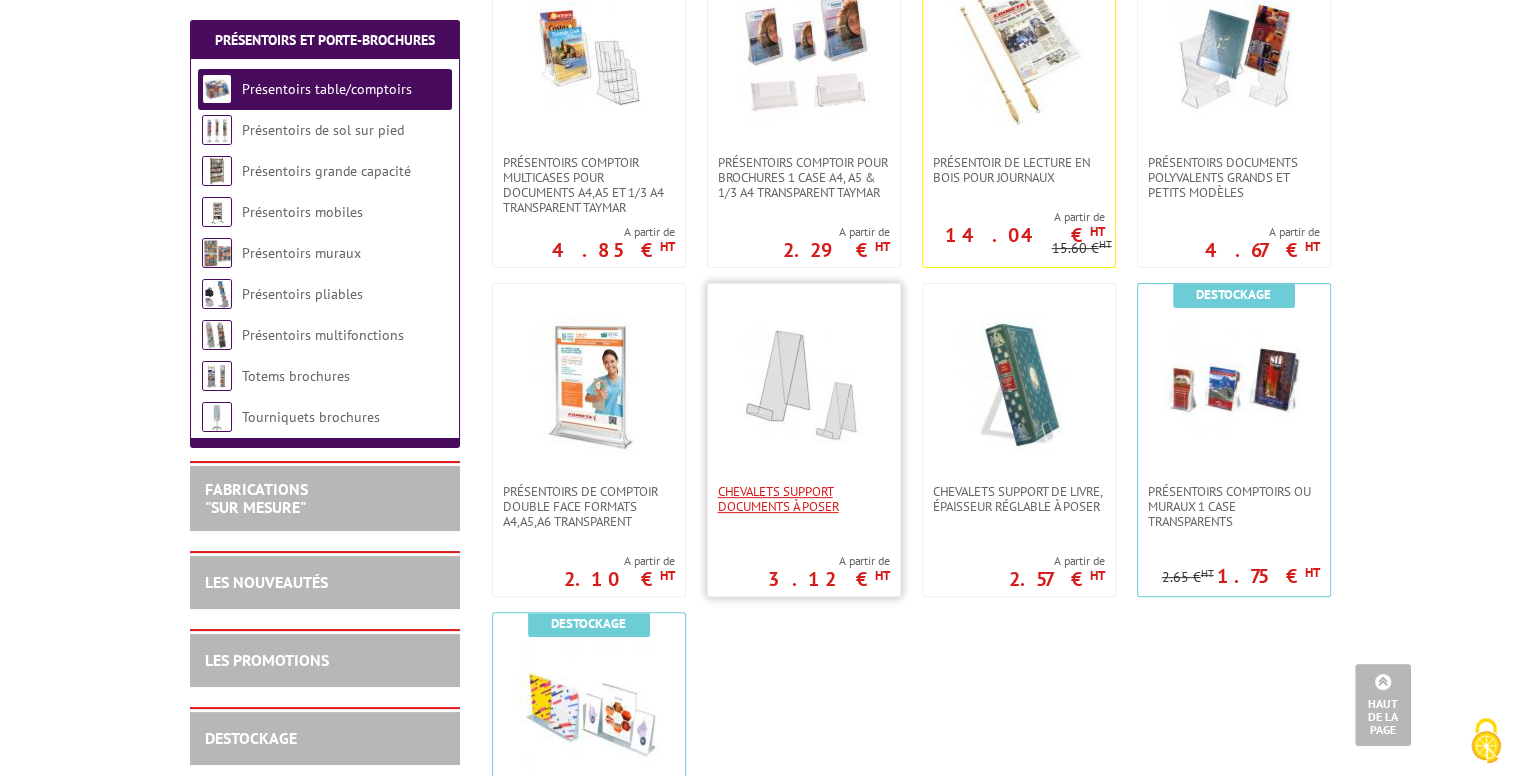 click on "CHEVALETS SUPPORT DOCUMENTS À POSER" at bounding box center [804, 499] 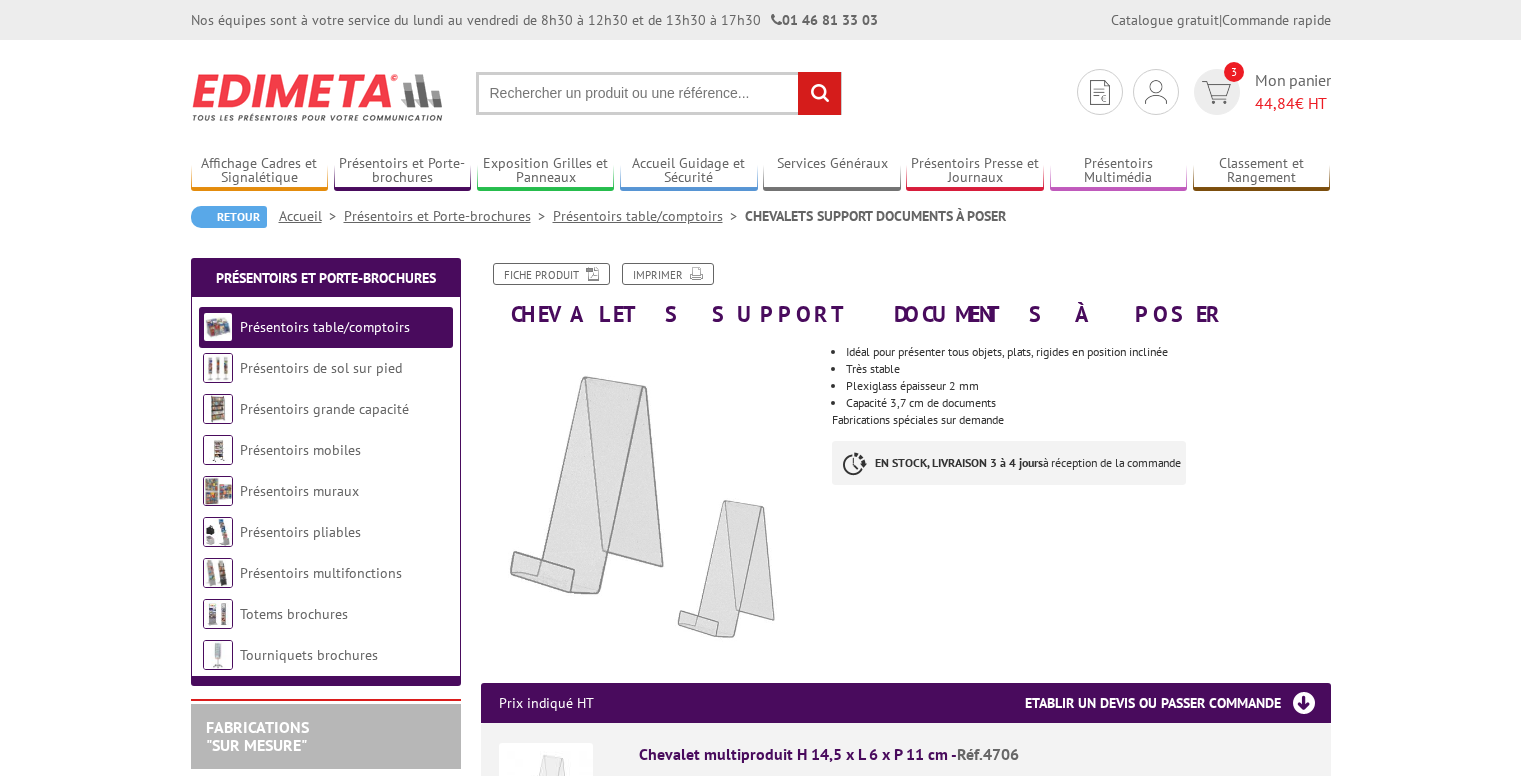 scroll, scrollTop: 0, scrollLeft: 0, axis: both 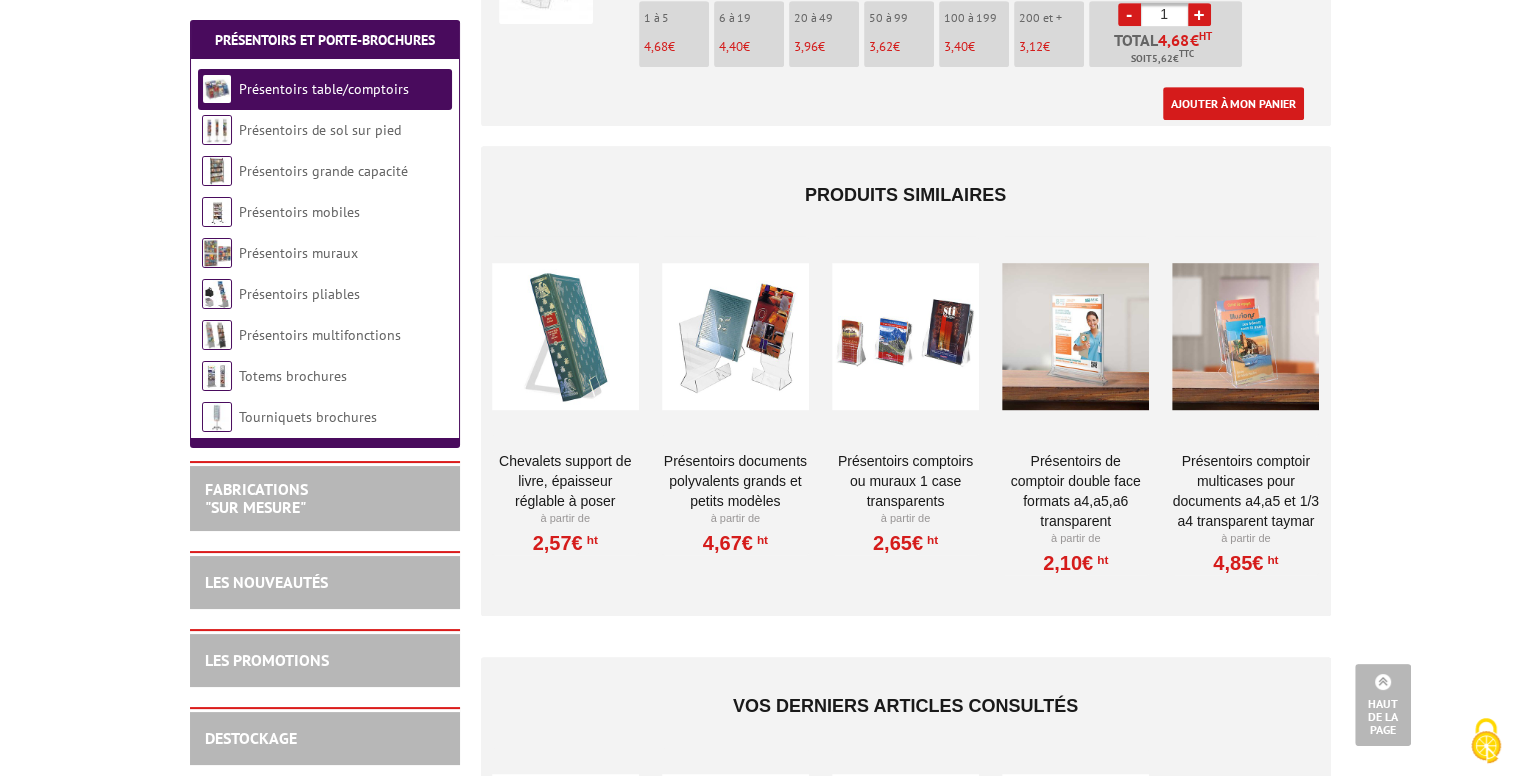 click at bounding box center [735, 336] 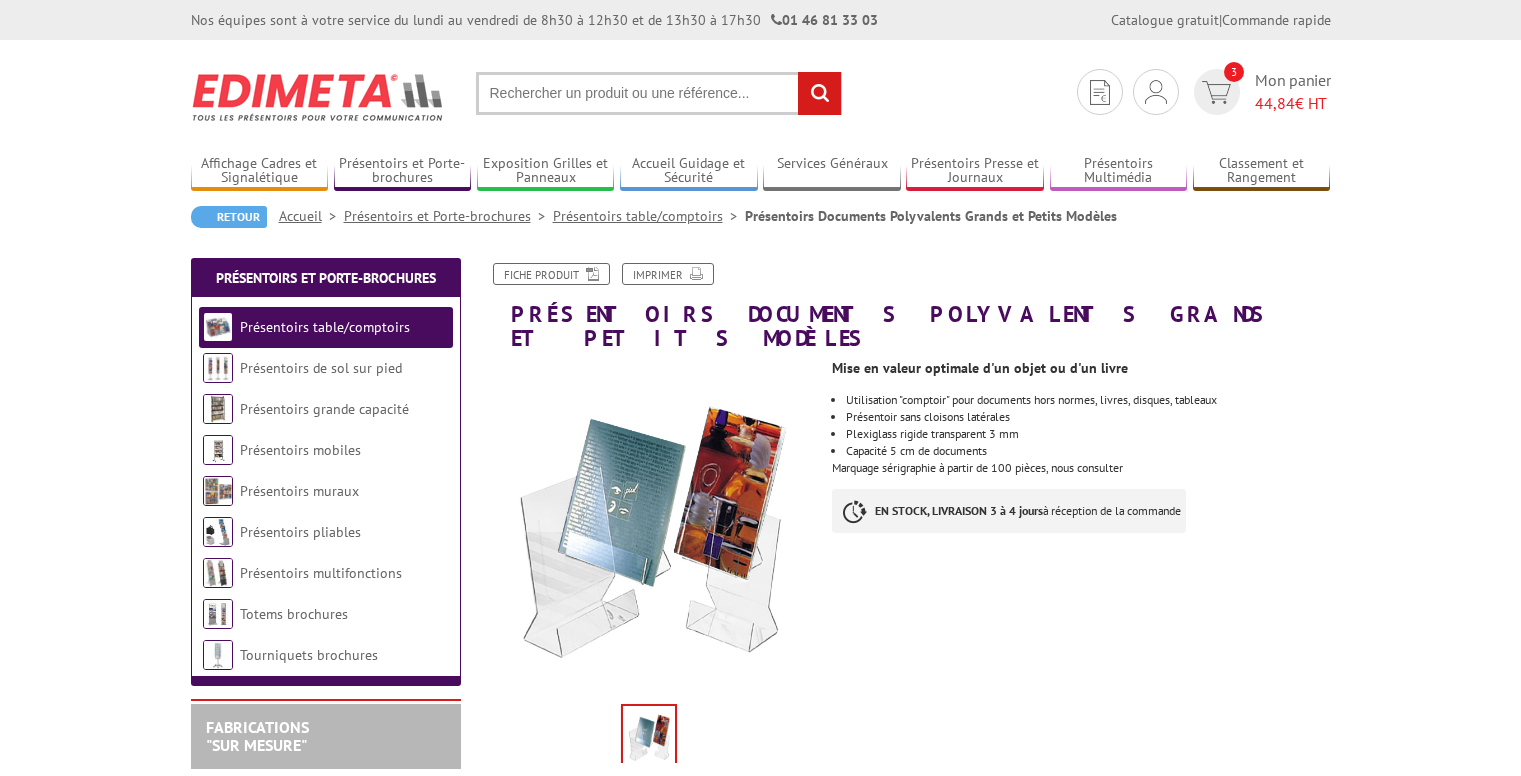 scroll, scrollTop: 0, scrollLeft: 0, axis: both 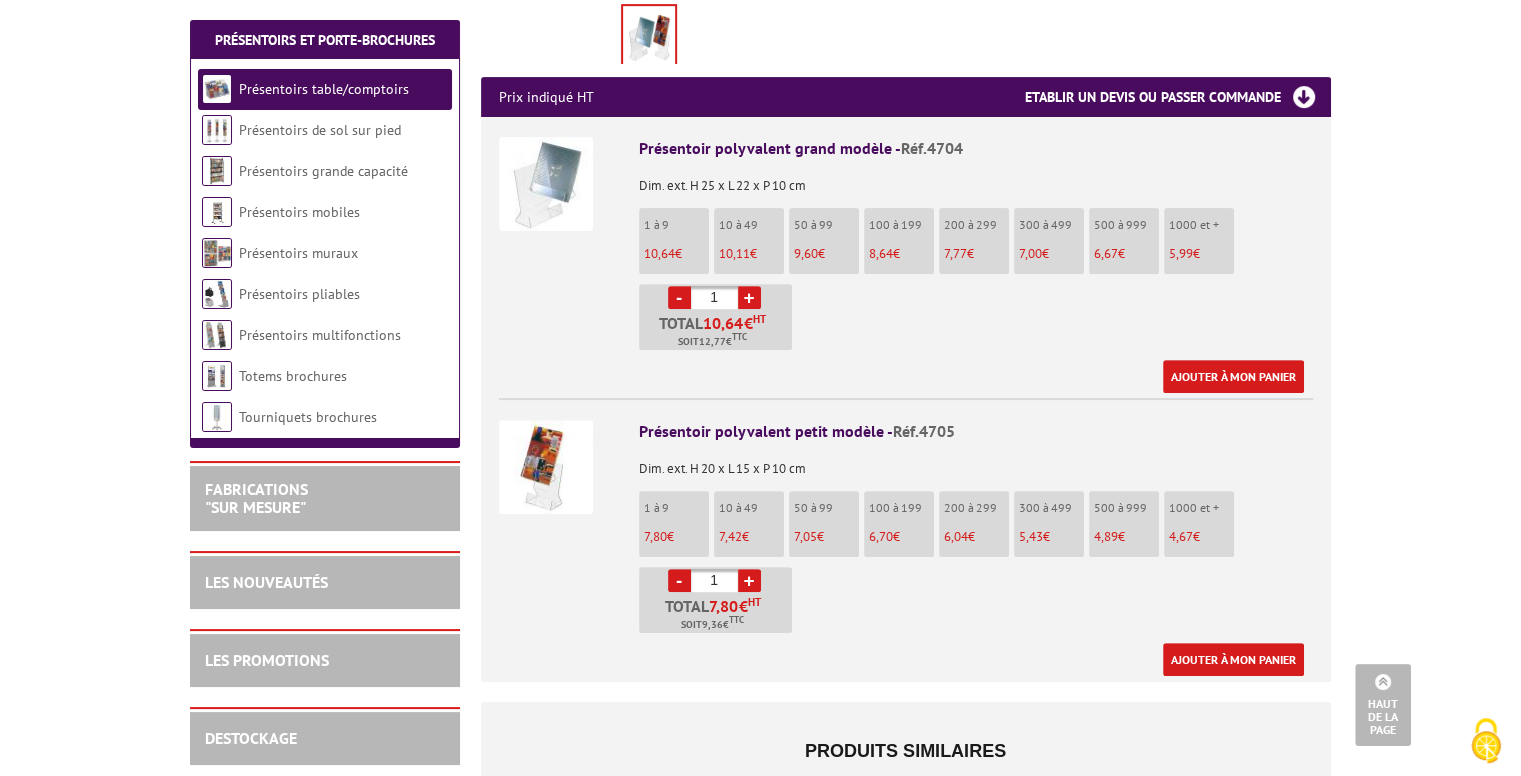 click at bounding box center (546, 184) 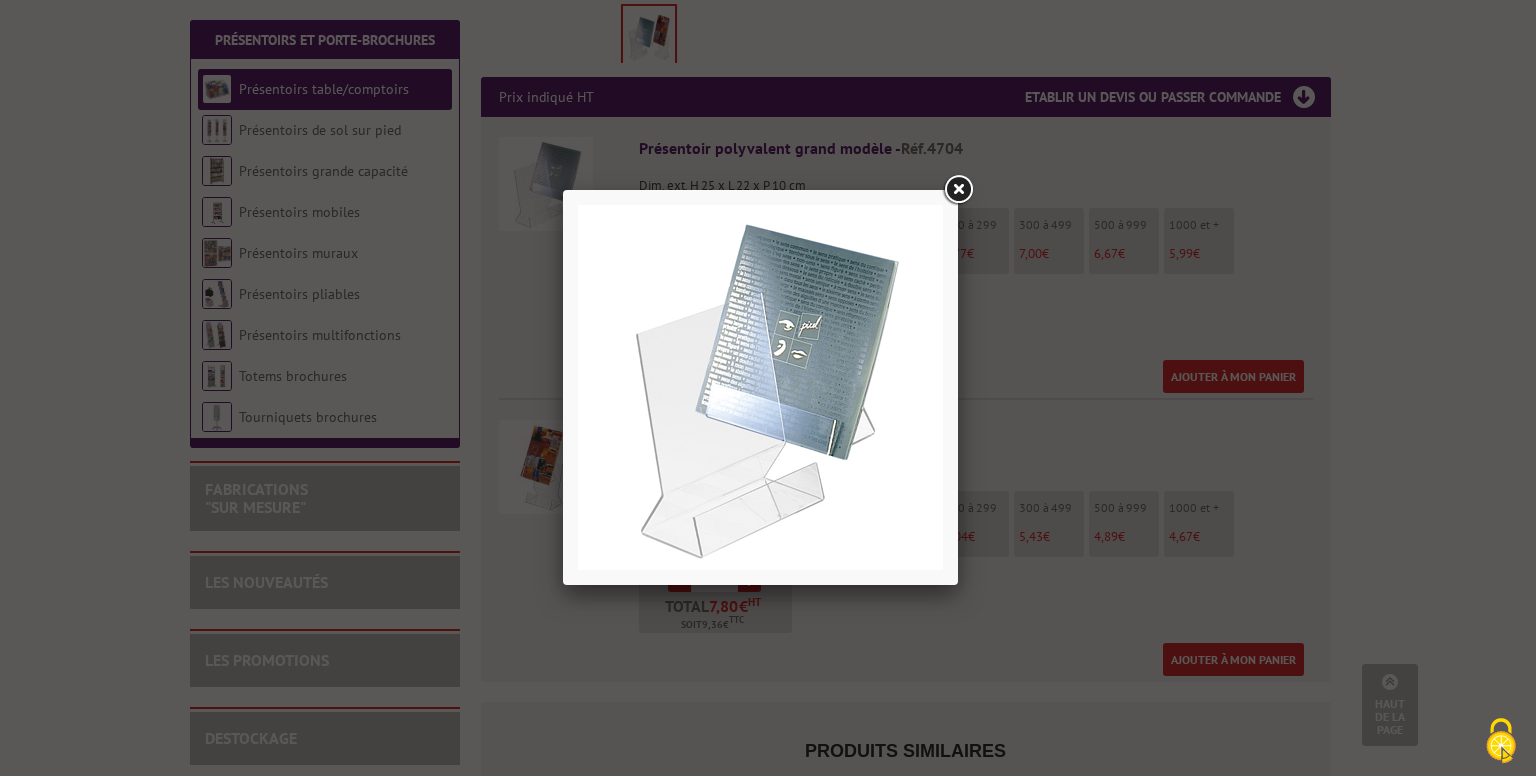 click at bounding box center (958, 190) 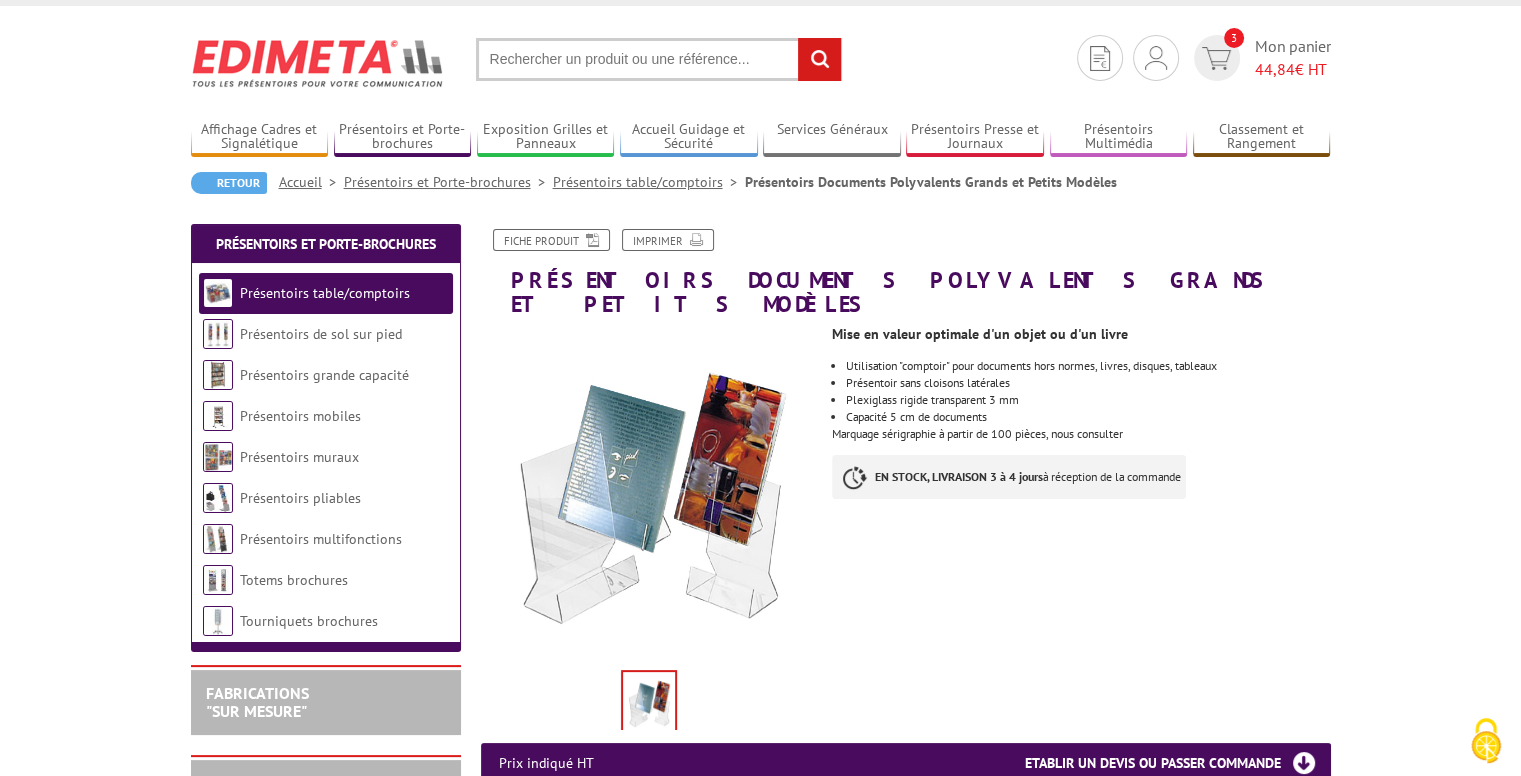 scroll, scrollTop: 0, scrollLeft: 0, axis: both 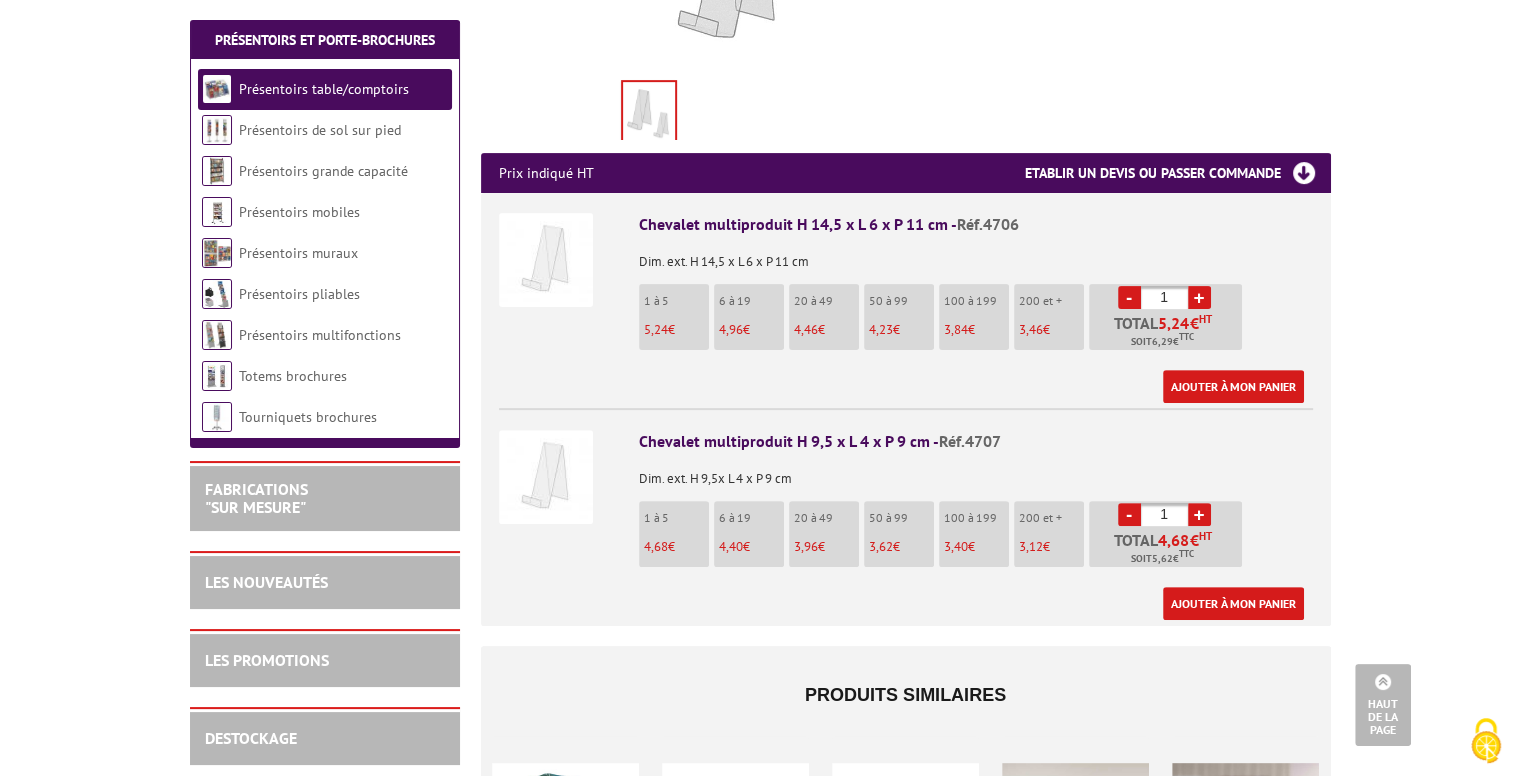 click on "+" at bounding box center (1199, 297) 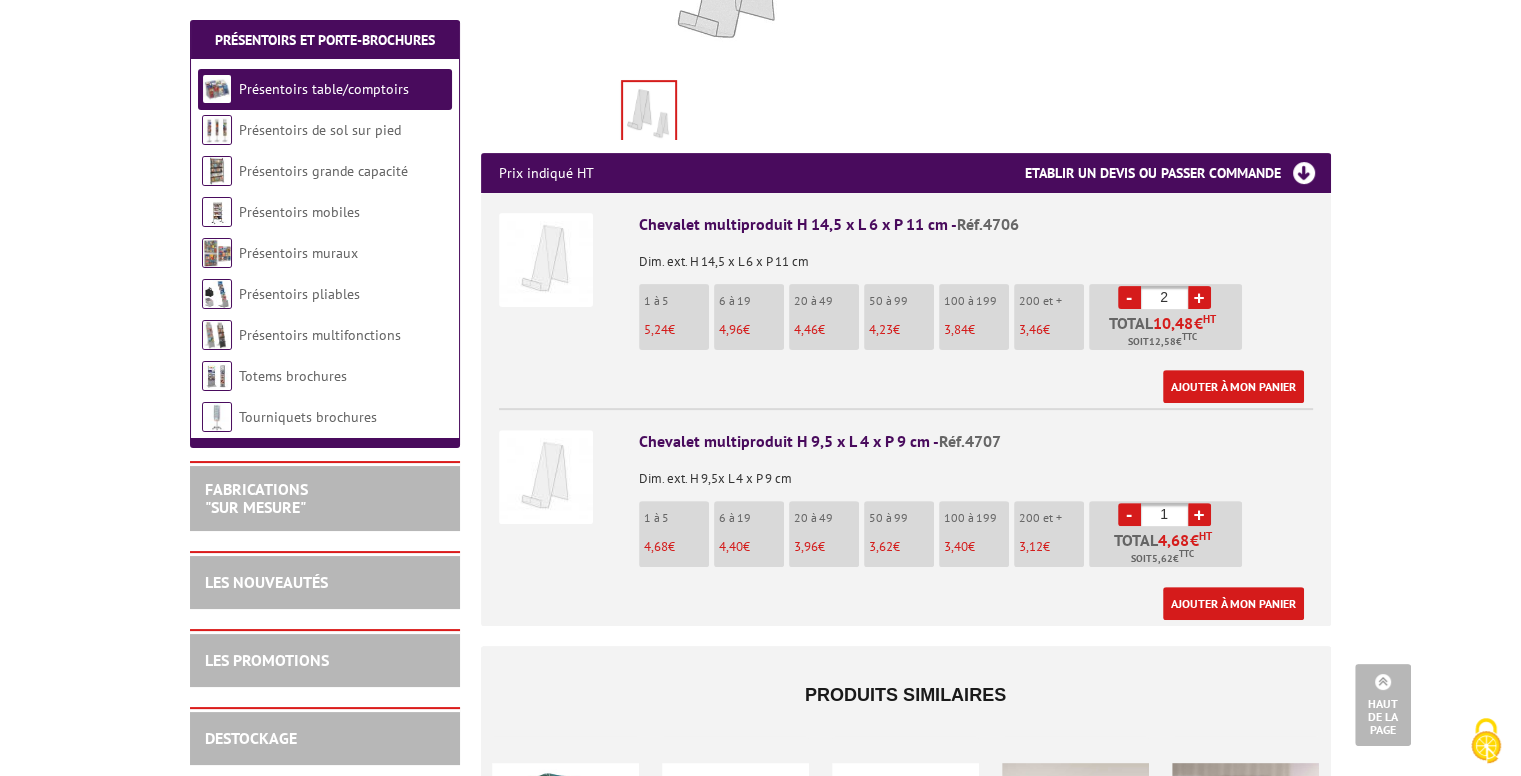 click on "+" at bounding box center [1199, 297] 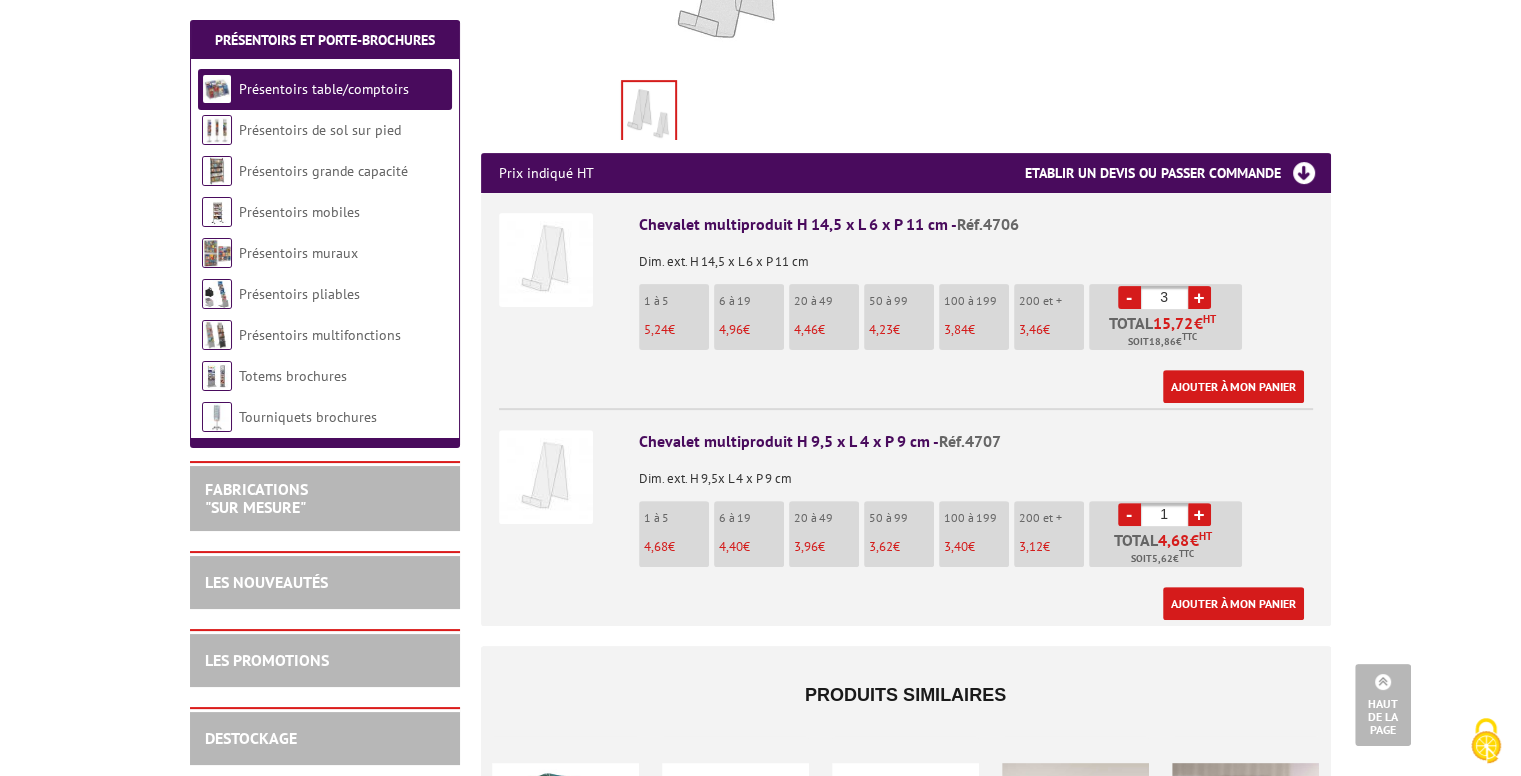 click on "+" at bounding box center (1199, 297) 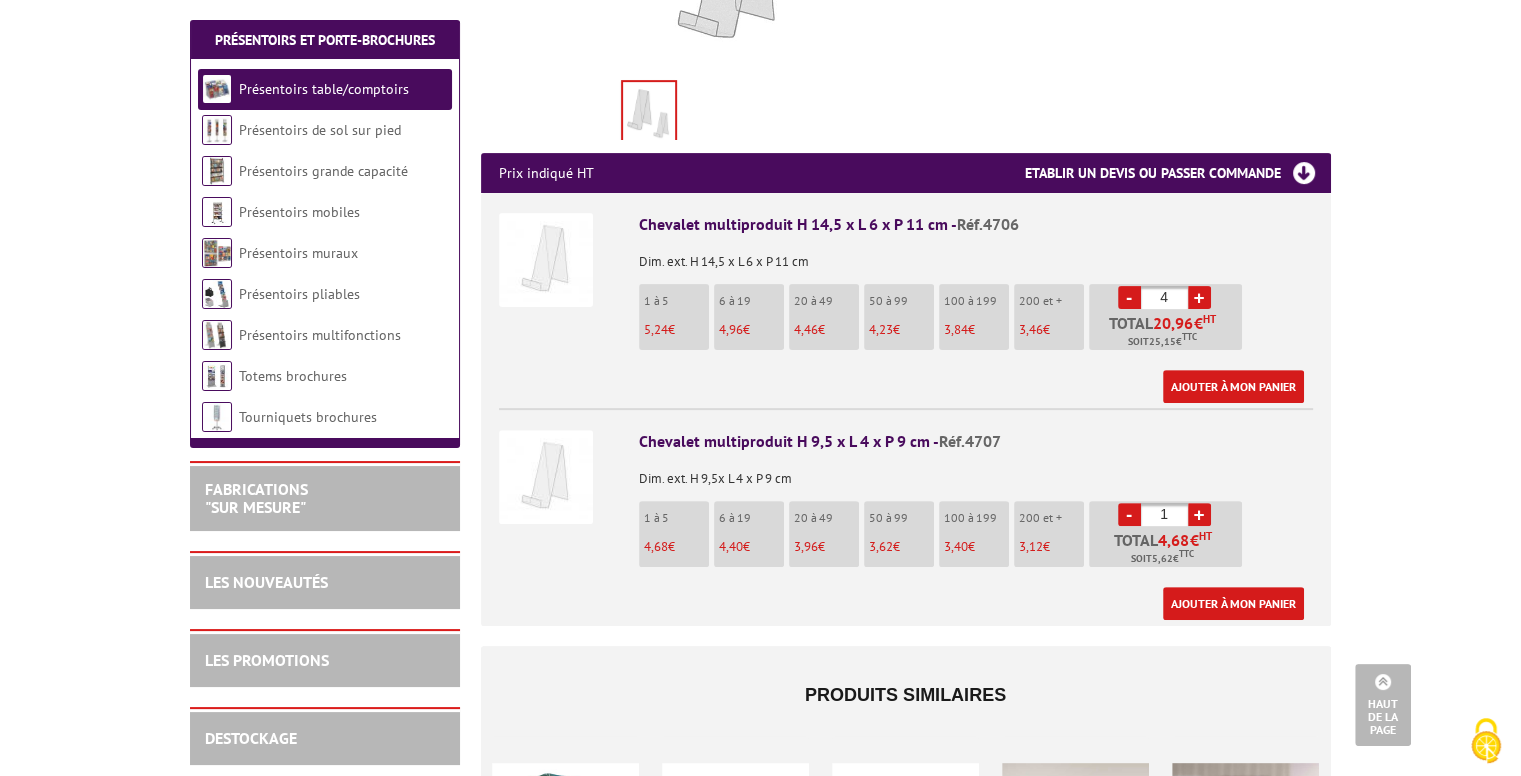 click on "+" at bounding box center [1199, 297] 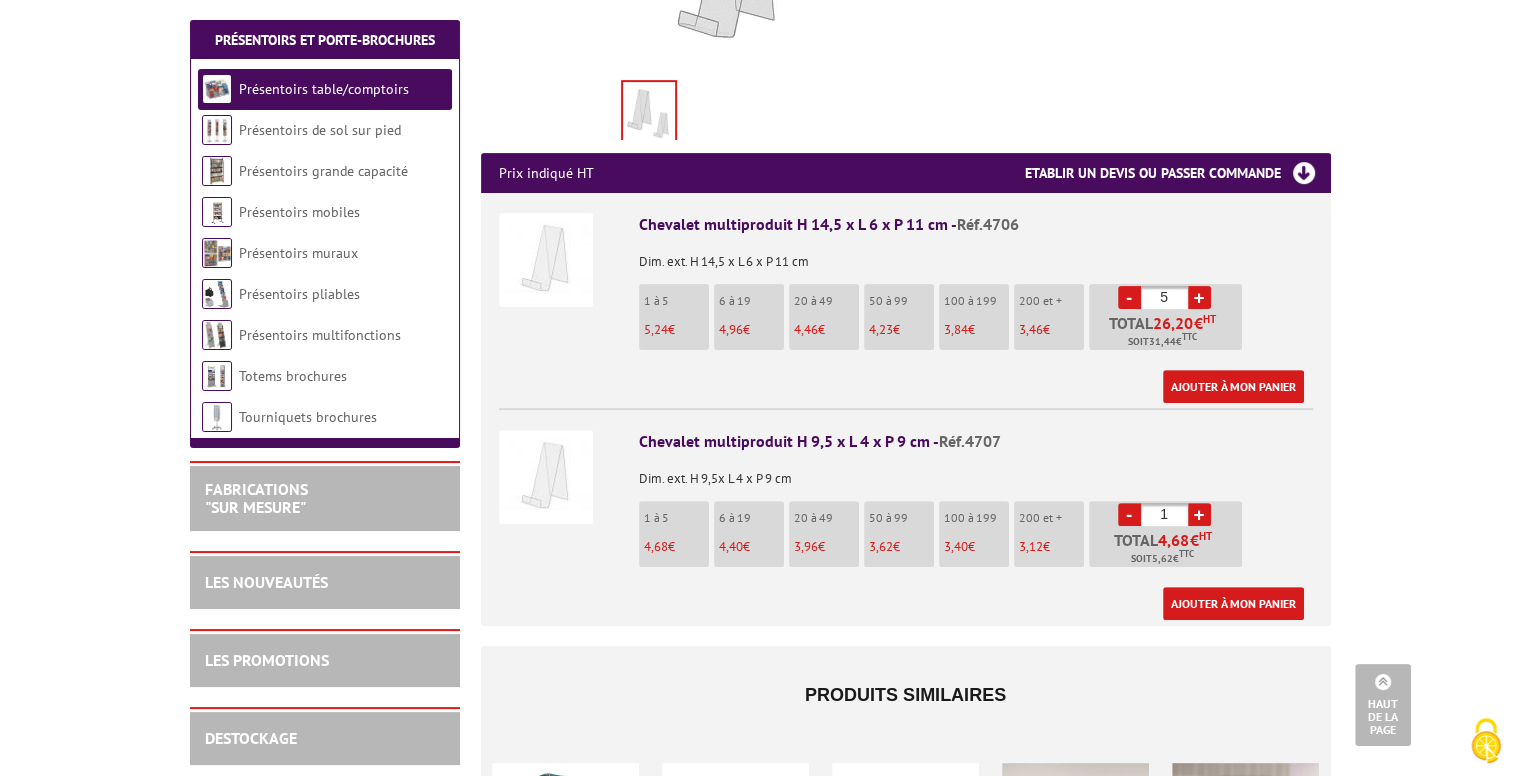 click on "+" at bounding box center (1199, 297) 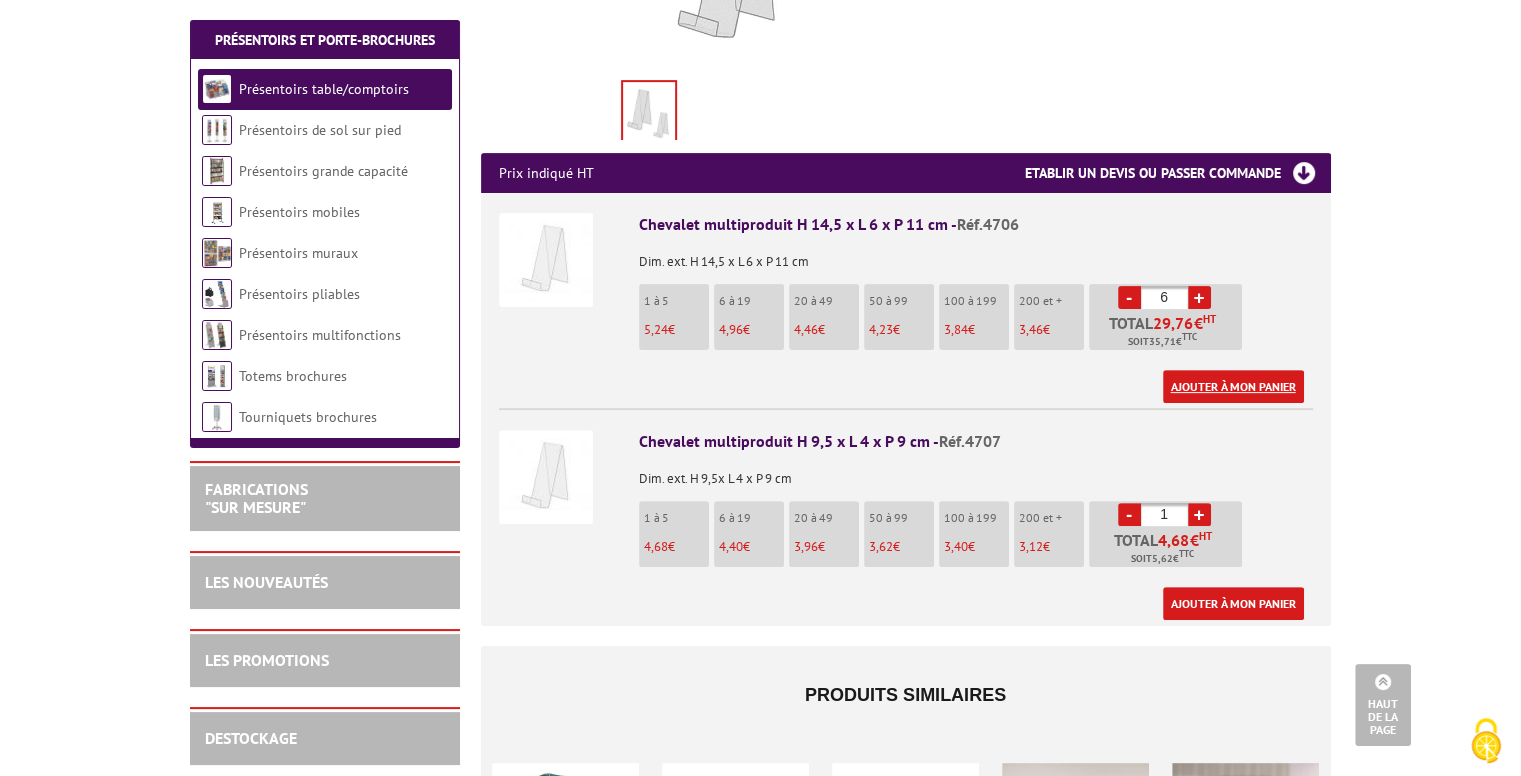 click on "Ajouter à mon panier" at bounding box center (1233, 386) 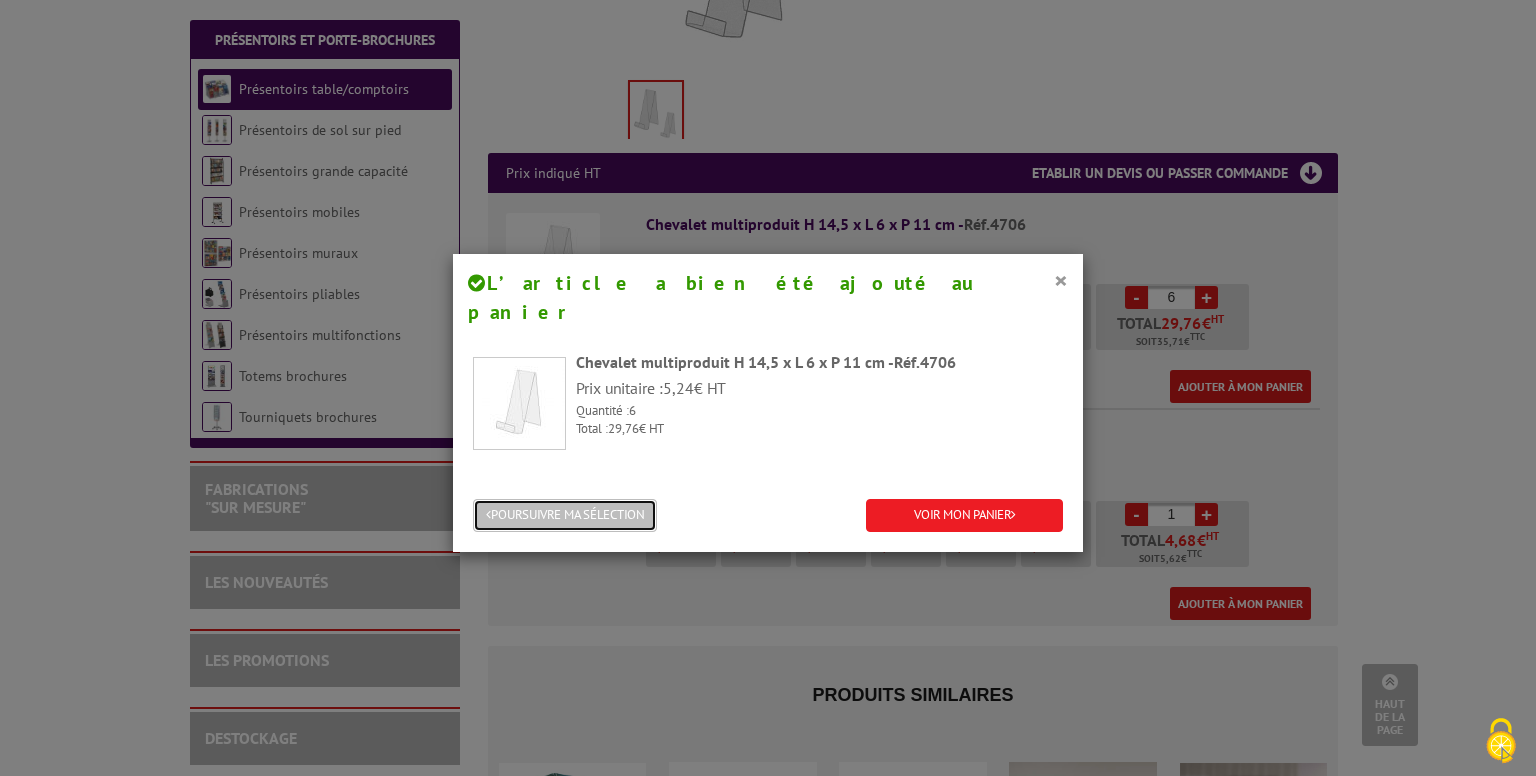 click on "POURSUIVRE MA SÉLECTION" at bounding box center (565, 515) 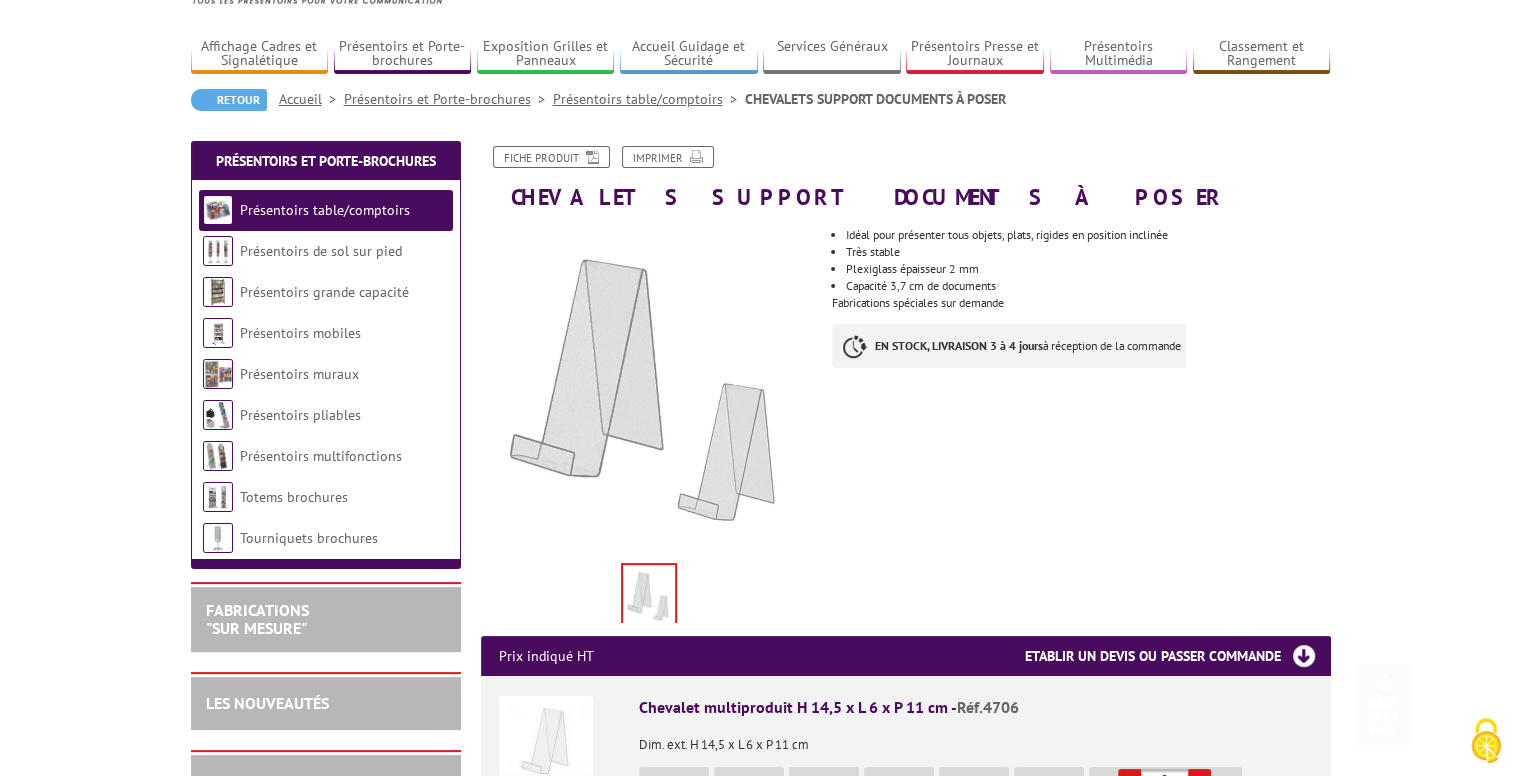 scroll, scrollTop: 0, scrollLeft: 0, axis: both 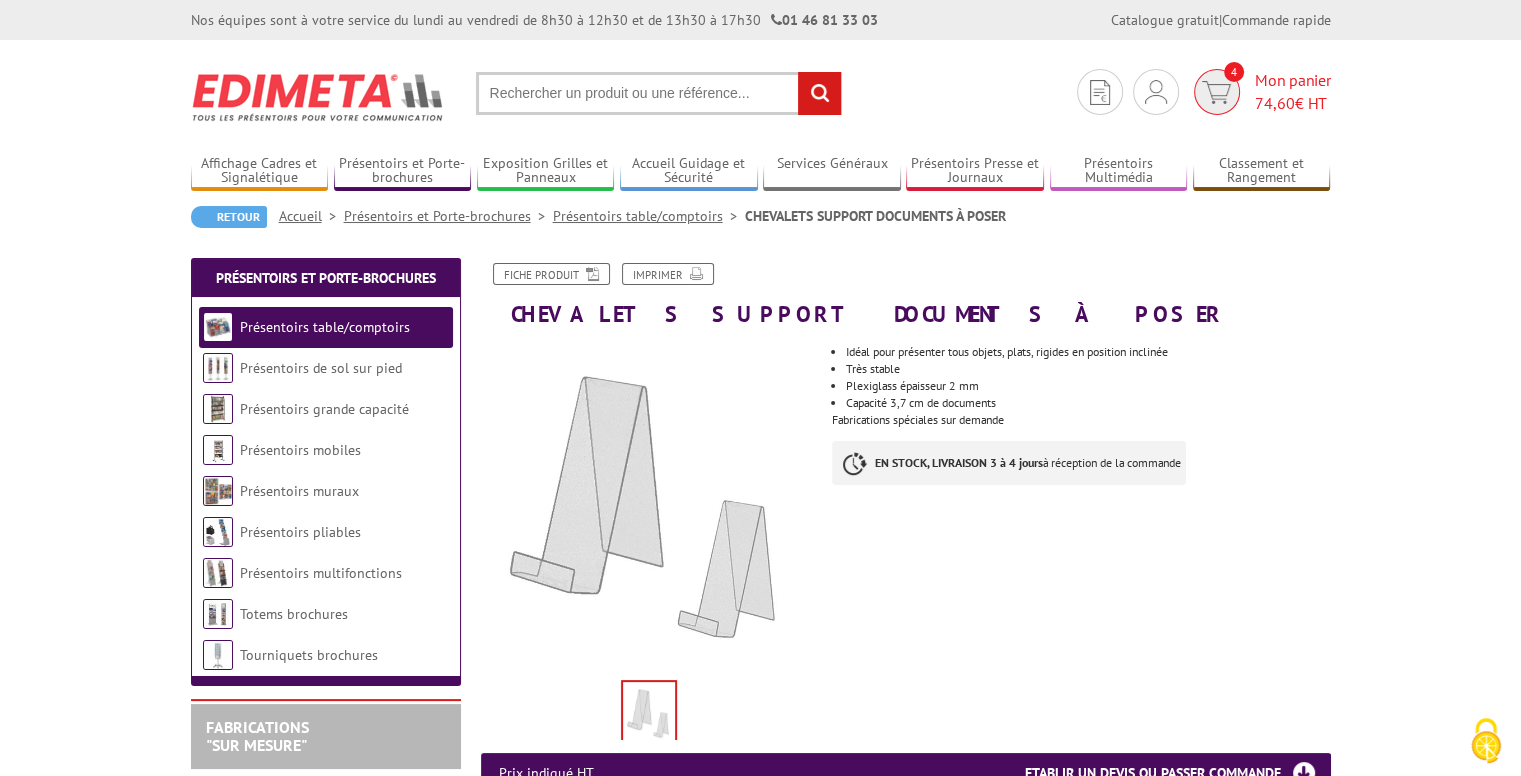 click on "74,60
€ HT" at bounding box center [1293, 103] 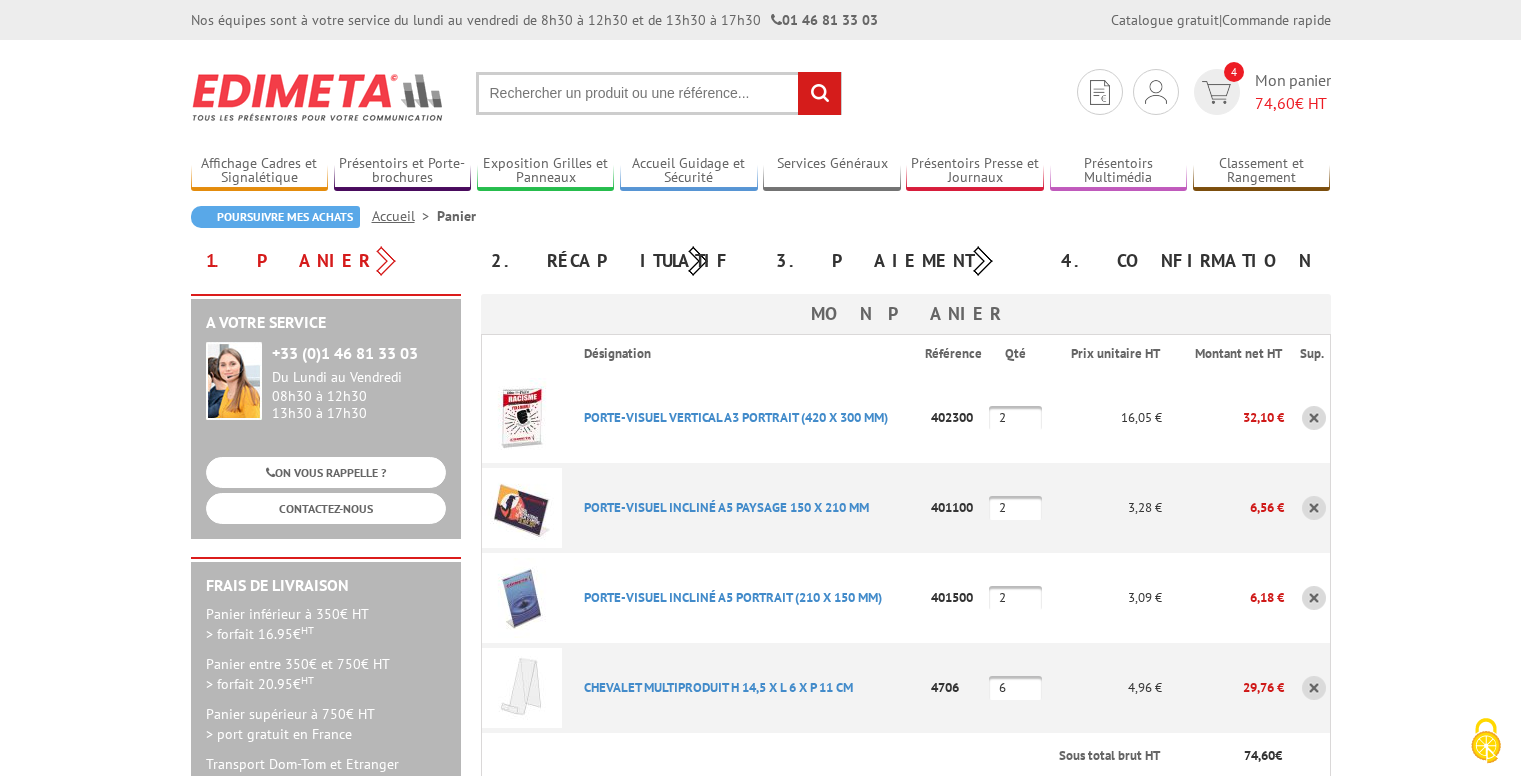 scroll, scrollTop: 0, scrollLeft: 0, axis: both 